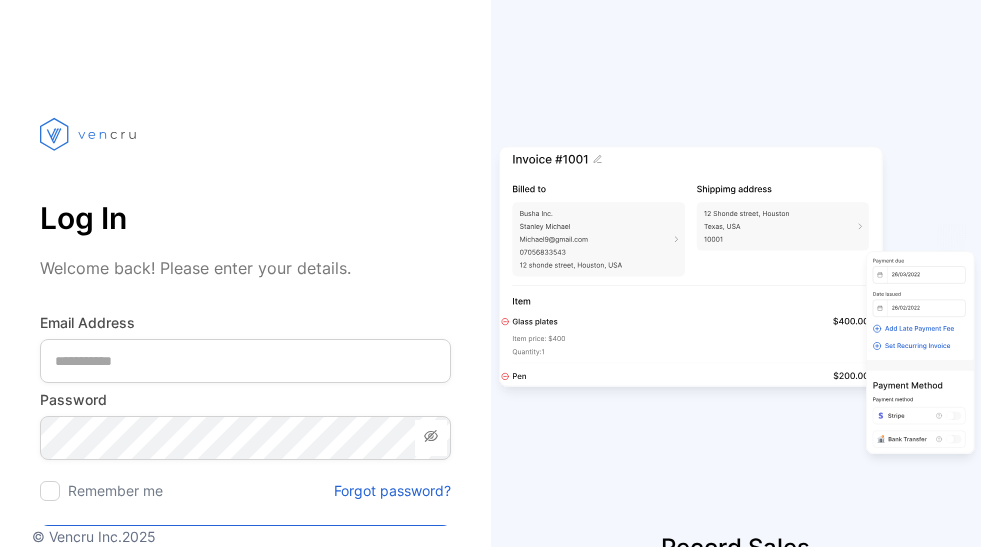 scroll, scrollTop: 0, scrollLeft: 0, axis: both 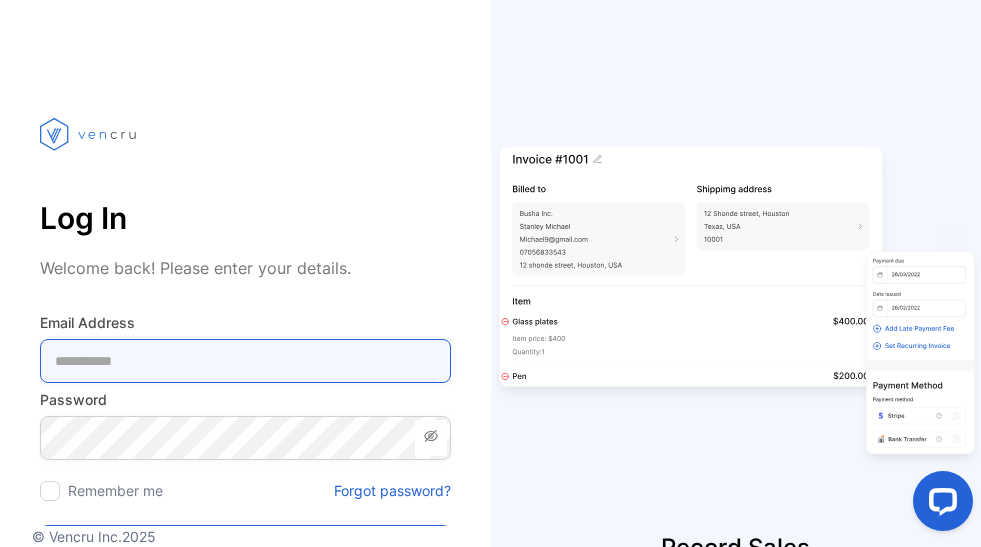 click at bounding box center [245, 361] 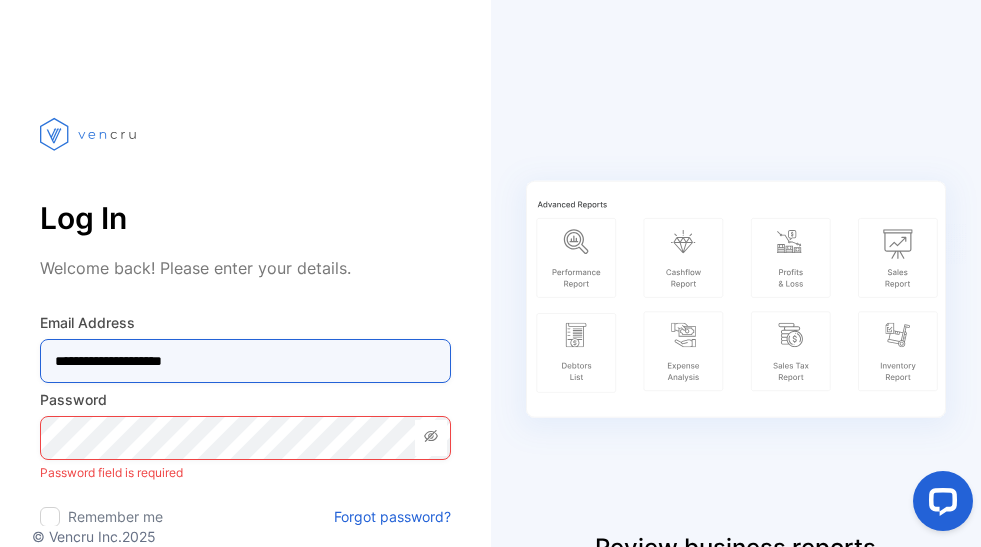type on "**********" 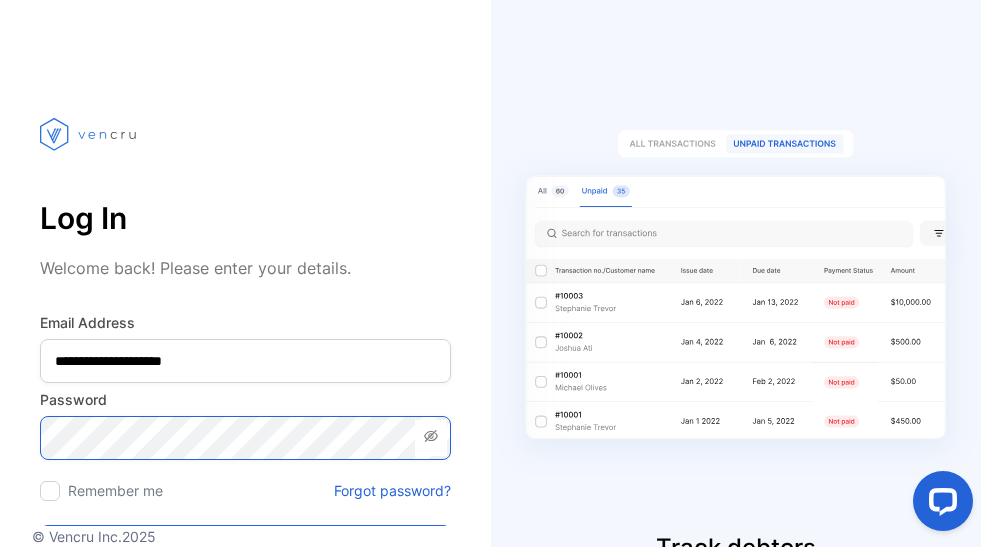 scroll, scrollTop: 205, scrollLeft: 0, axis: vertical 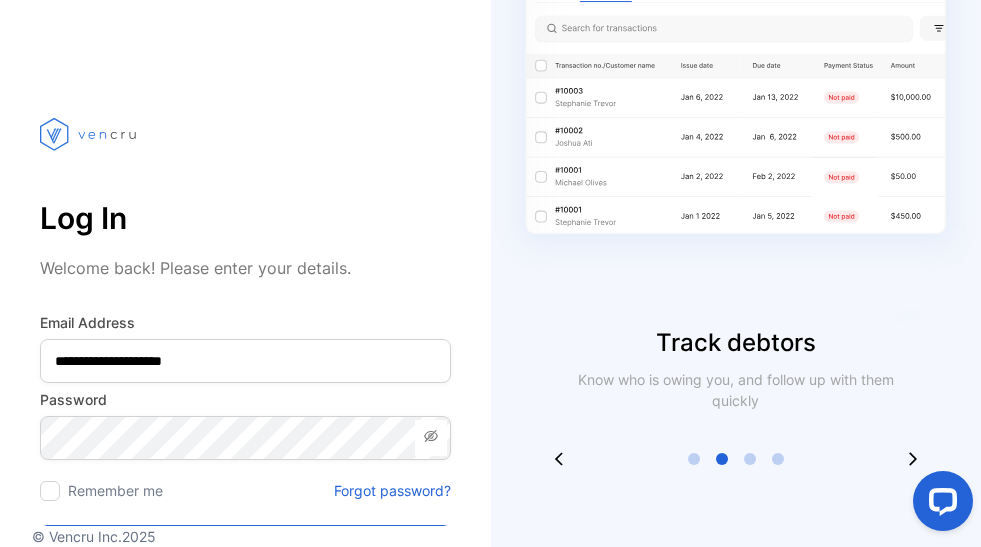 click at bounding box center [431, 436] 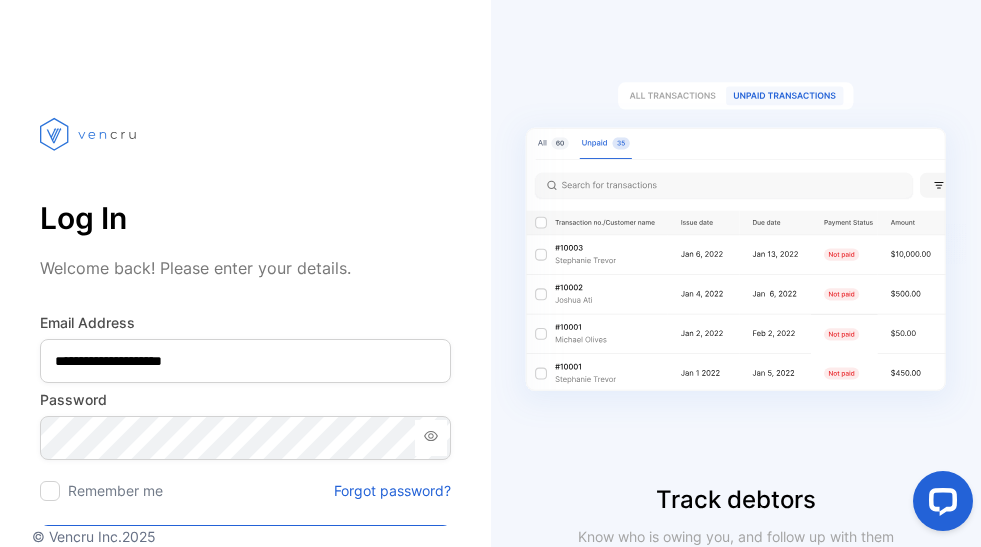 scroll, scrollTop: 0, scrollLeft: 0, axis: both 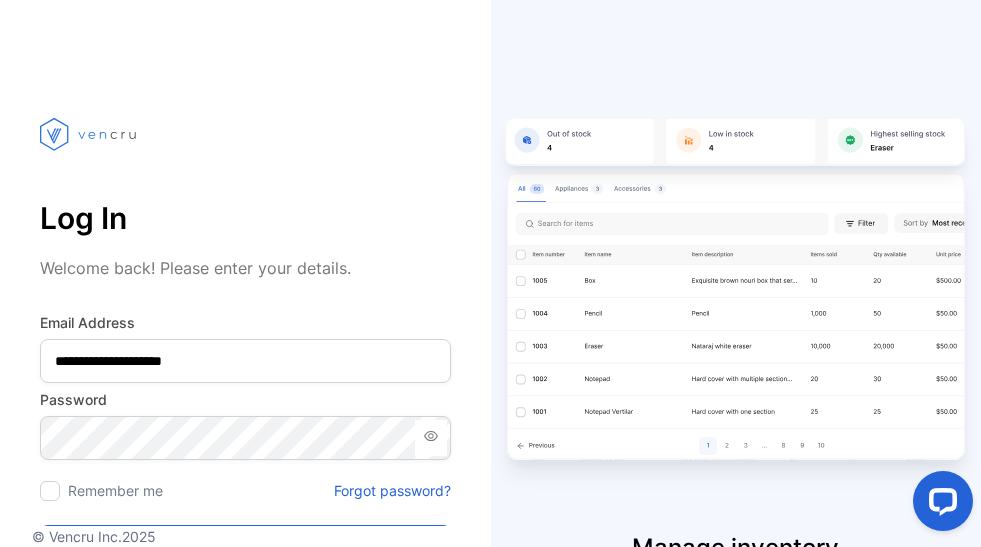 click at bounding box center [50, 491] 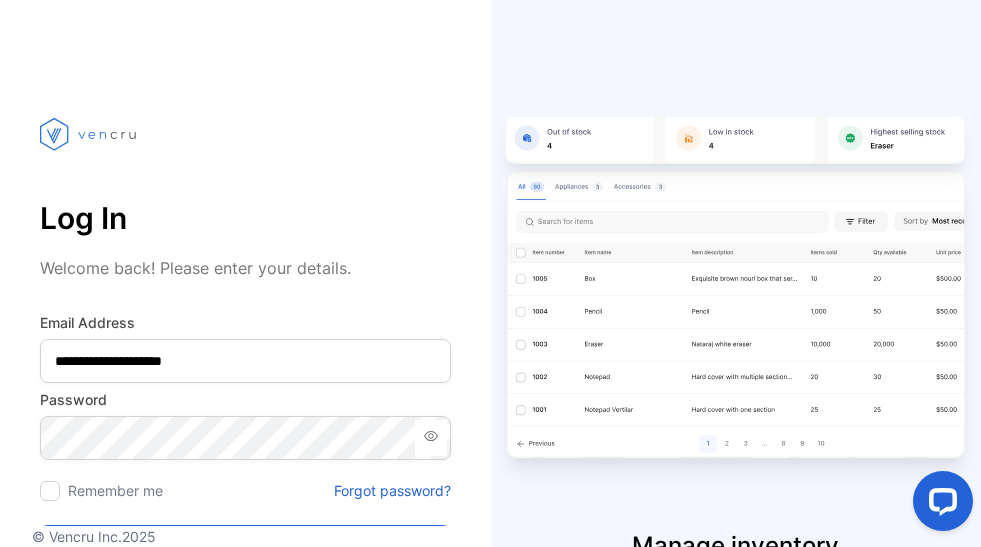 scroll, scrollTop: 0, scrollLeft: 0, axis: both 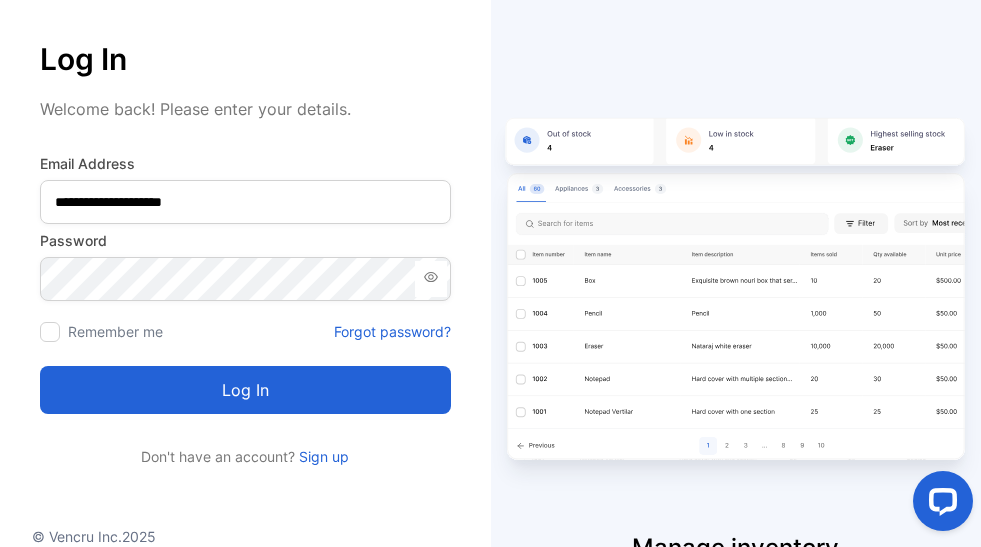 click on "Log in" at bounding box center (245, 390) 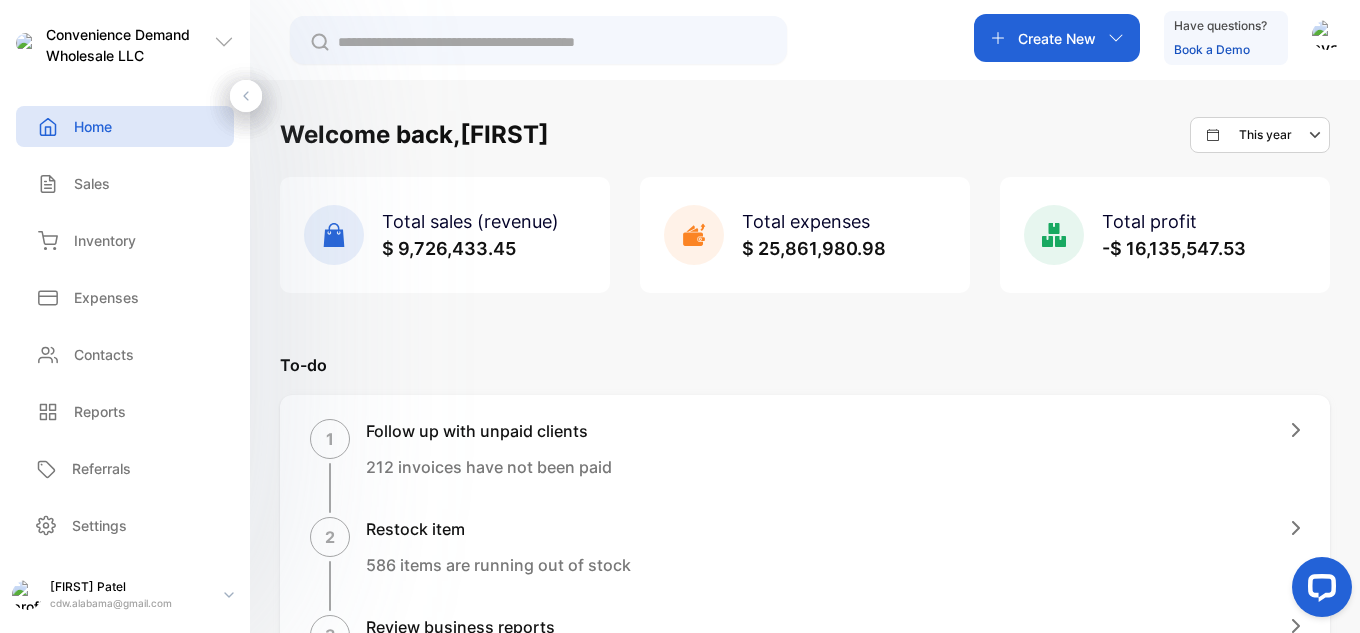 drag, startPoint x: 1319, startPoint y: 0, endPoint x: 793, endPoint y: 41, distance: 527.59546 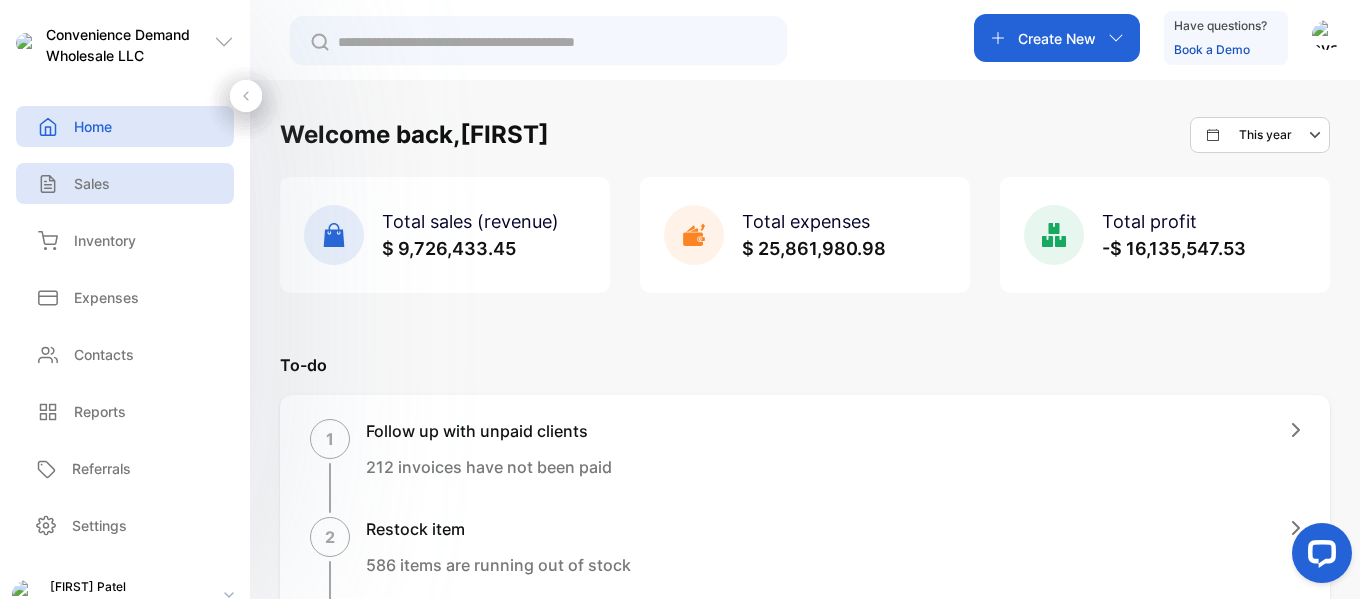 drag, startPoint x: 1260, startPoint y: 1, endPoint x: 100, endPoint y: 189, distance: 1175.1357 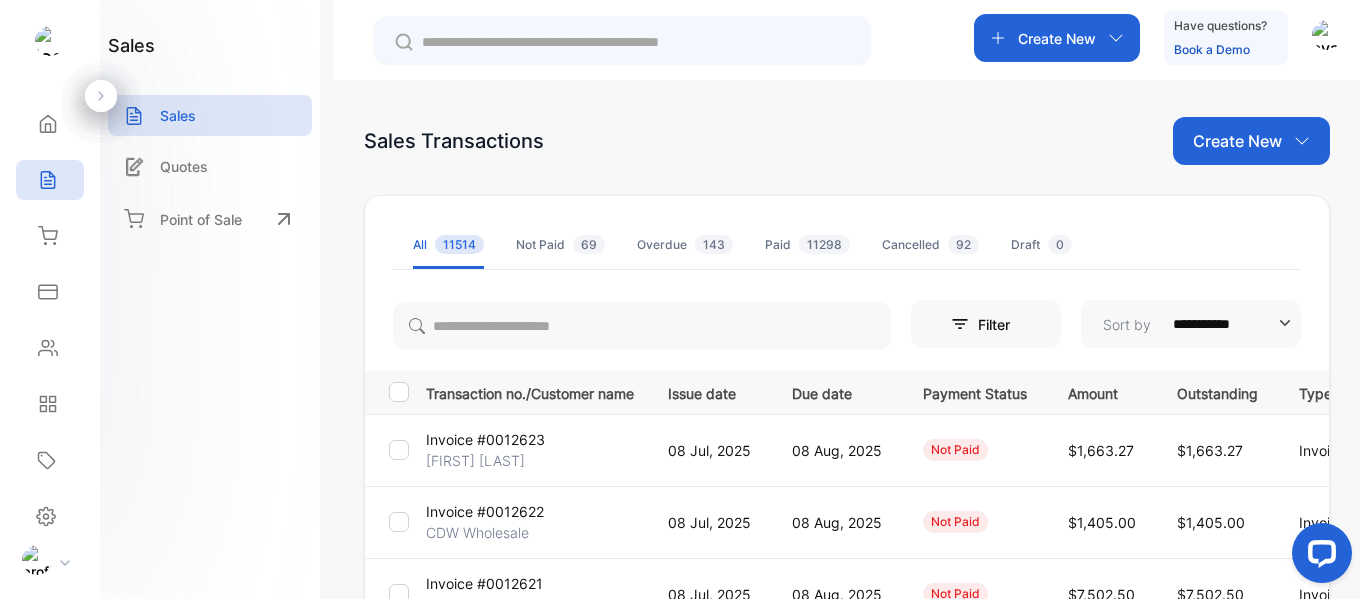 scroll, scrollTop: 233, scrollLeft: 0, axis: vertical 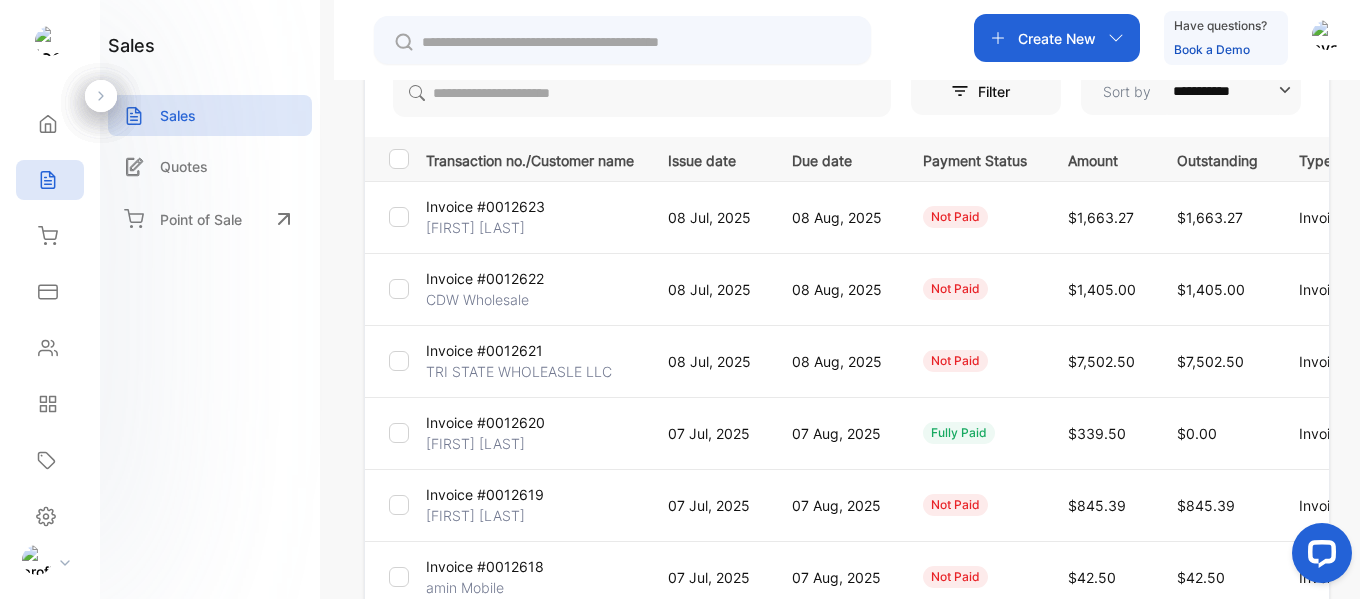 click on "TRI STATE WHOLEASLE LLC" at bounding box center [475, 227] 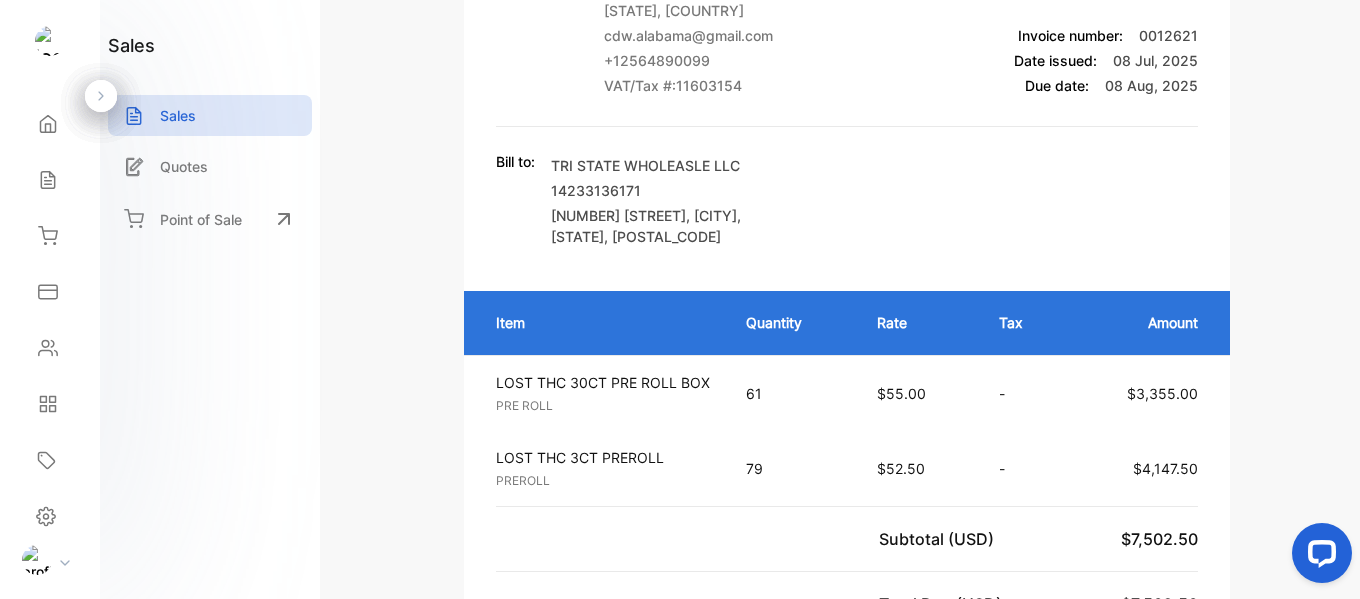 scroll, scrollTop: 0, scrollLeft: 0, axis: both 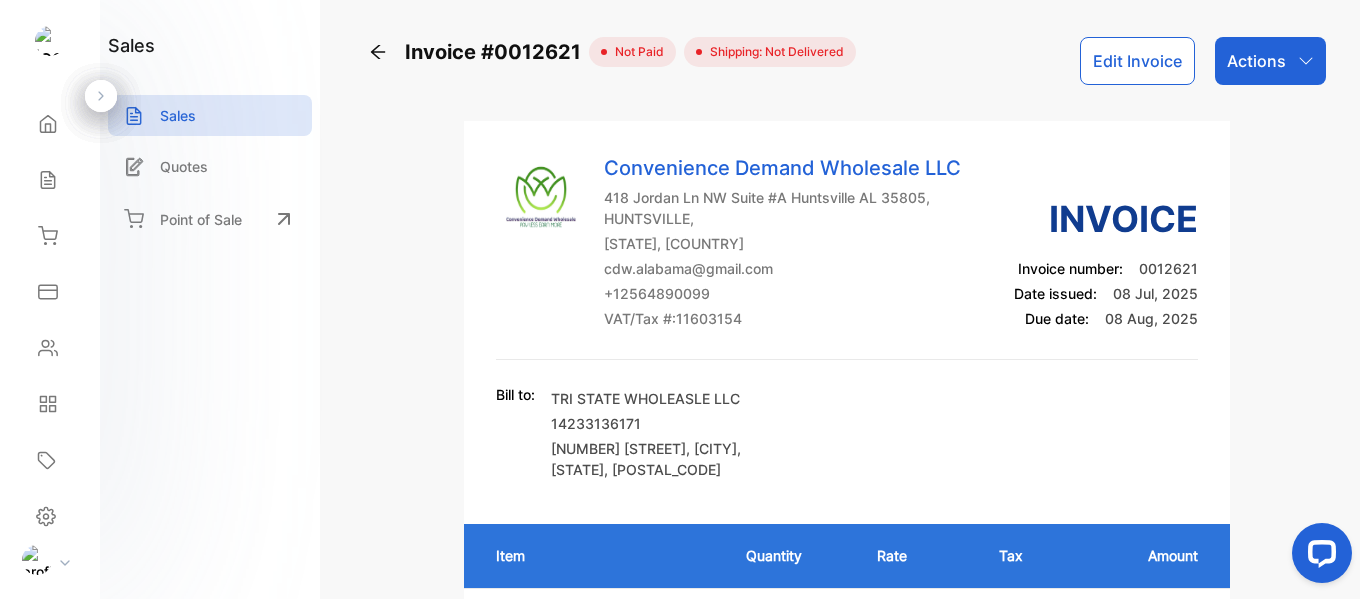 click on "Actions" at bounding box center (1256, 61) 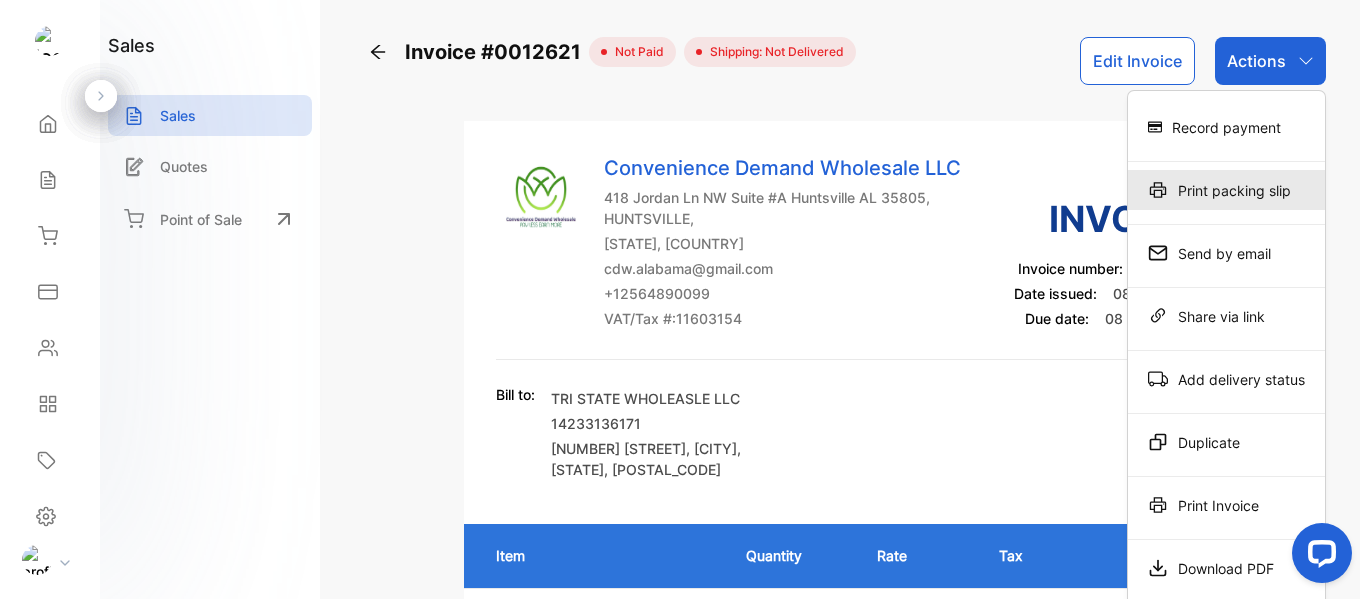 click on "Print packing slip" at bounding box center [1226, 127] 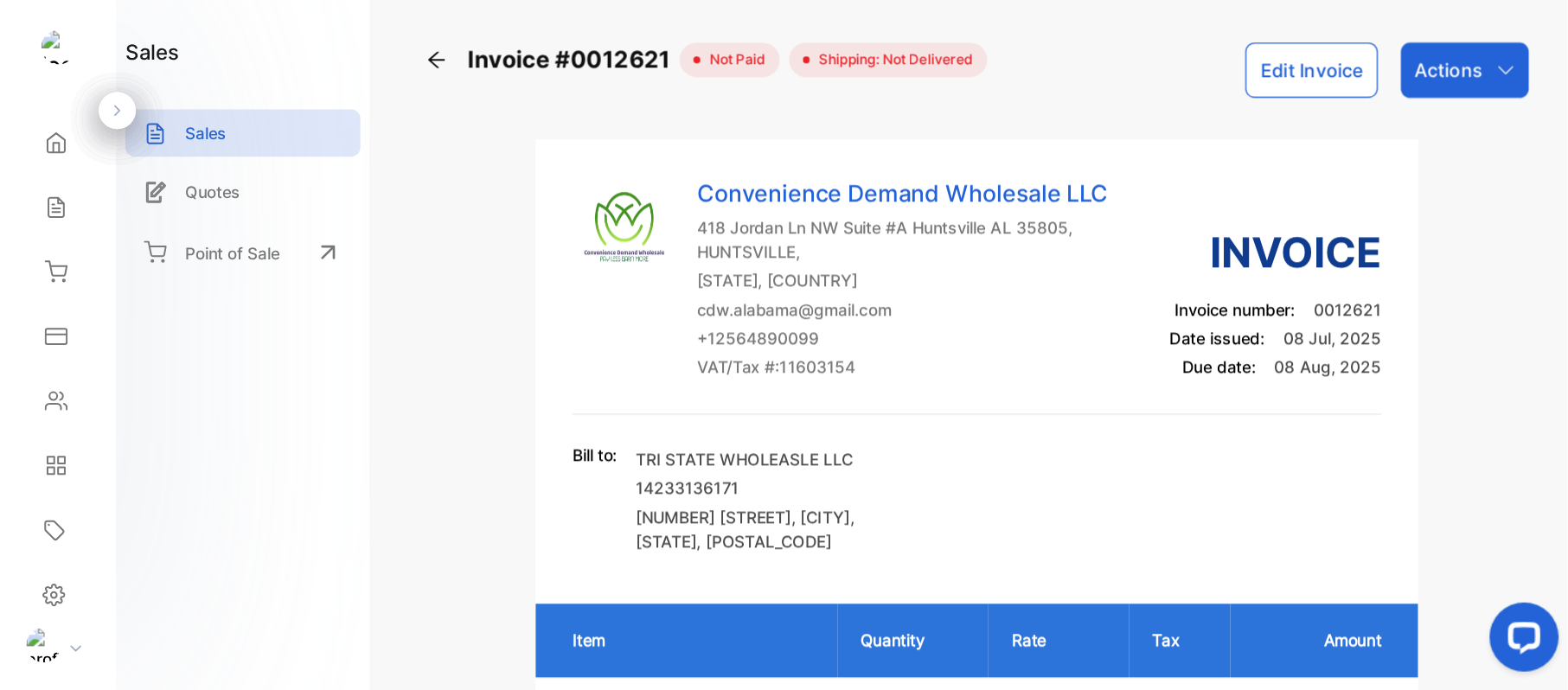 scroll, scrollTop: 0, scrollLeft: 0, axis: both 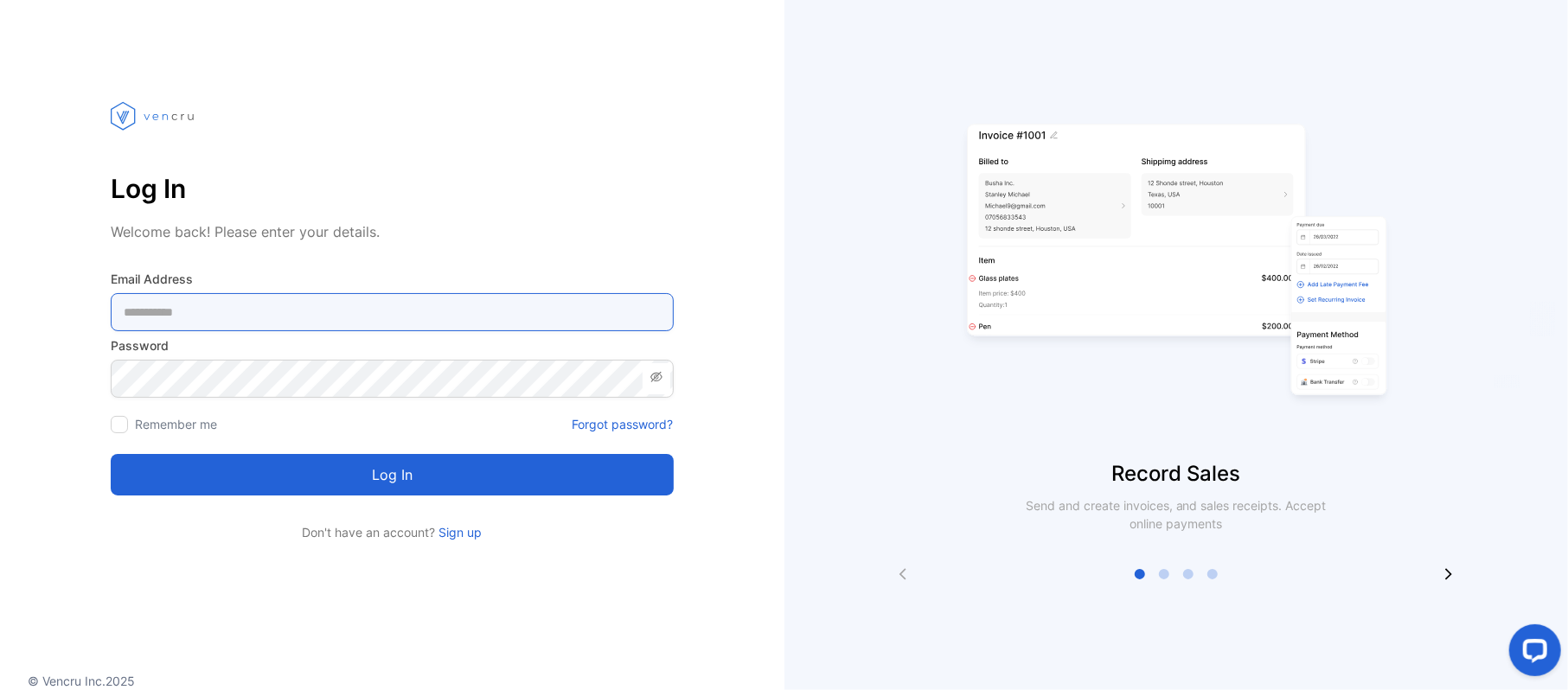 type on "**********" 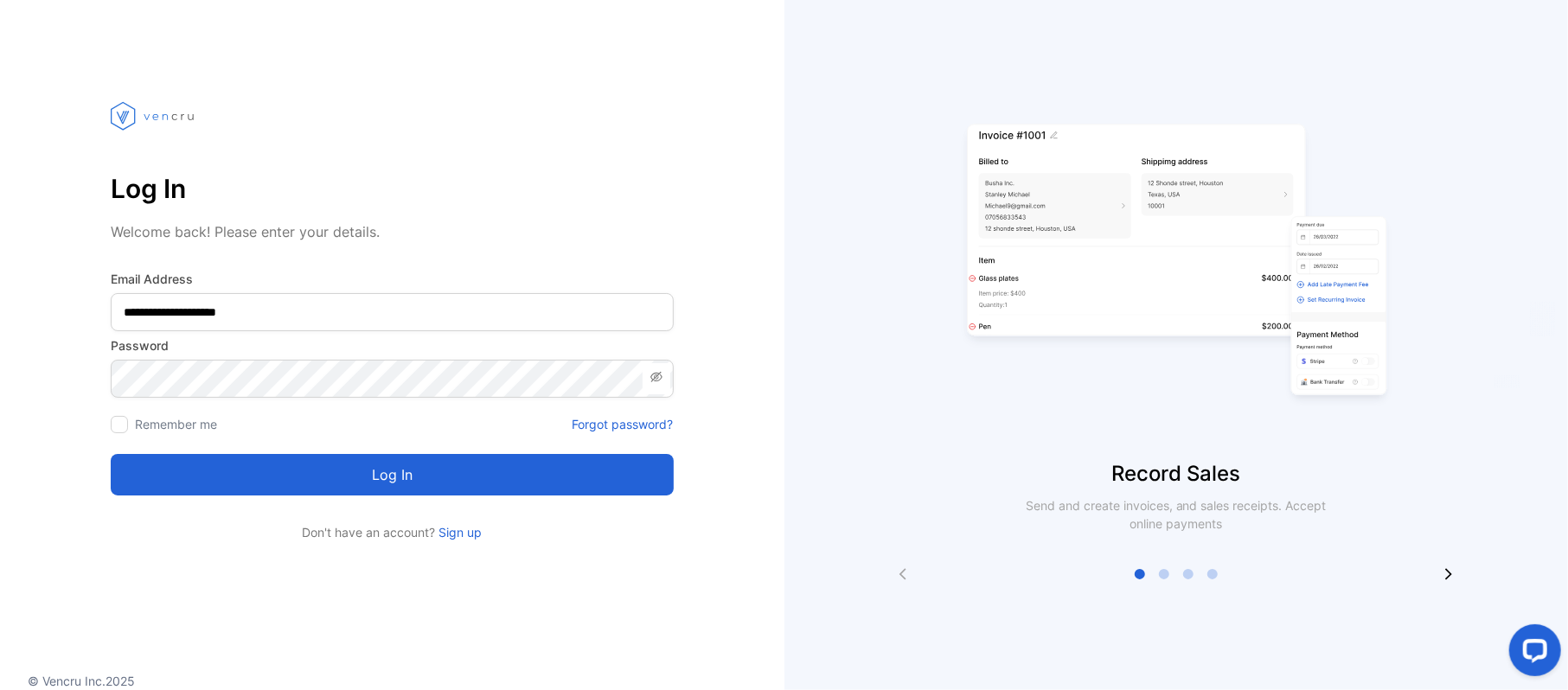 click on "Log in" at bounding box center (392, 475) 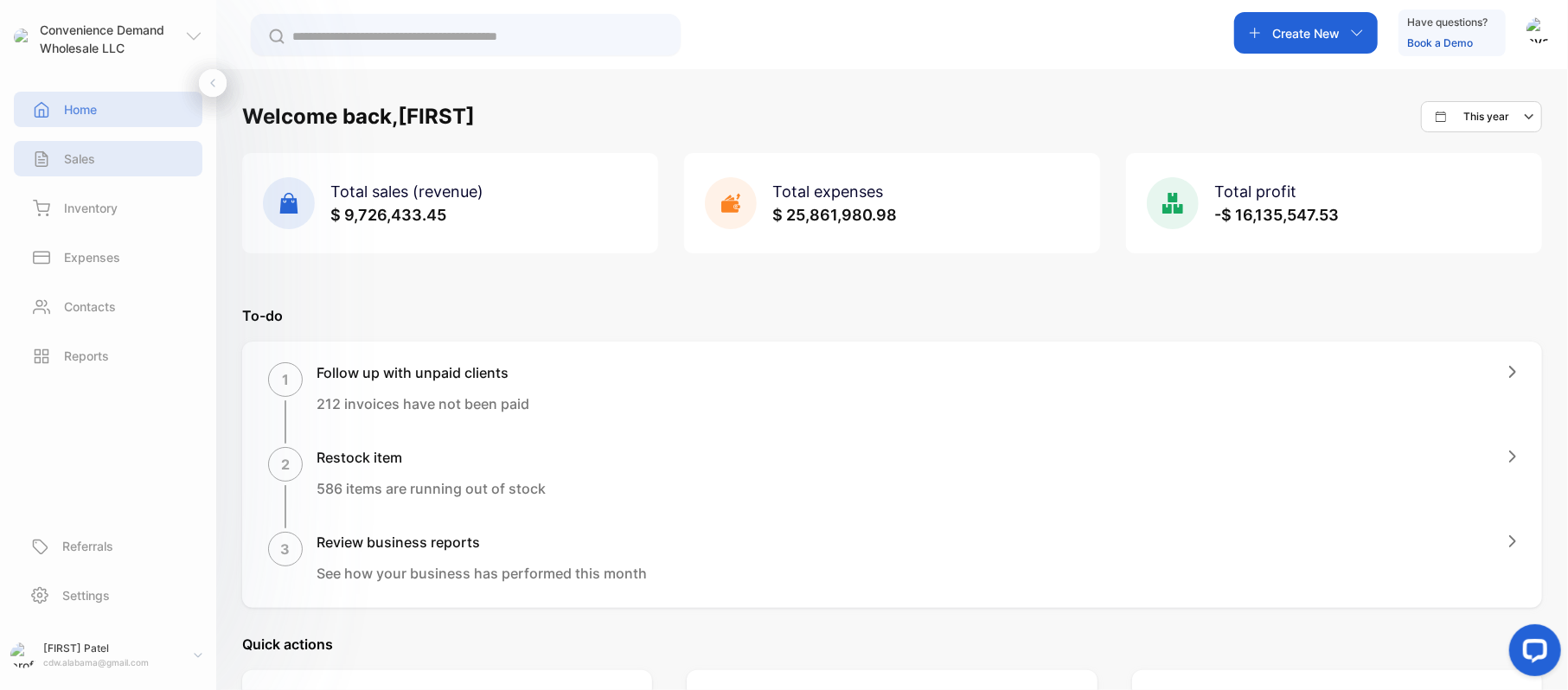 click on "Sales" at bounding box center (80, 158) 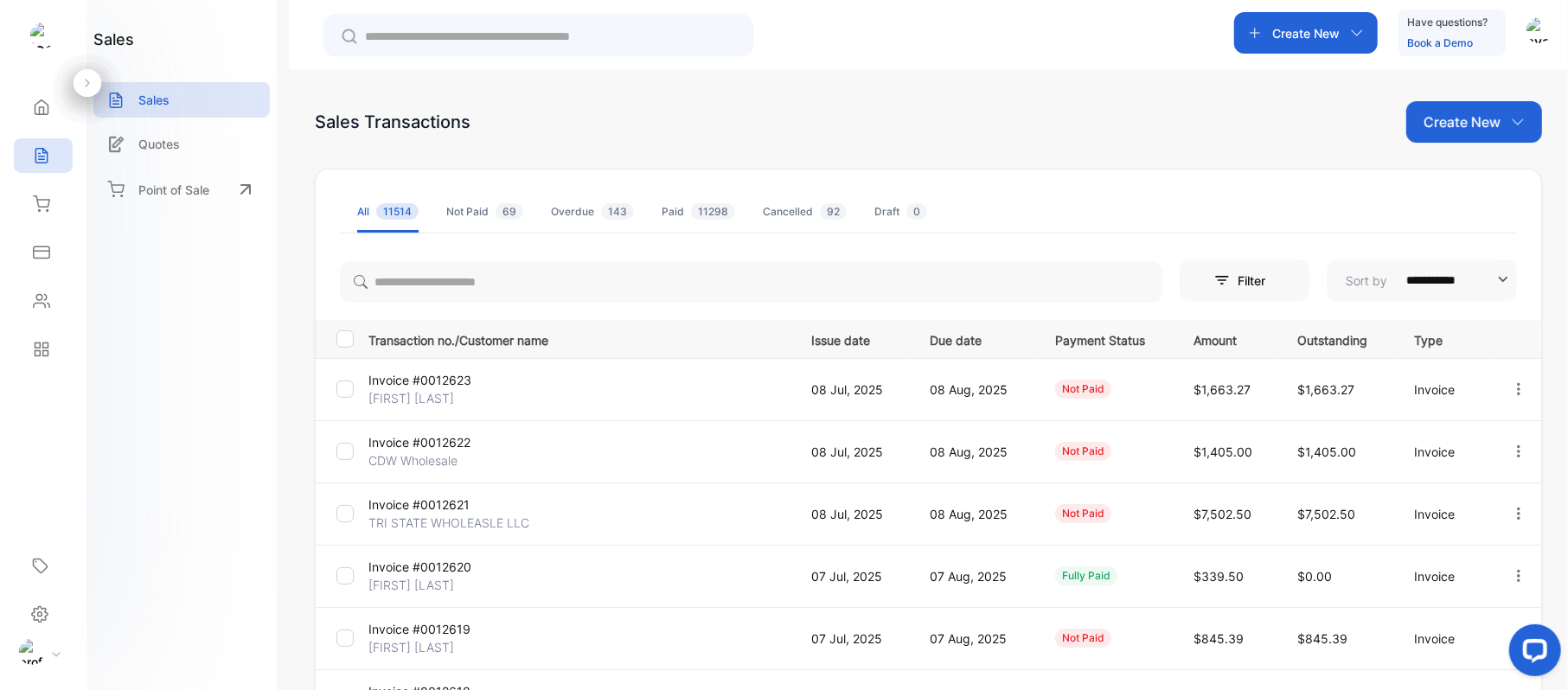 click on "Invoice #0012621" at bounding box center (438, 380) 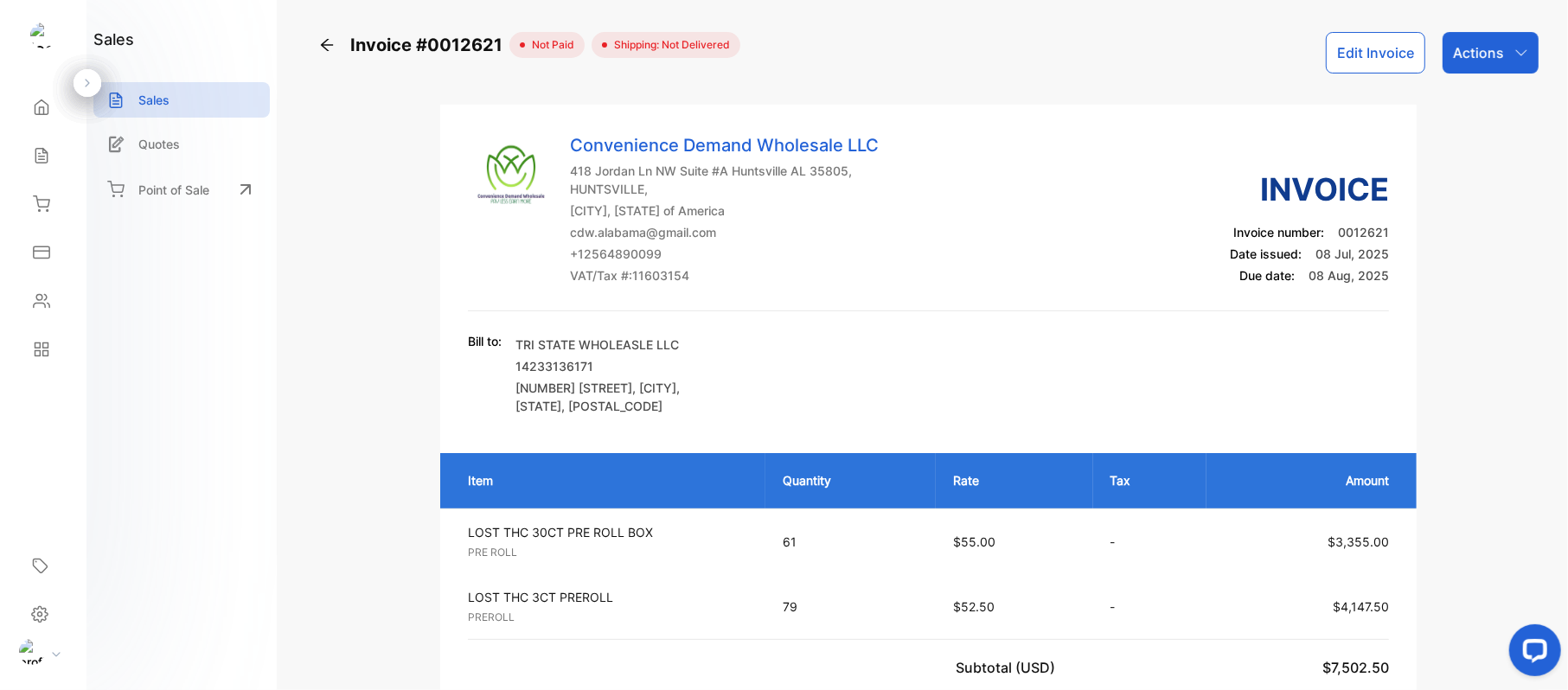 click on "Edit Invoice" at bounding box center (1375, 53) 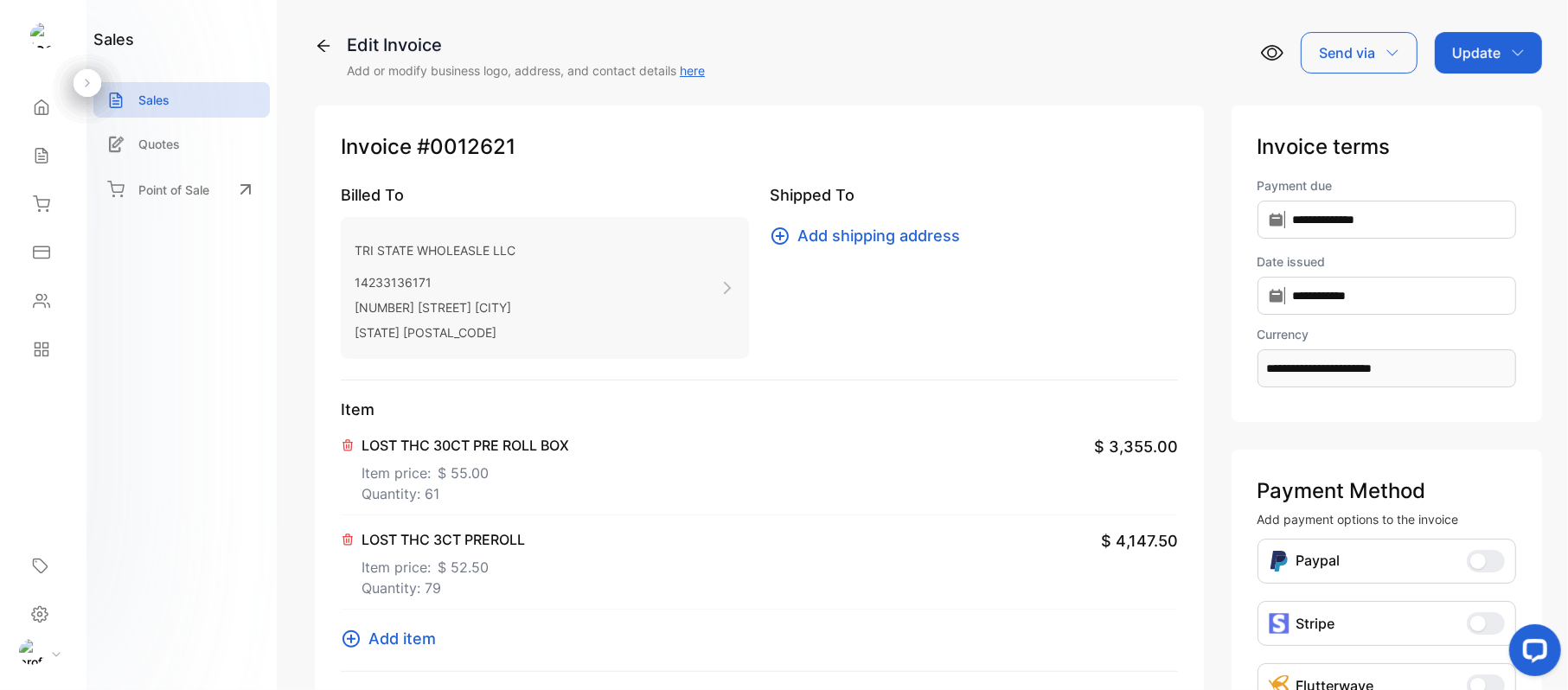 click on "$ 55.00" at bounding box center [463, 473] 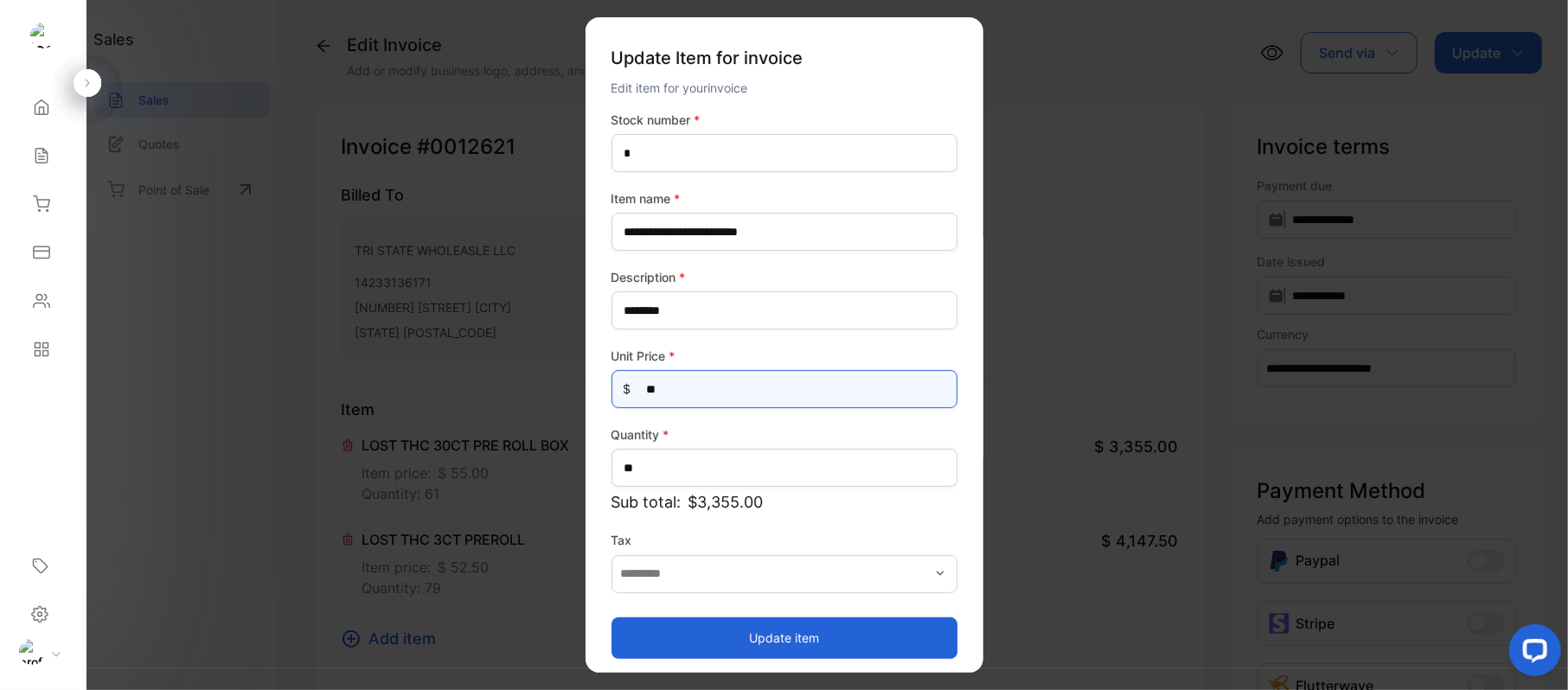 drag, startPoint x: 724, startPoint y: 391, endPoint x: 0, endPoint y: 339, distance: 725.865 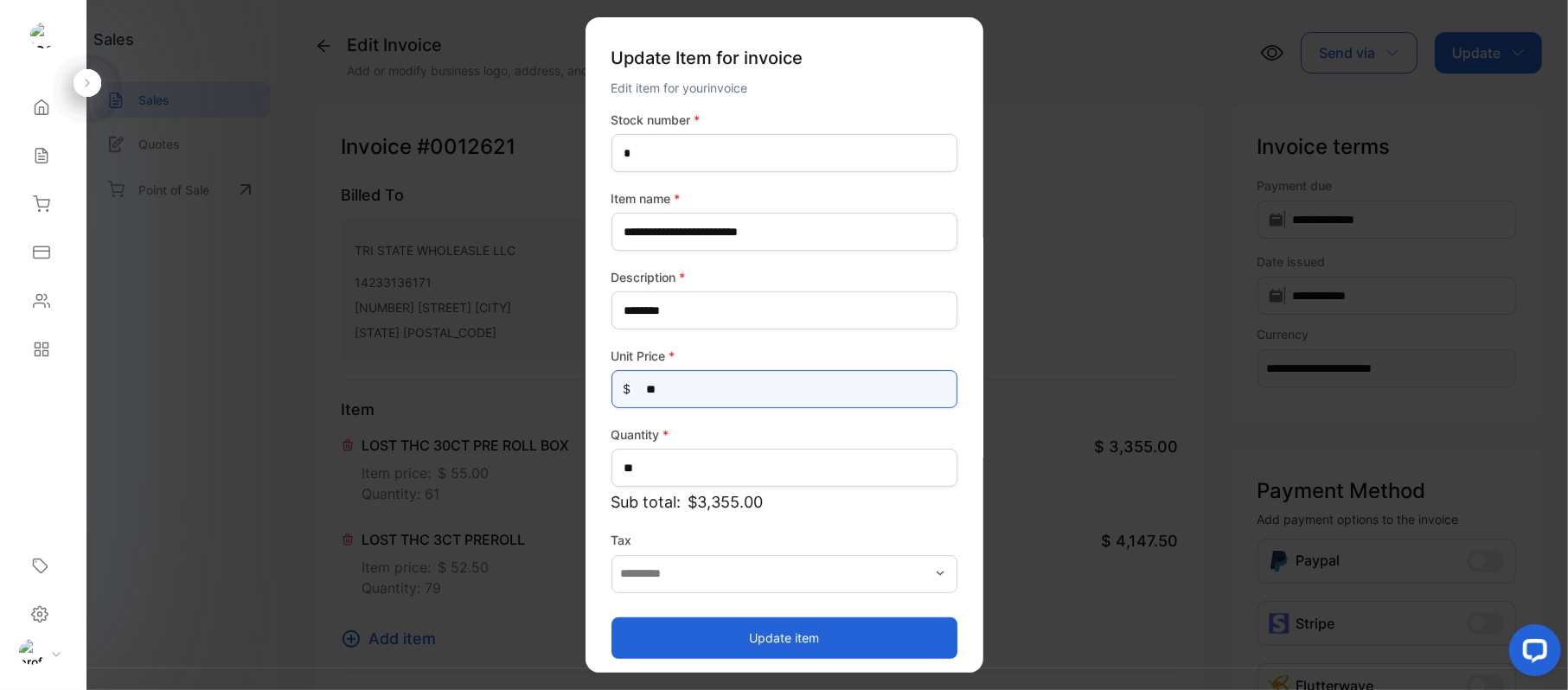 click on "**********" at bounding box center (784, 362) 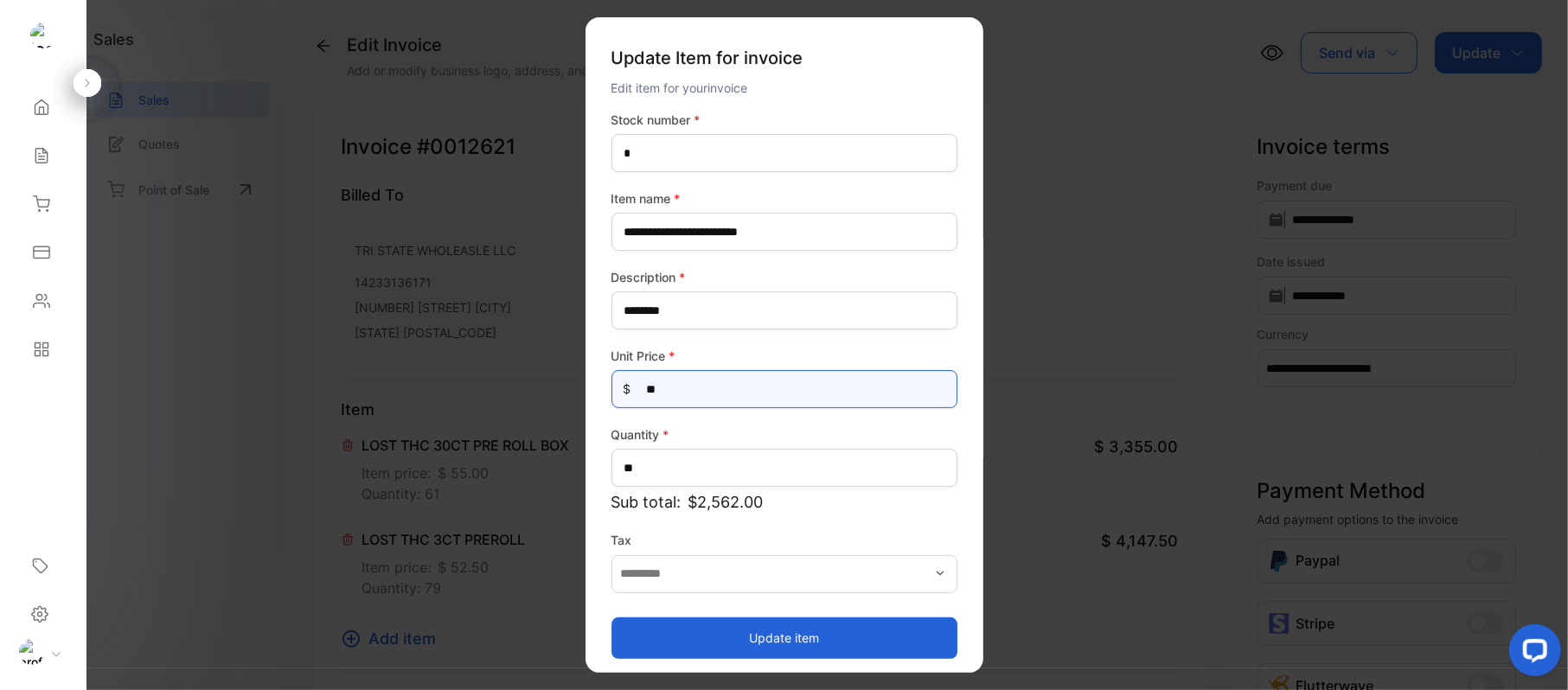 type on "**" 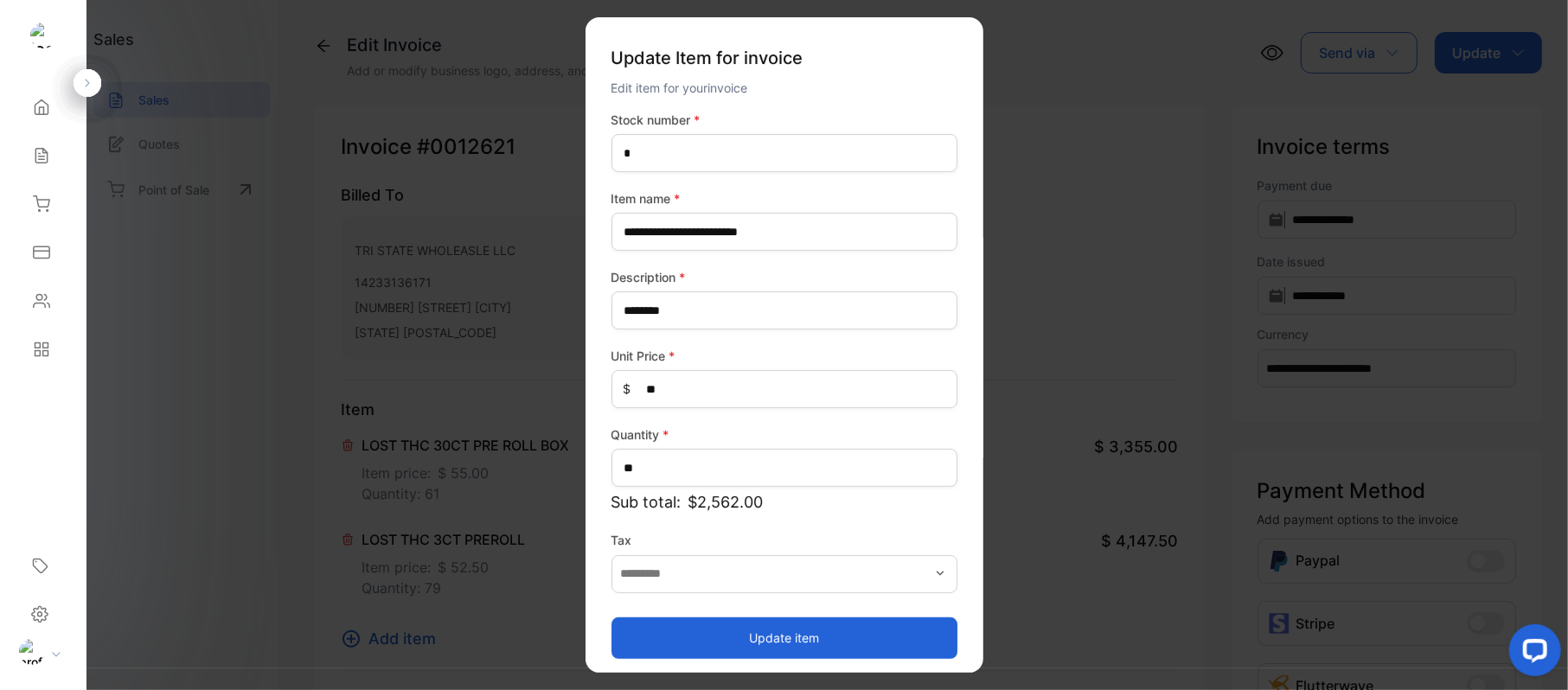 click on "Update item" at bounding box center (784, 637) 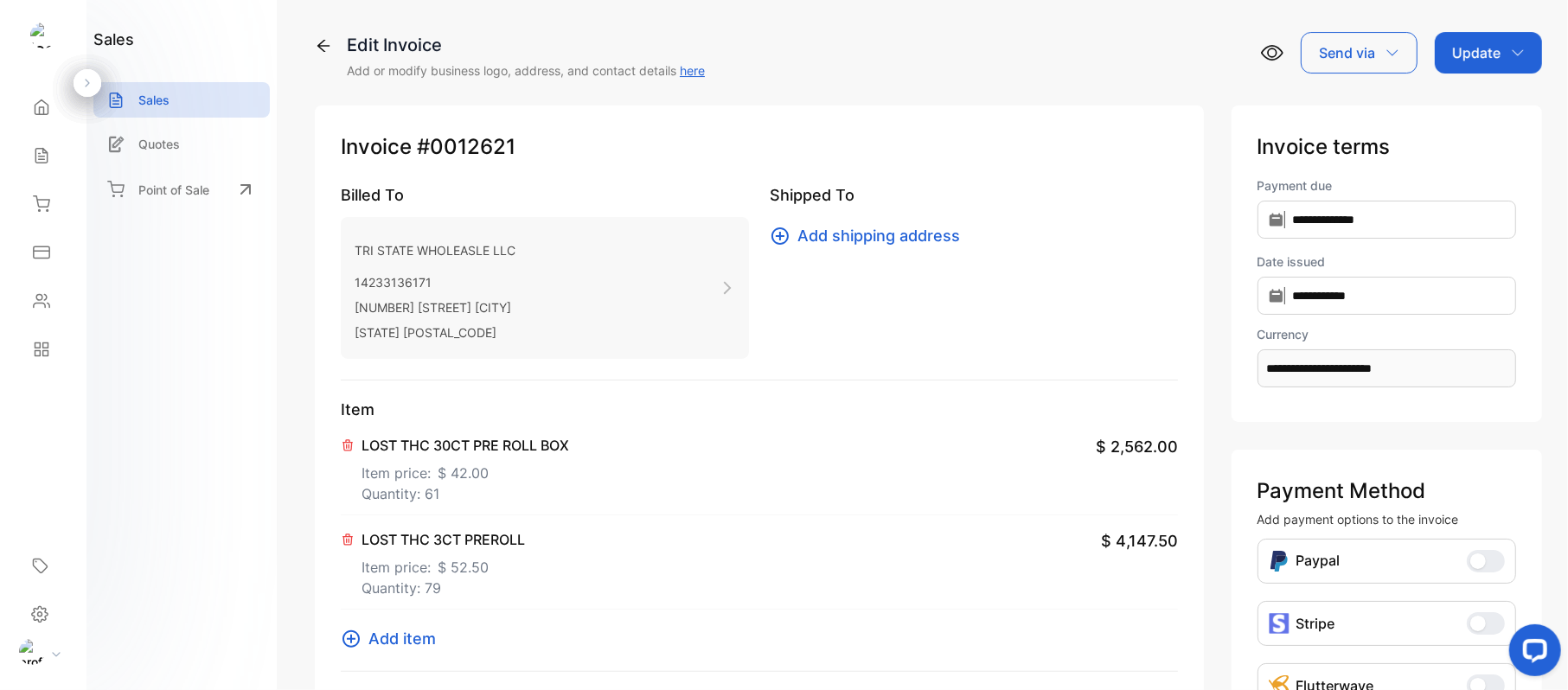 click on "Item price: $ 52.50" at bounding box center (465, 470) 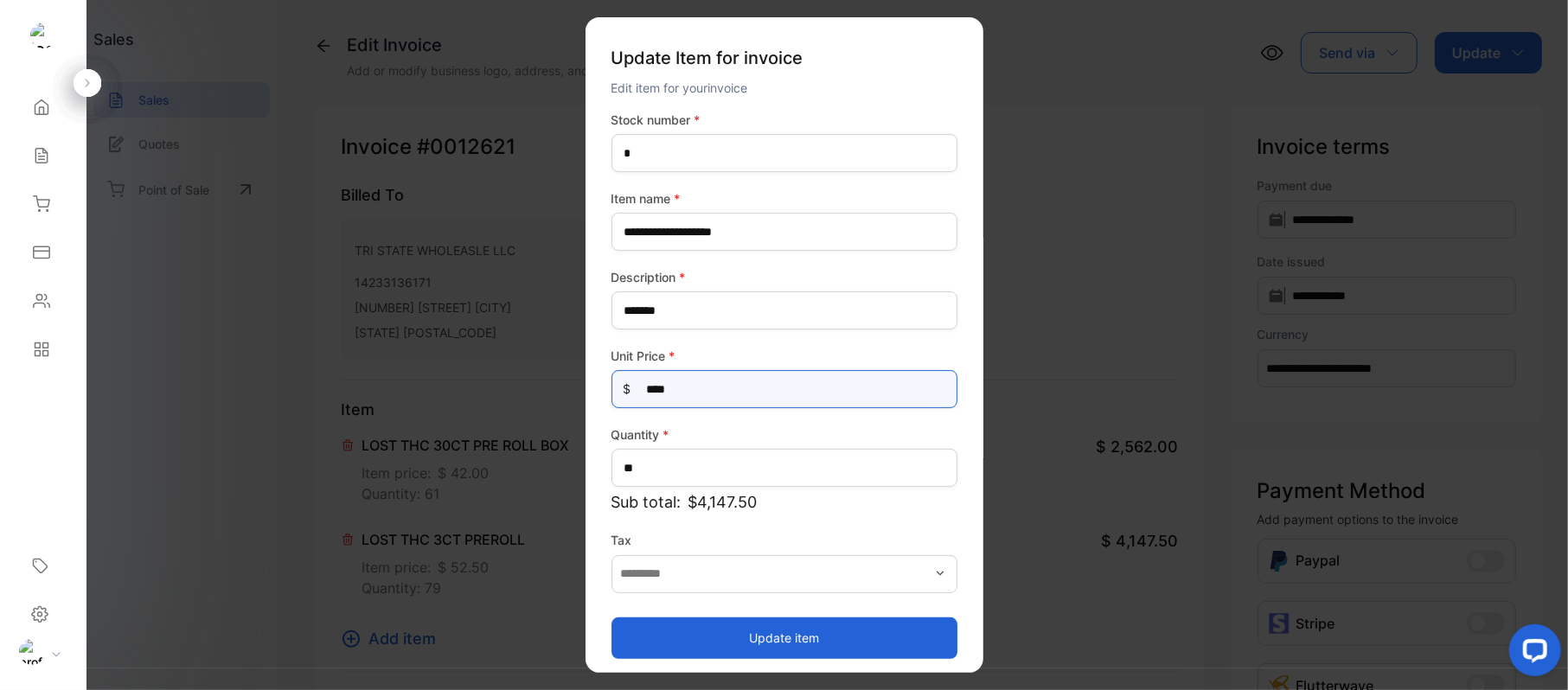 drag, startPoint x: 703, startPoint y: 393, endPoint x: 0, endPoint y: 351, distance: 704.2535 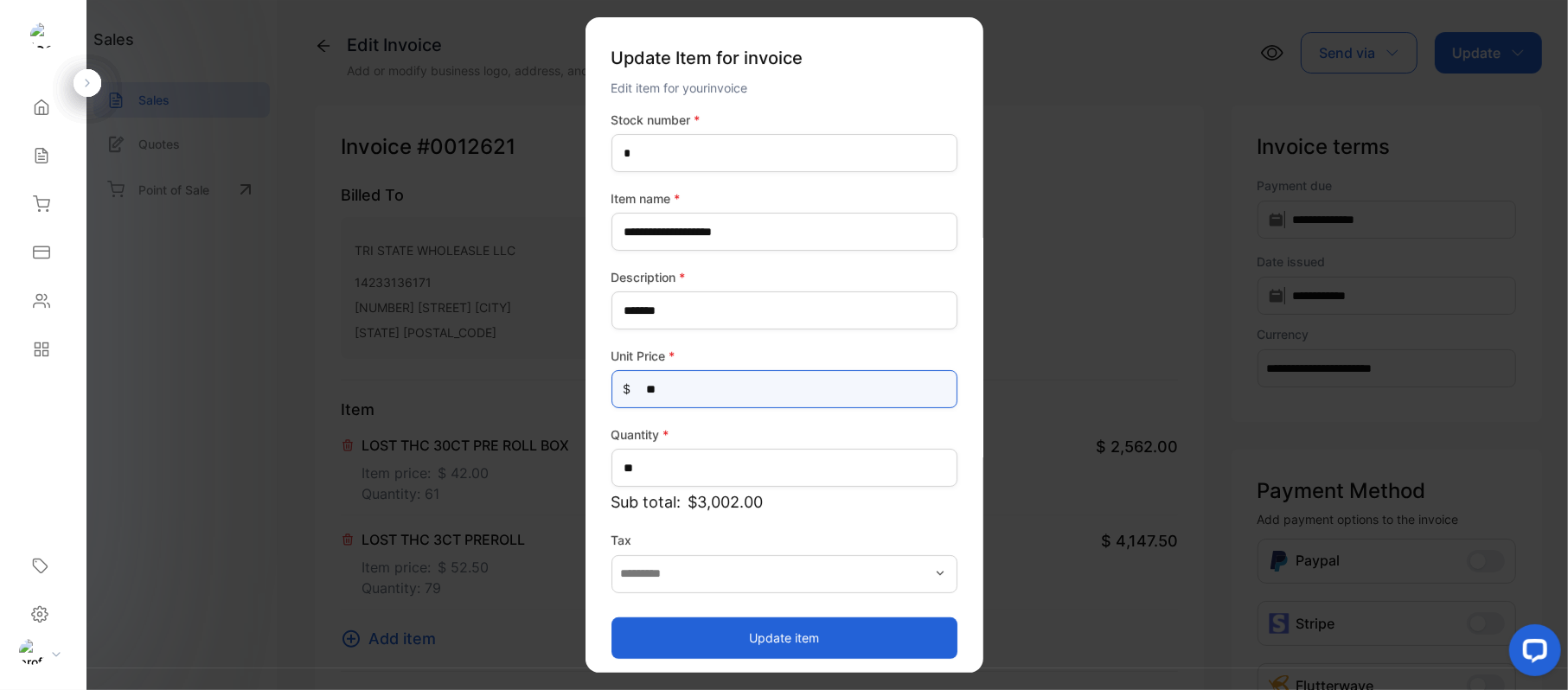 type on "**" 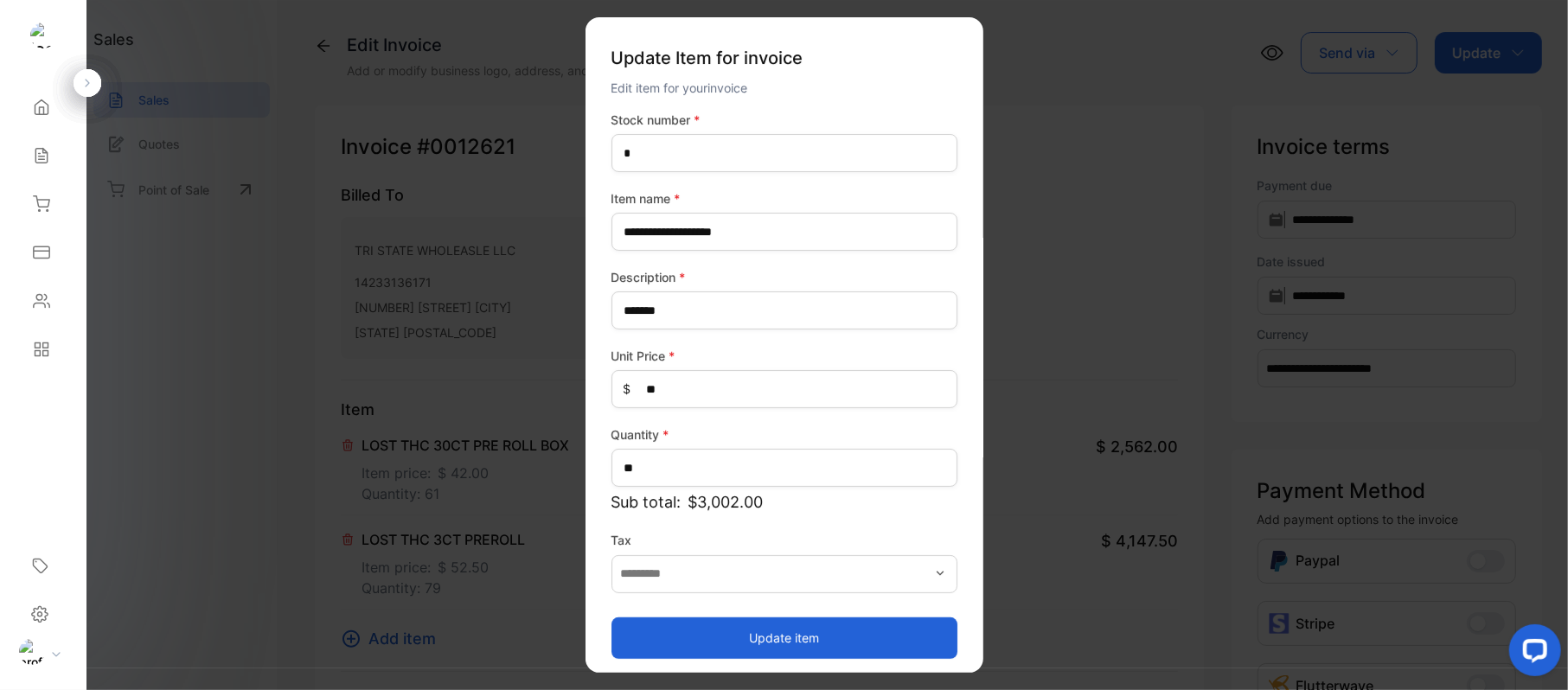 click on "Update item" at bounding box center [784, 637] 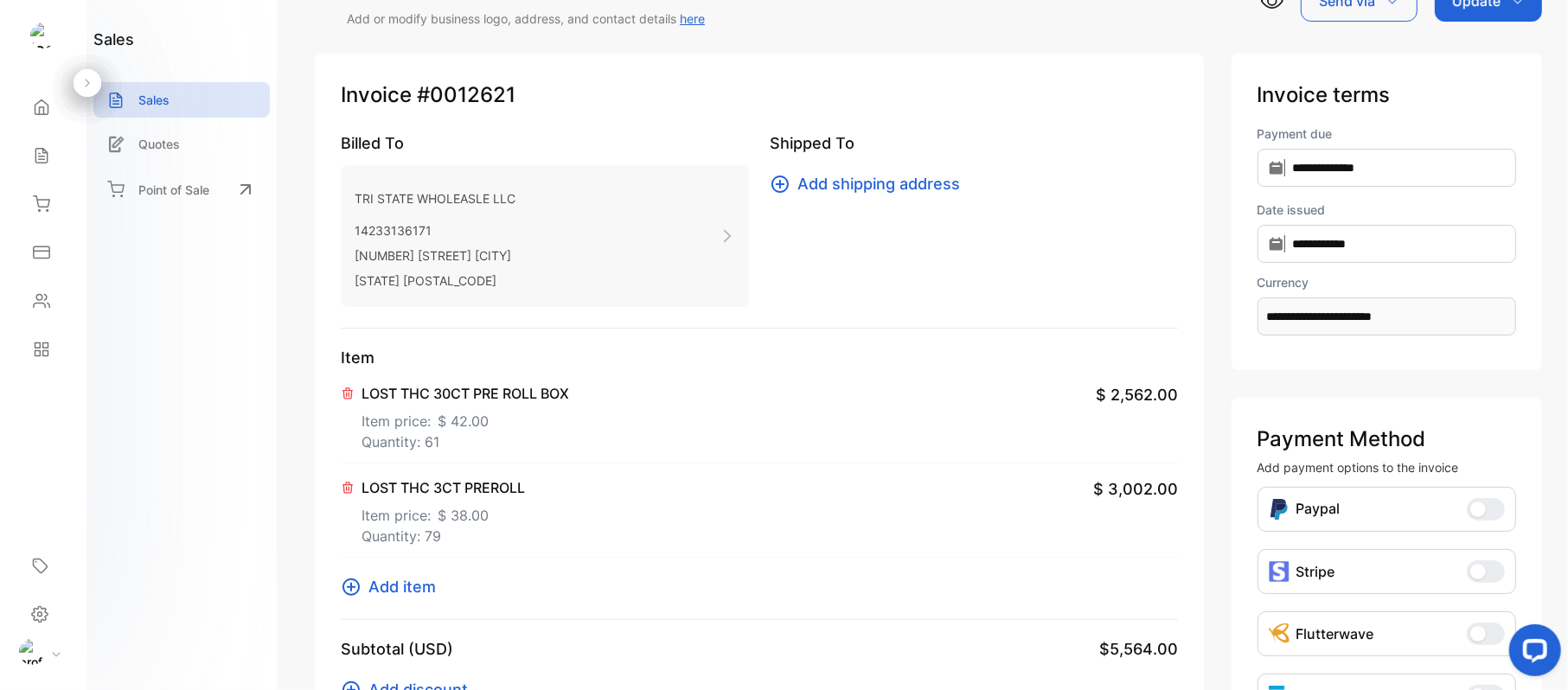 scroll, scrollTop: 0, scrollLeft: 0, axis: both 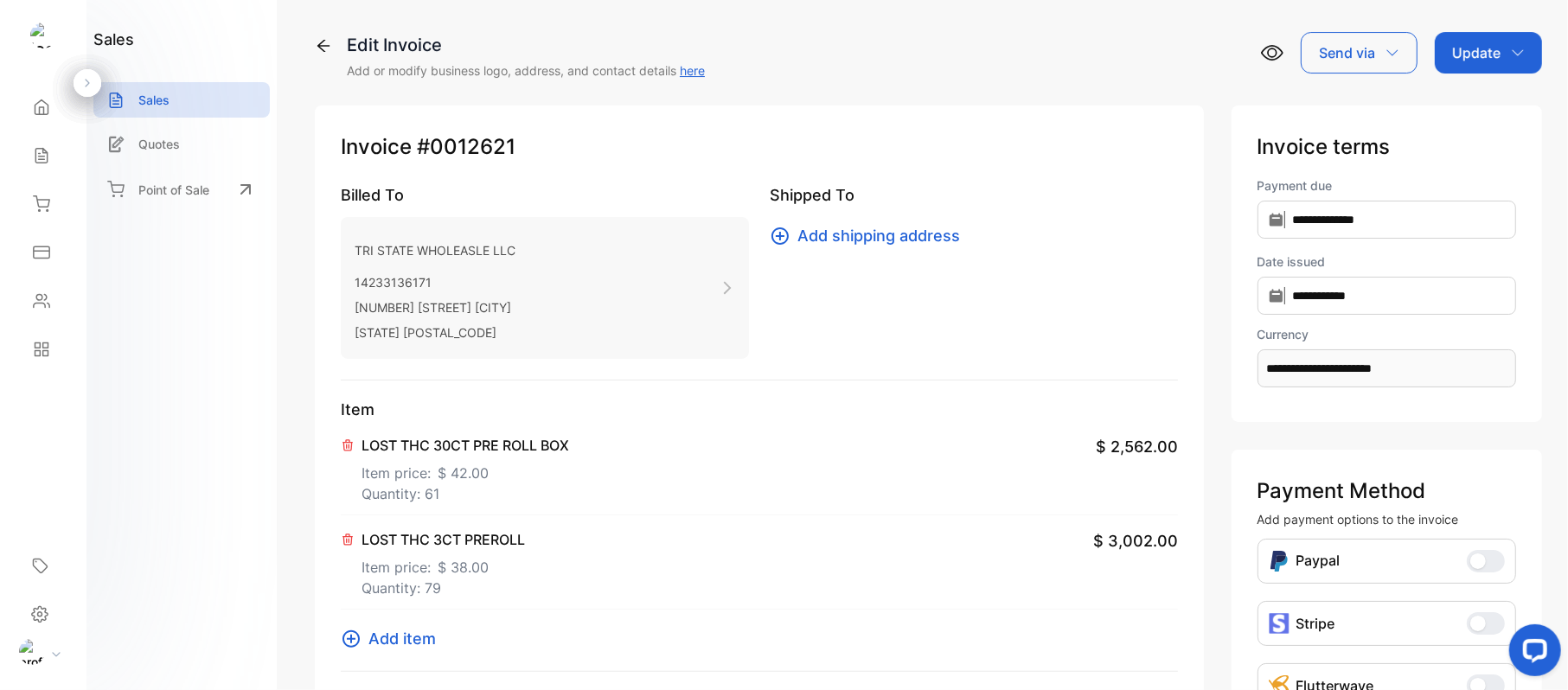 click on "Update" at bounding box center [1476, 53] 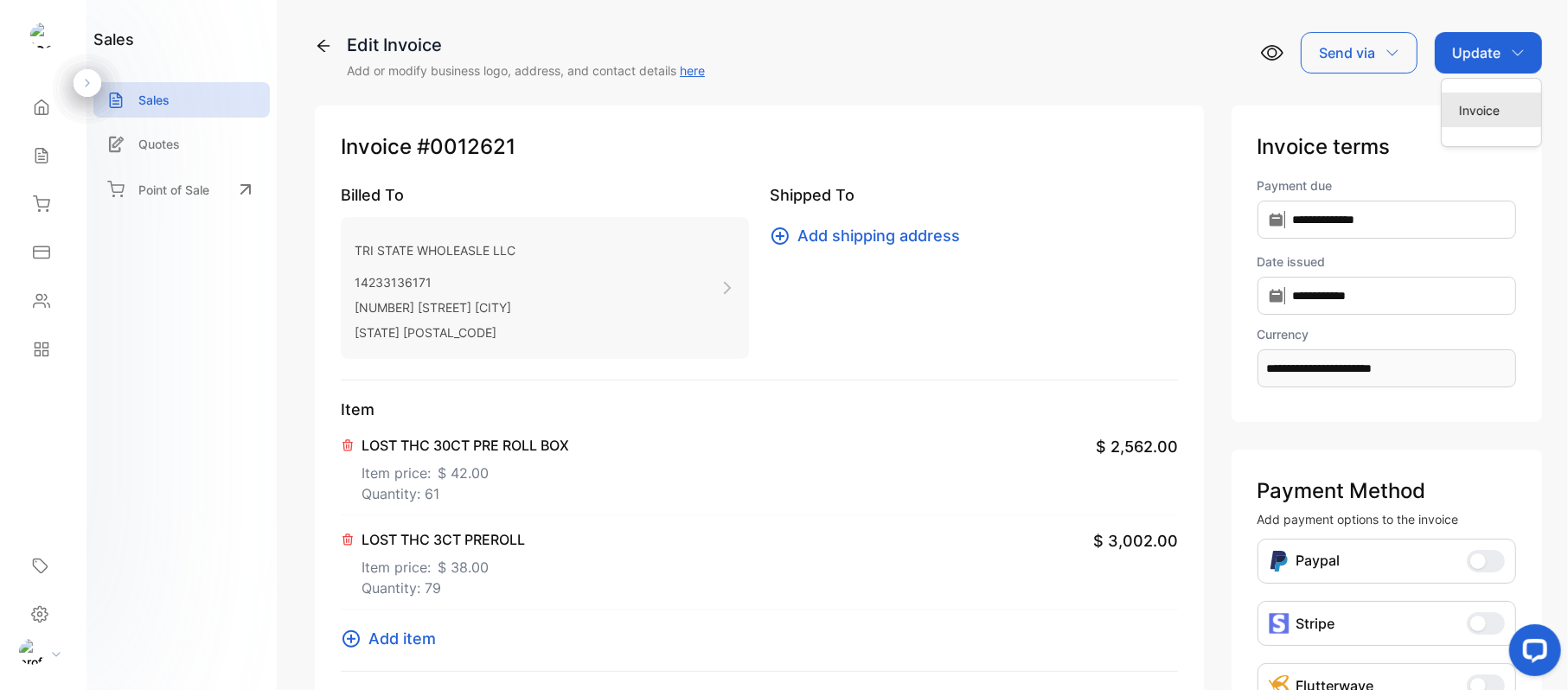 click on "Invoice" at bounding box center (1491, 110) 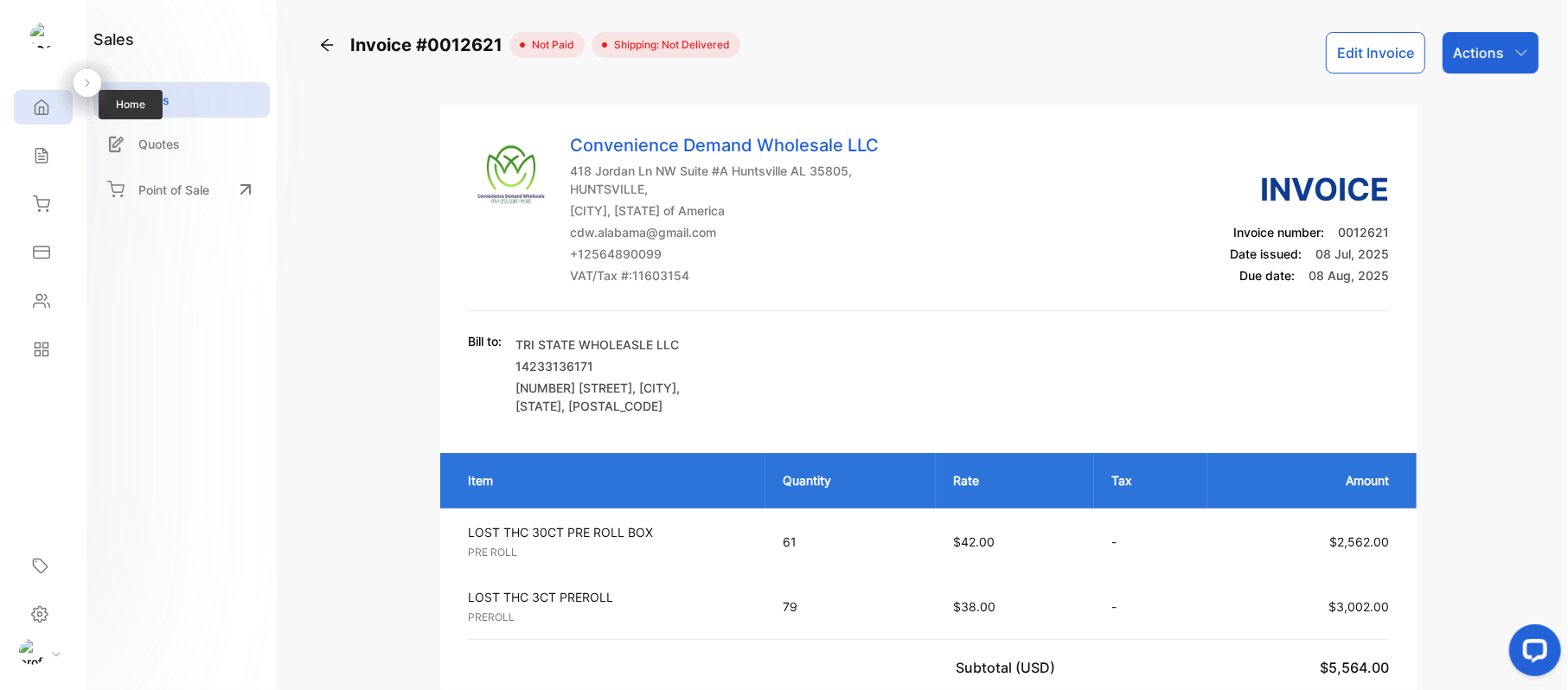 click at bounding box center [42, 107] 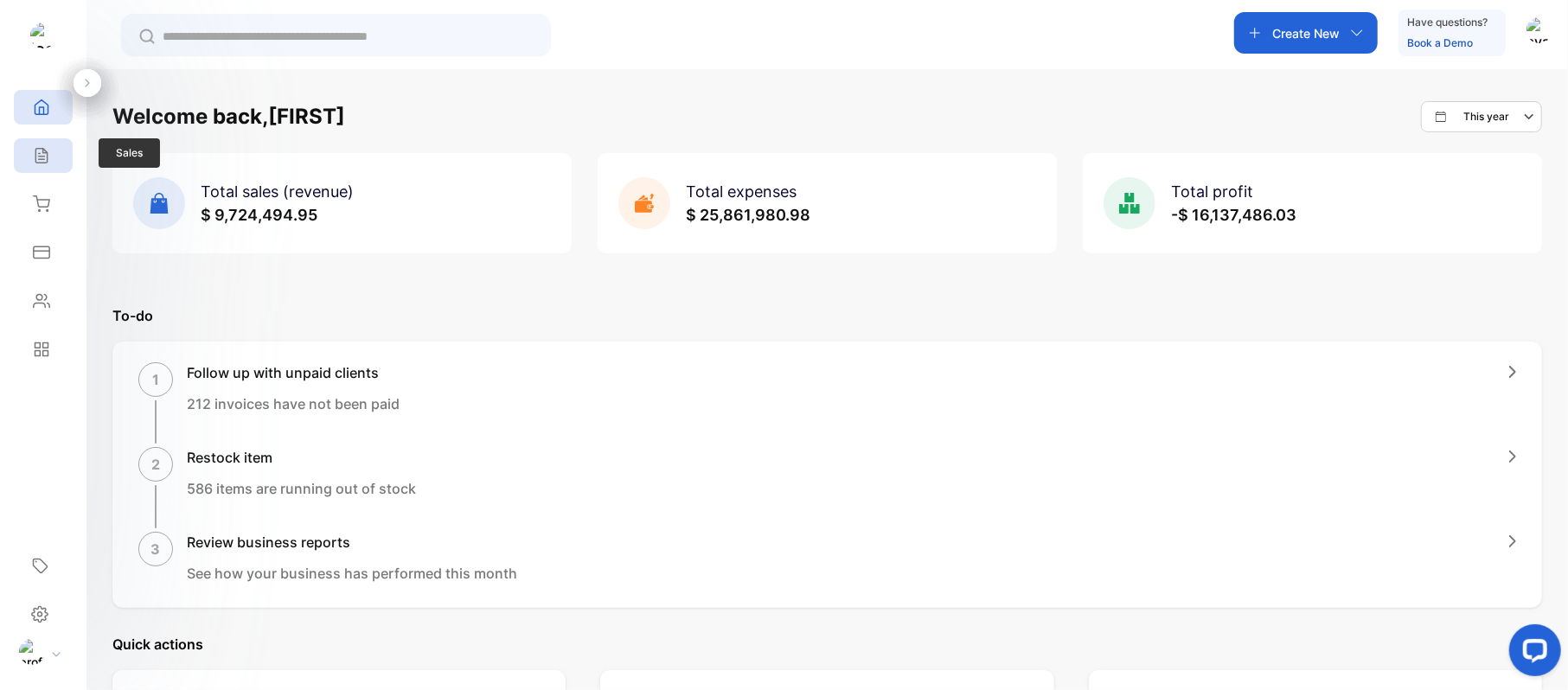 click on "Sales" at bounding box center [43, 156] 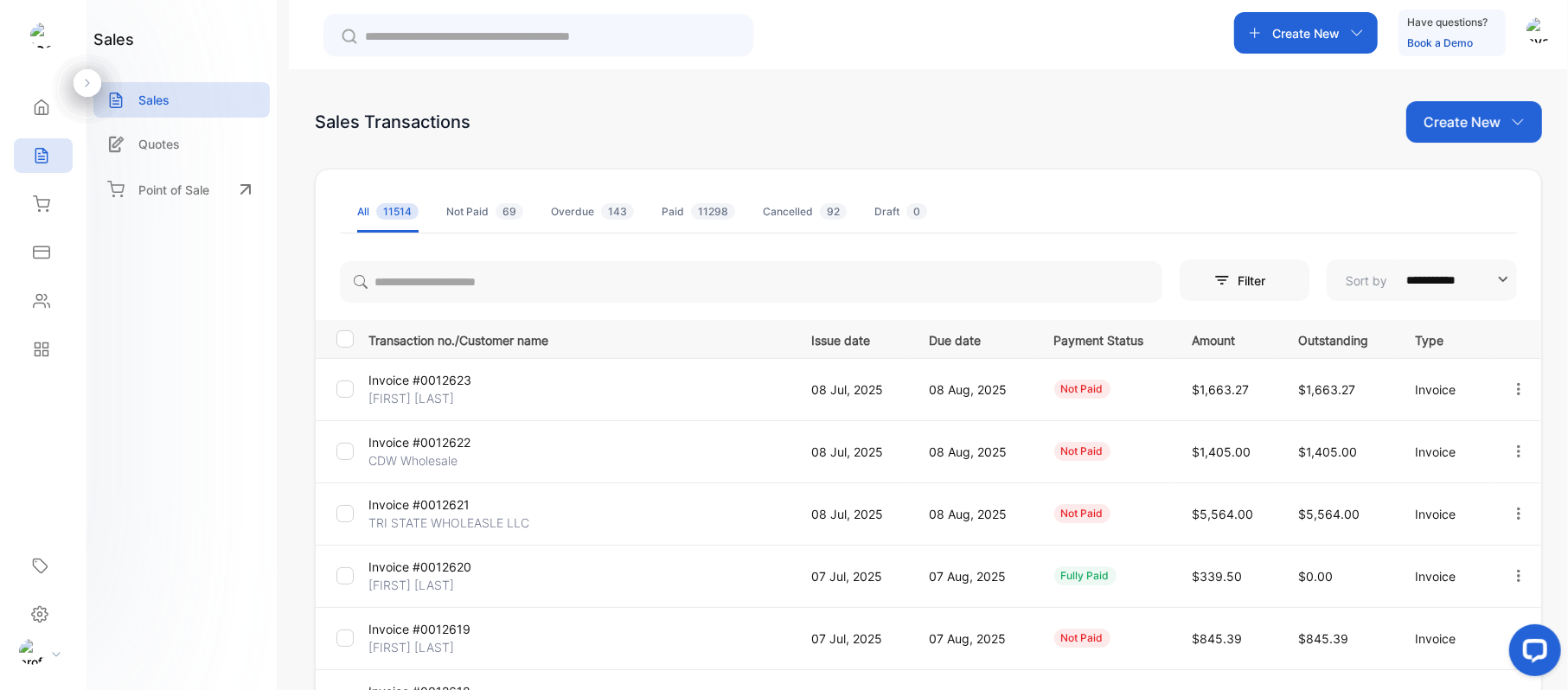 click on "Invoice #0012621" at bounding box center [438, 380] 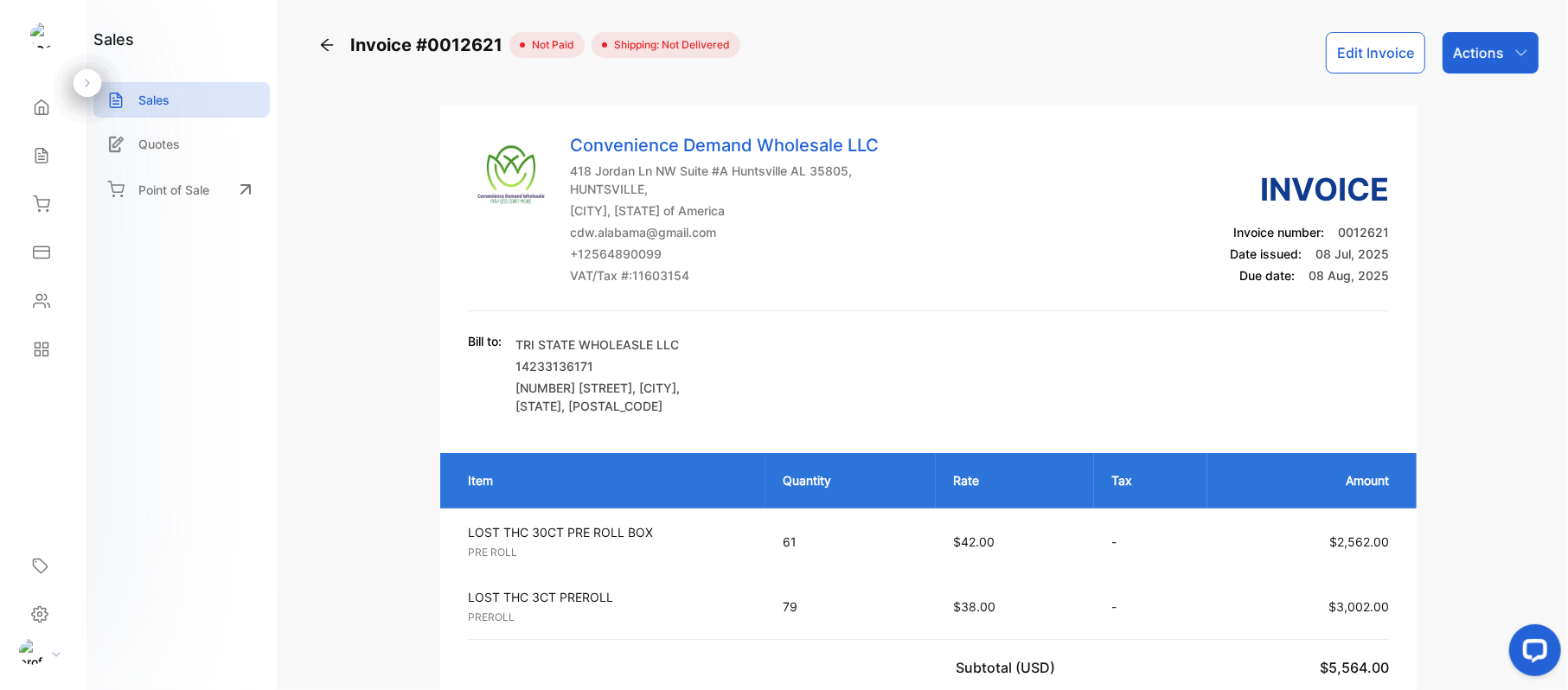 click on "Actions" at bounding box center [1478, 53] 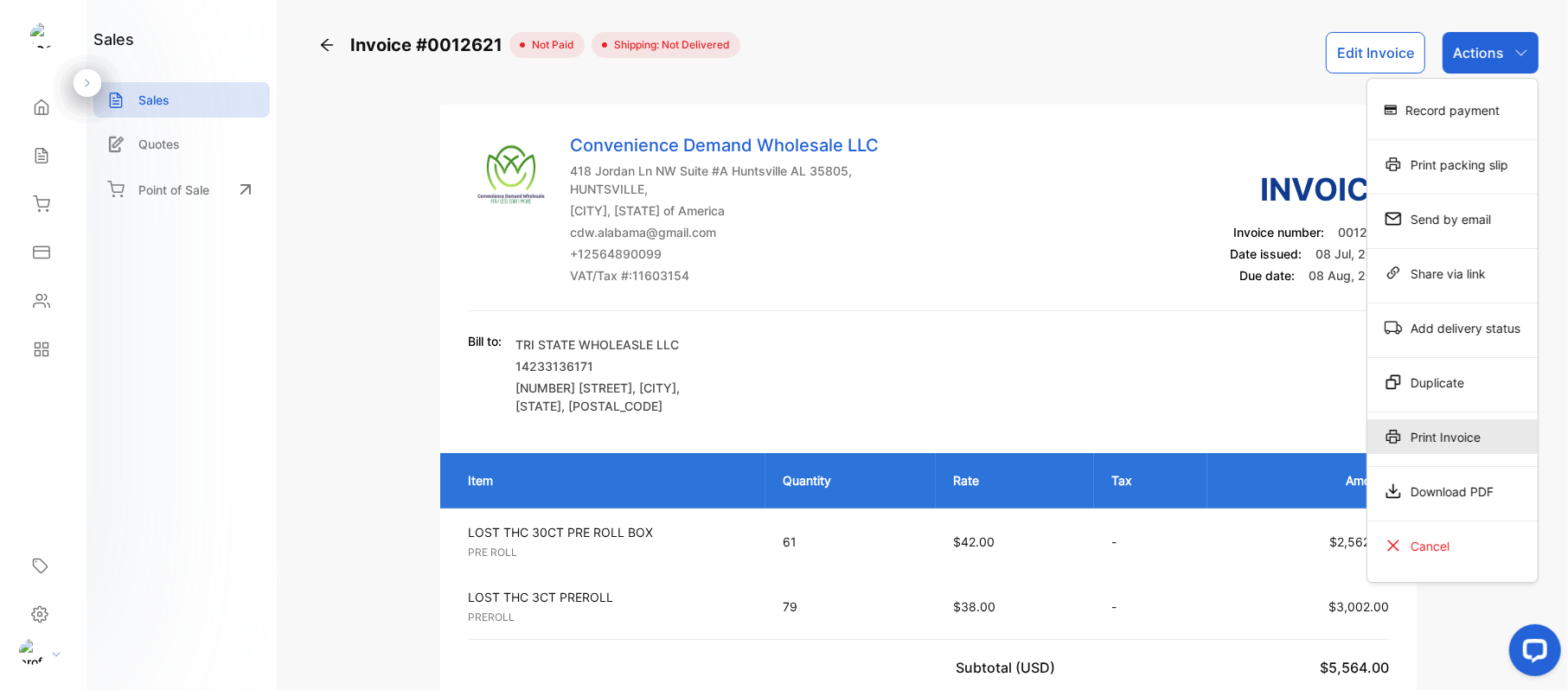 click on "Print Invoice" at bounding box center (1452, 110) 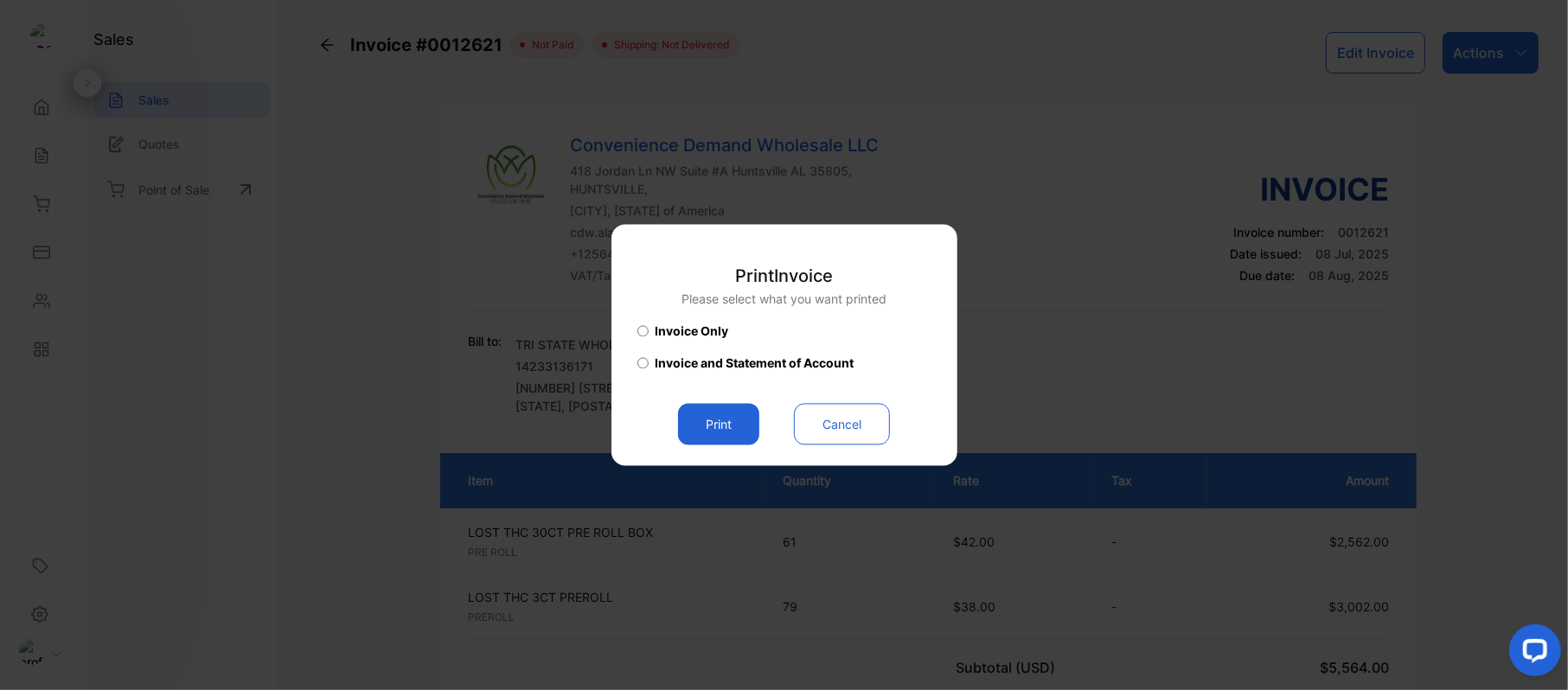 click on "Print" at bounding box center (719, 425) 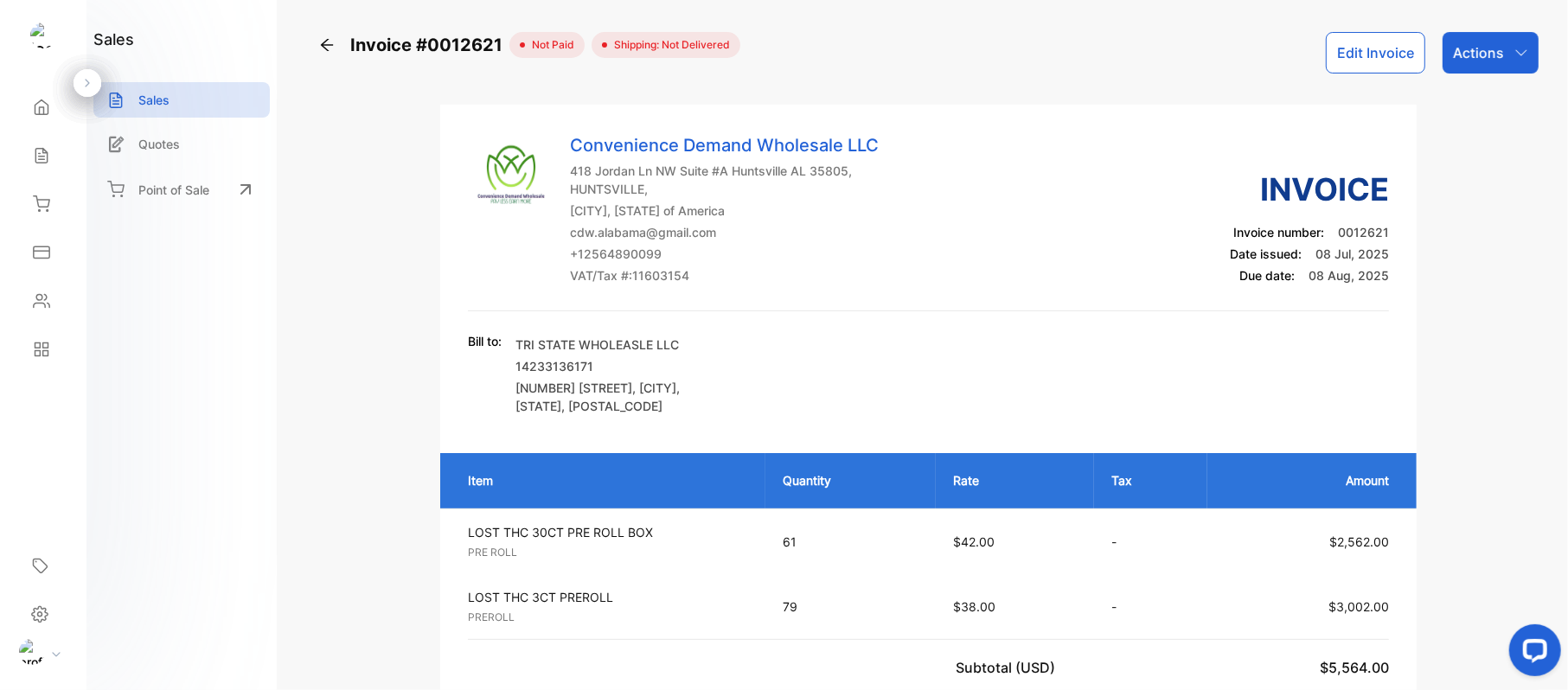 scroll, scrollTop: 0, scrollLeft: 0, axis: both 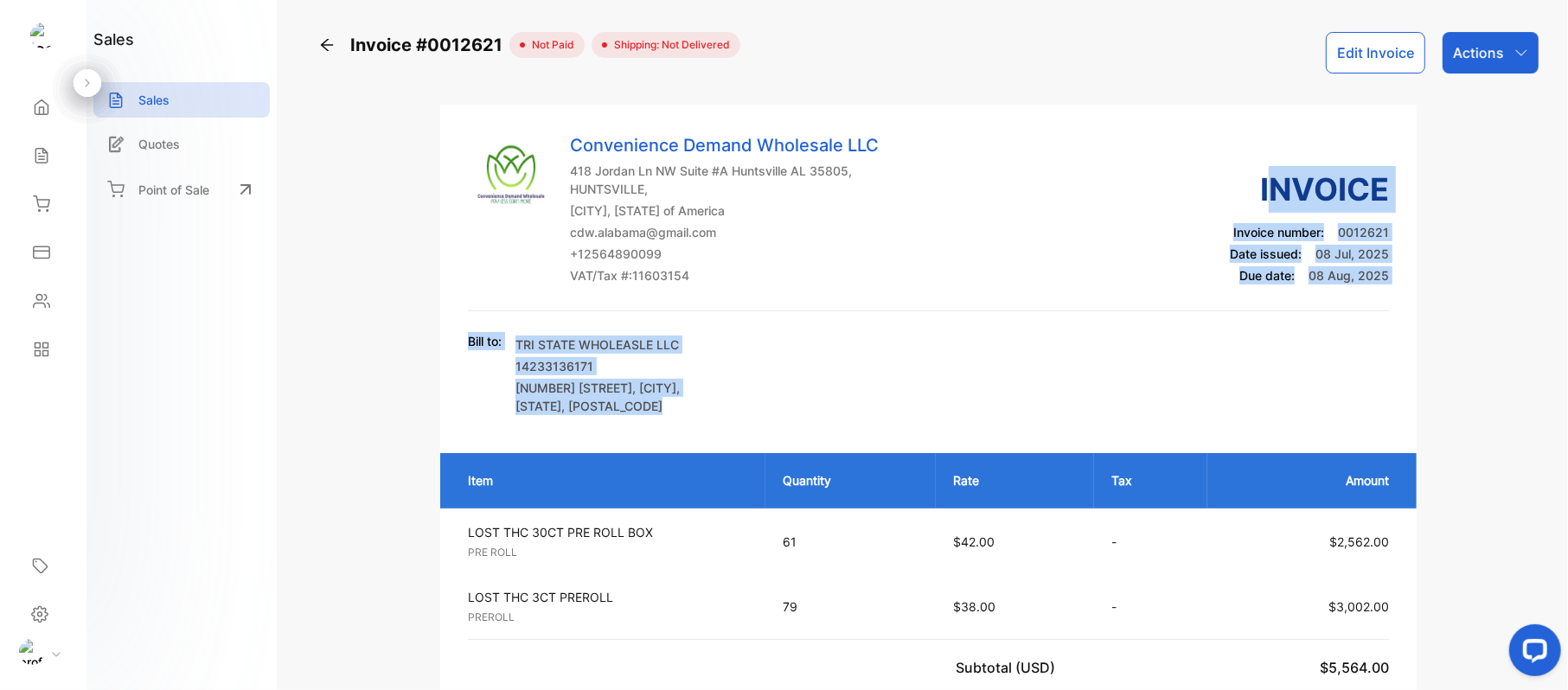drag, startPoint x: 1268, startPoint y: 182, endPoint x: 1328, endPoint y: 552, distance: 374.8333 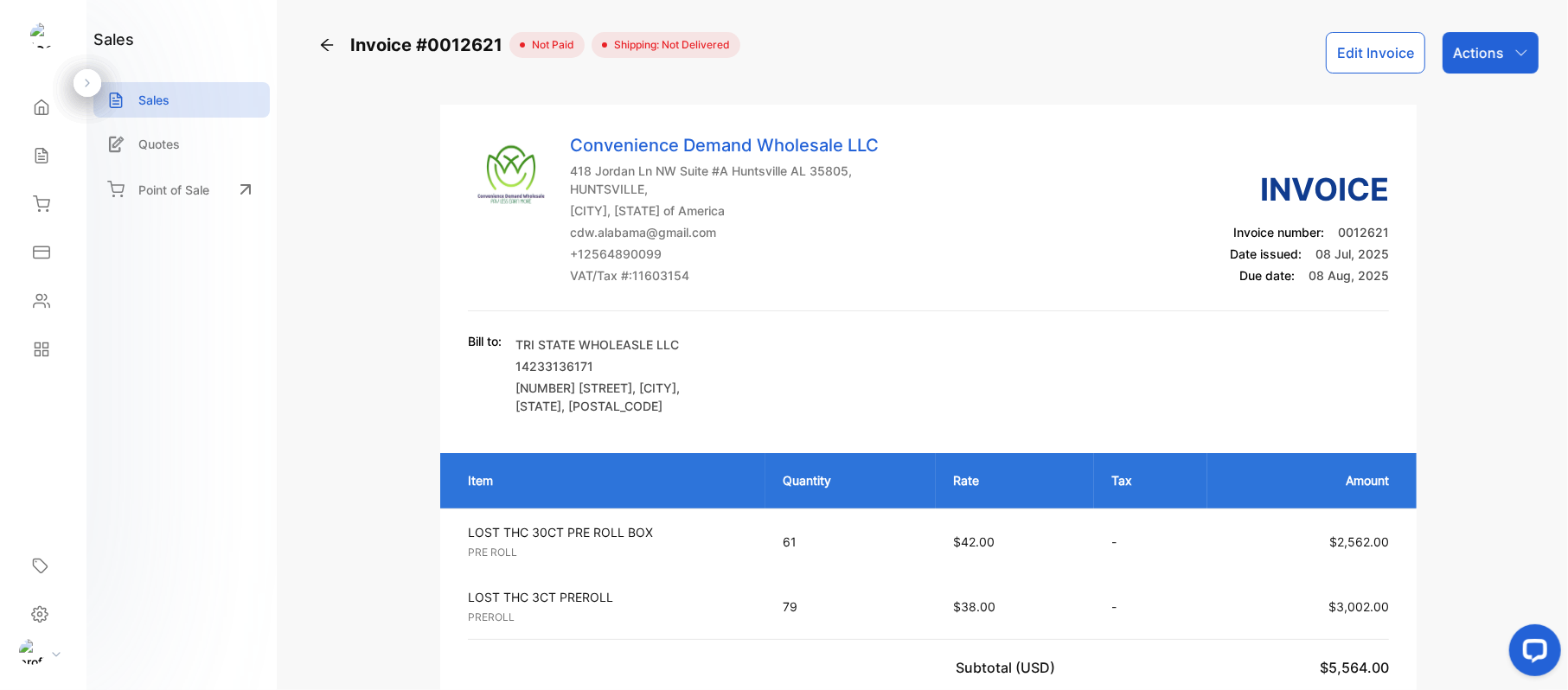 click on "Sales" at bounding box center (39, 107) 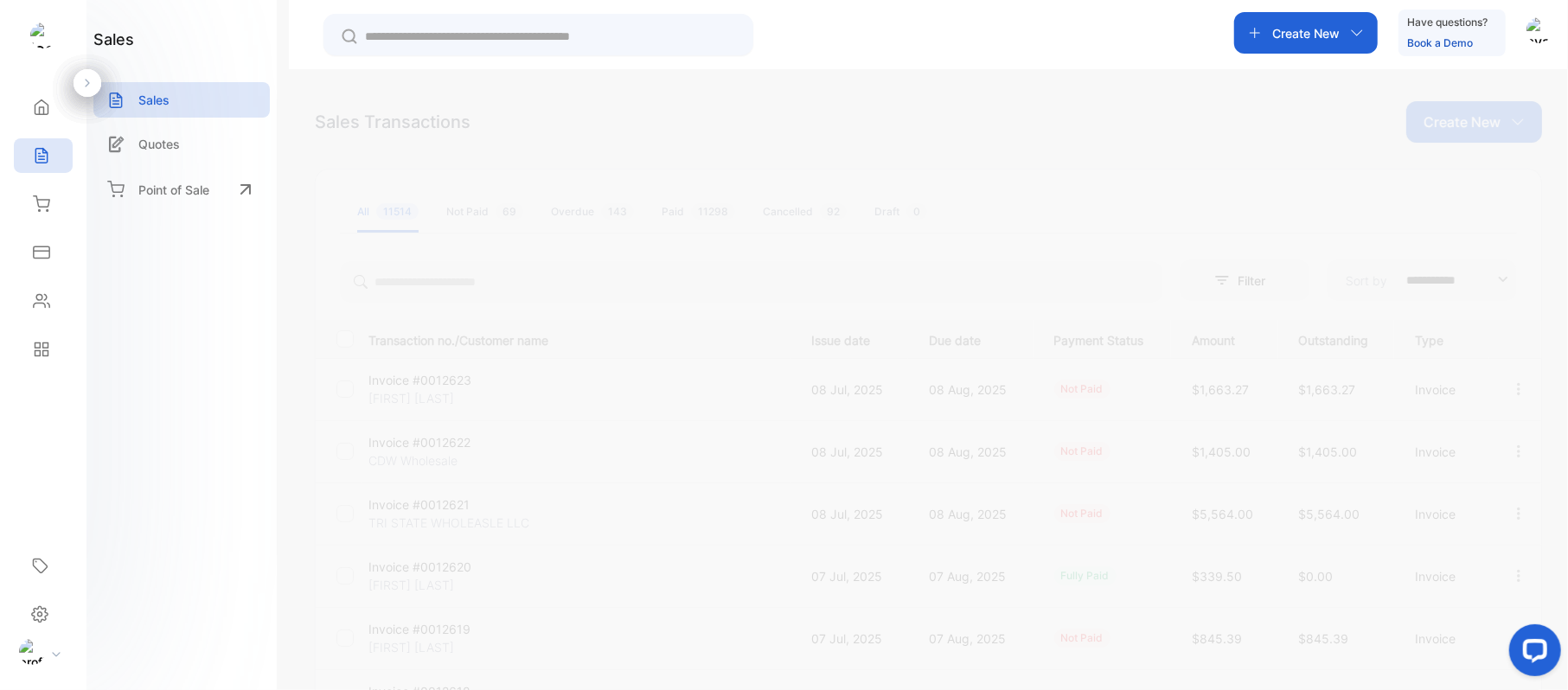 click on "Create New" at bounding box center [1462, 122] 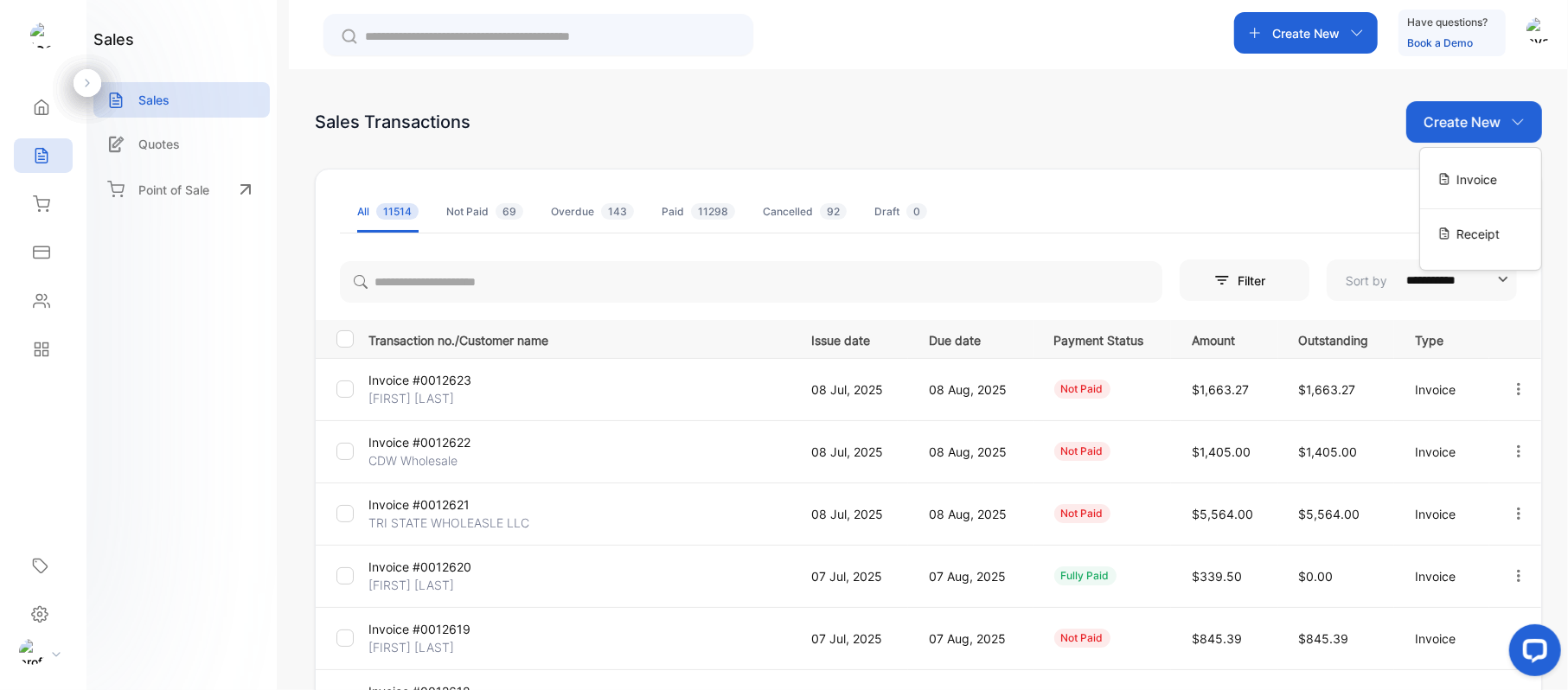 click on "Invoice" at bounding box center [1481, 179] 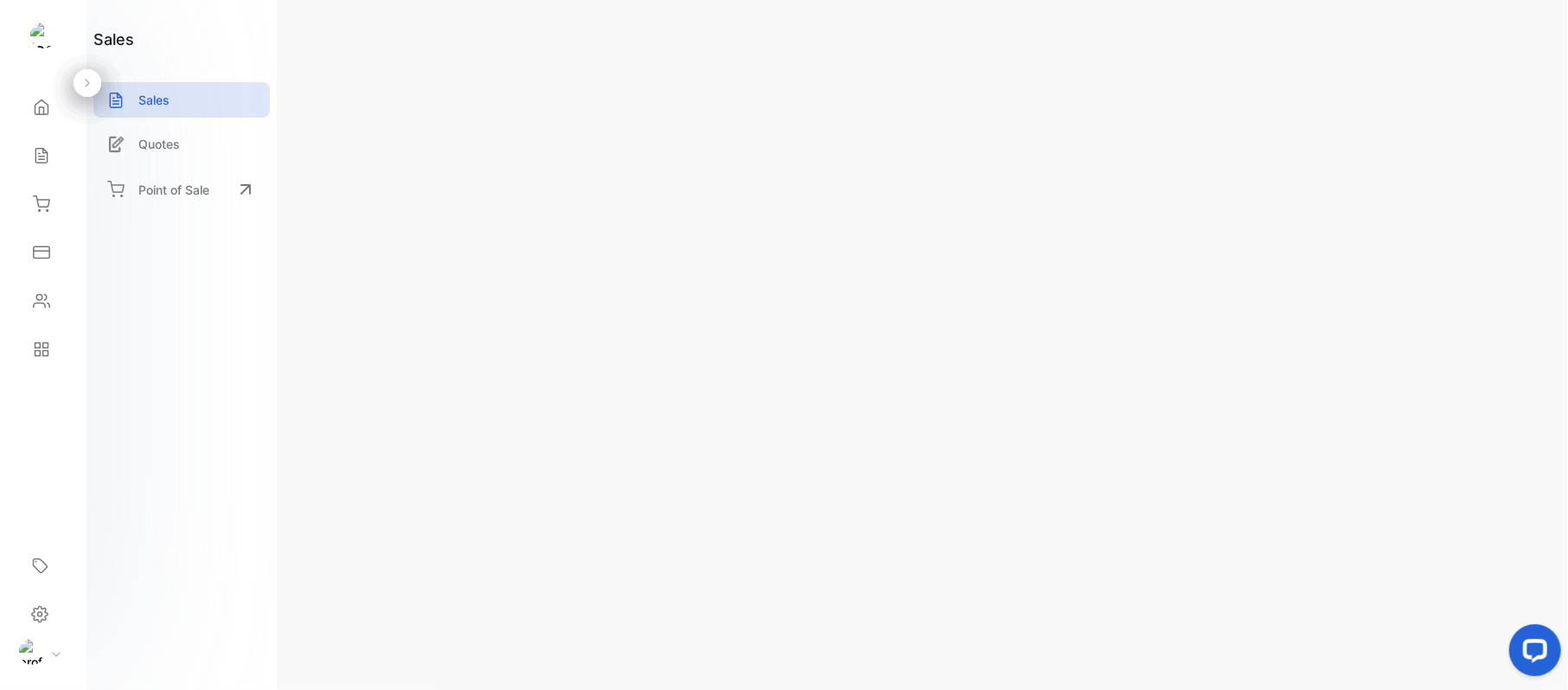 click on "Add client" at bounding box center (406, 235) 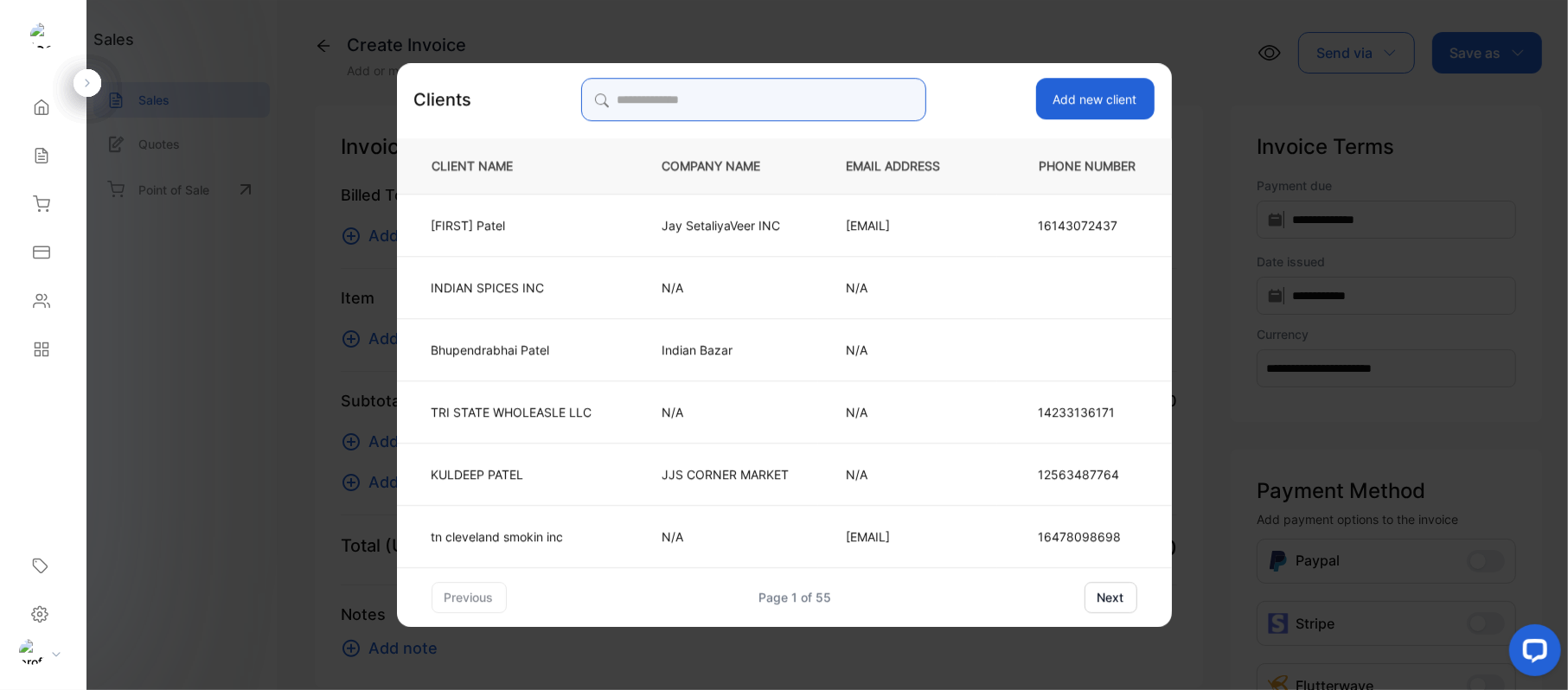 click at bounding box center (754, 99) 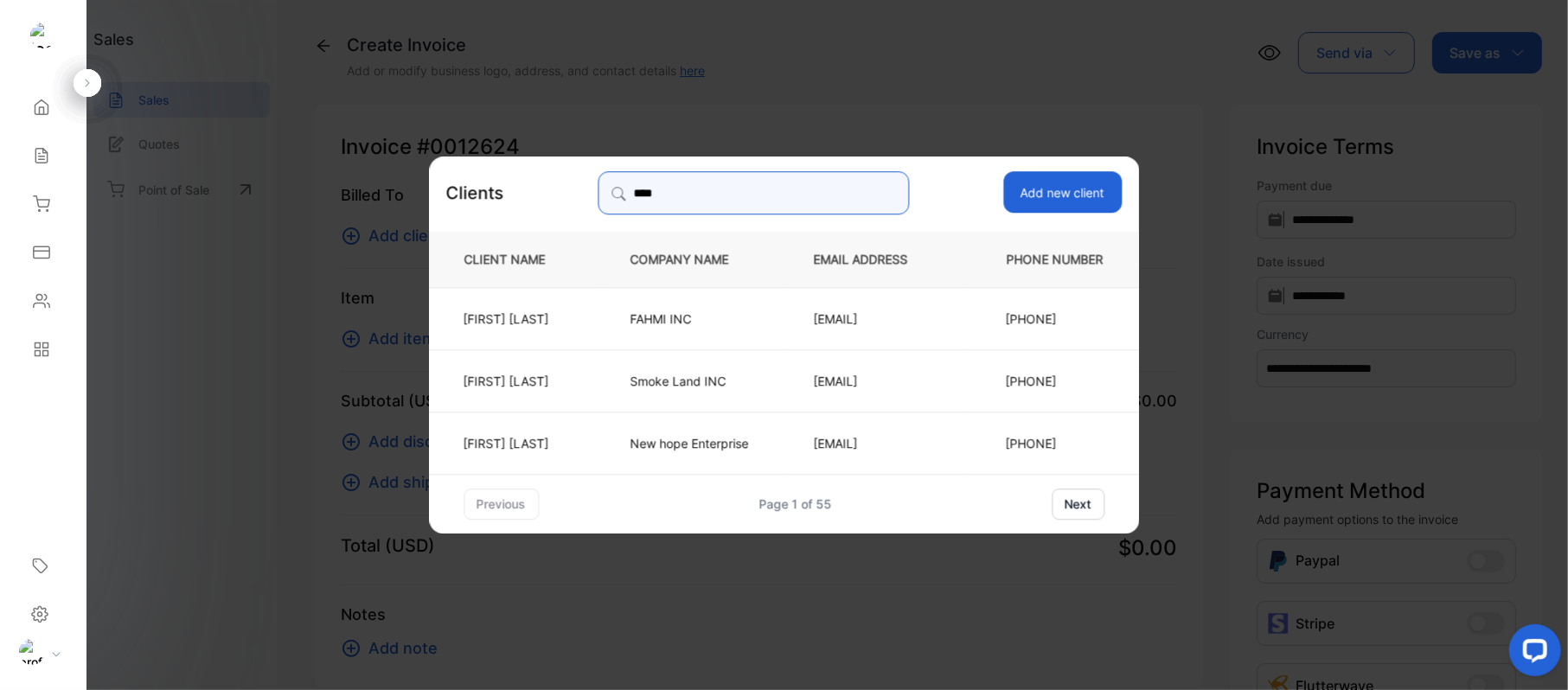 type on "****" 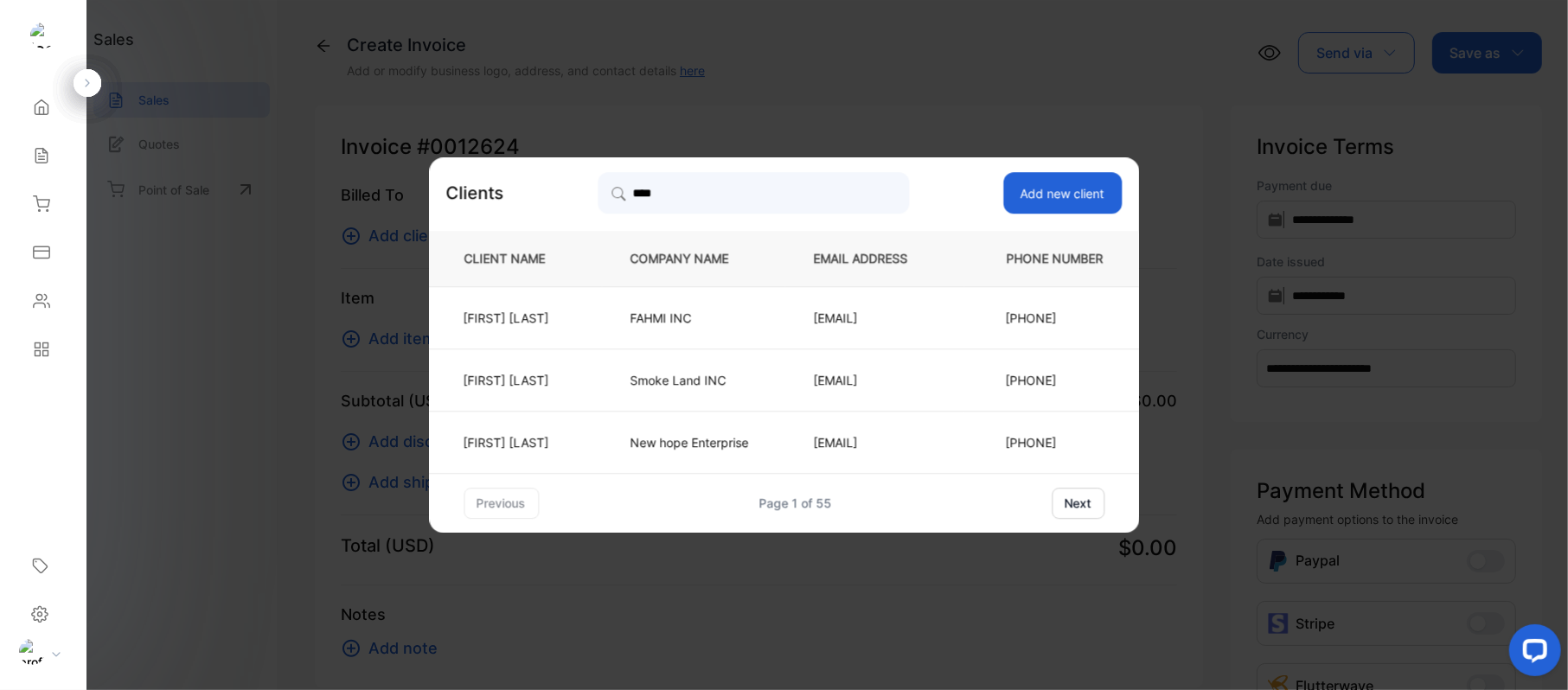 click on "New hope Enterprise" at bounding box center [694, 317] 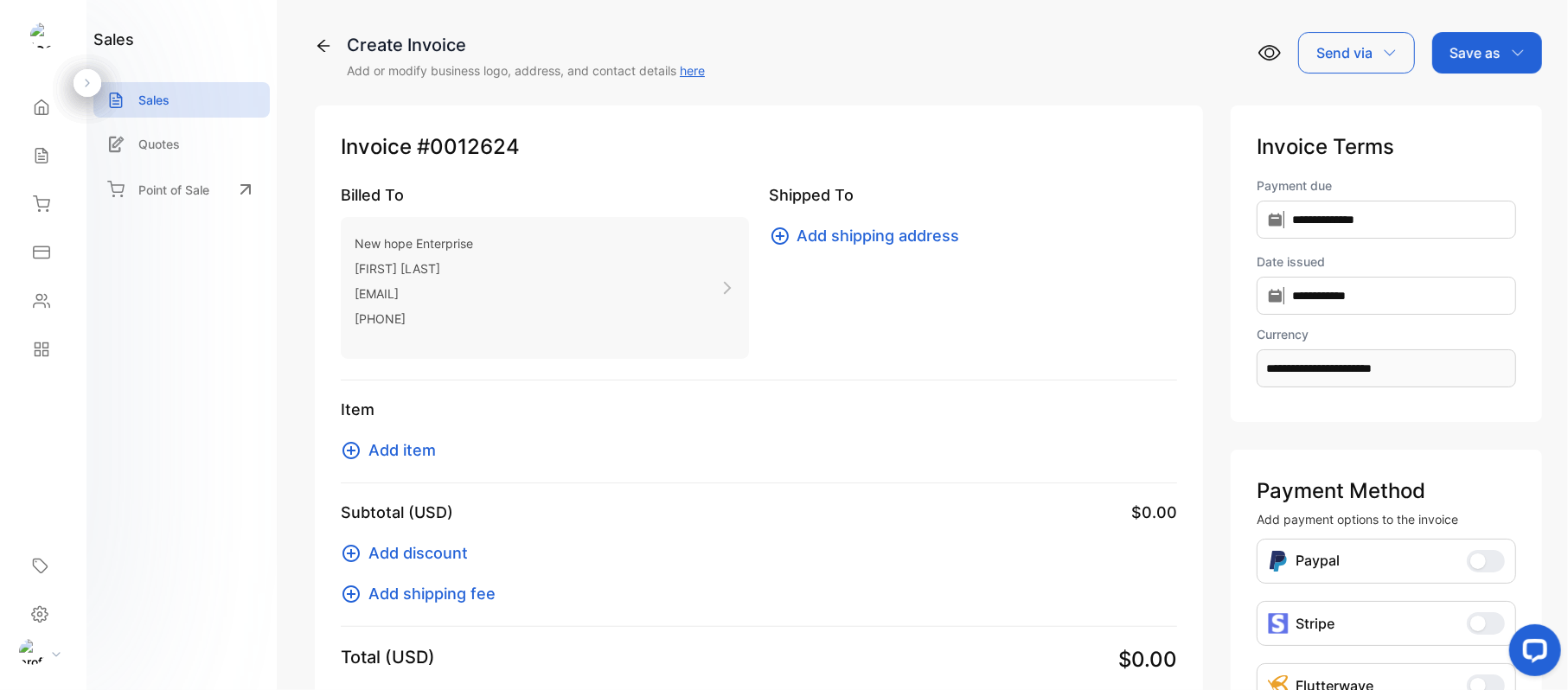 click on "Add item" at bounding box center [402, 450] 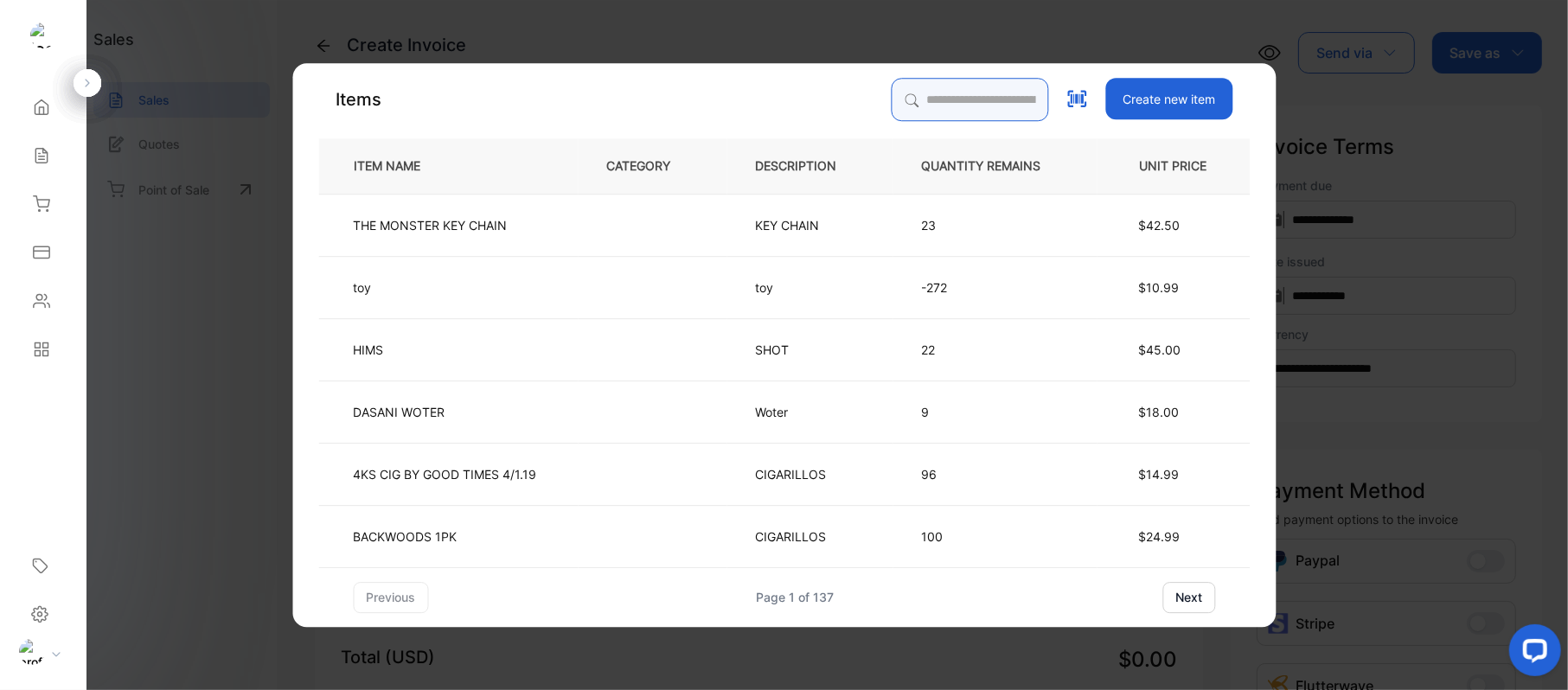 click at bounding box center (970, 99) 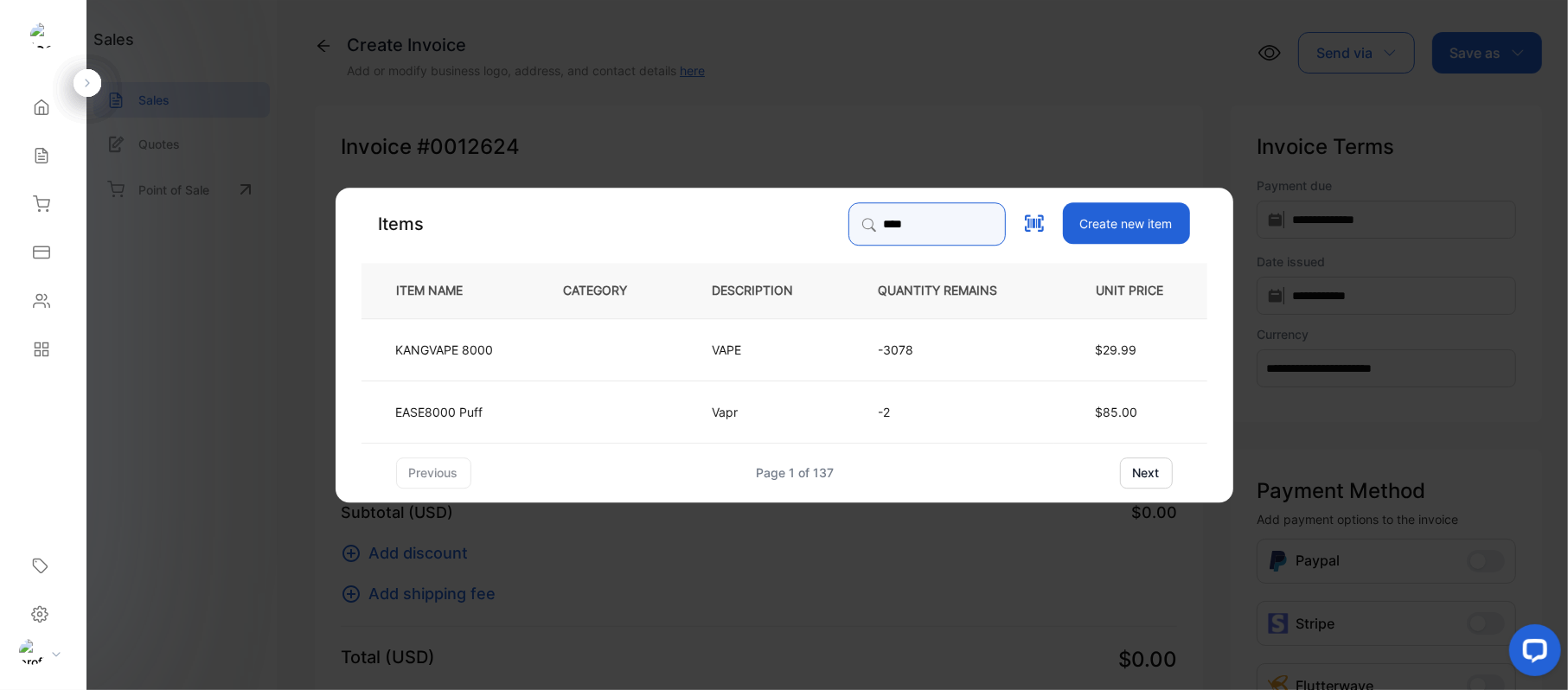 type on "****" 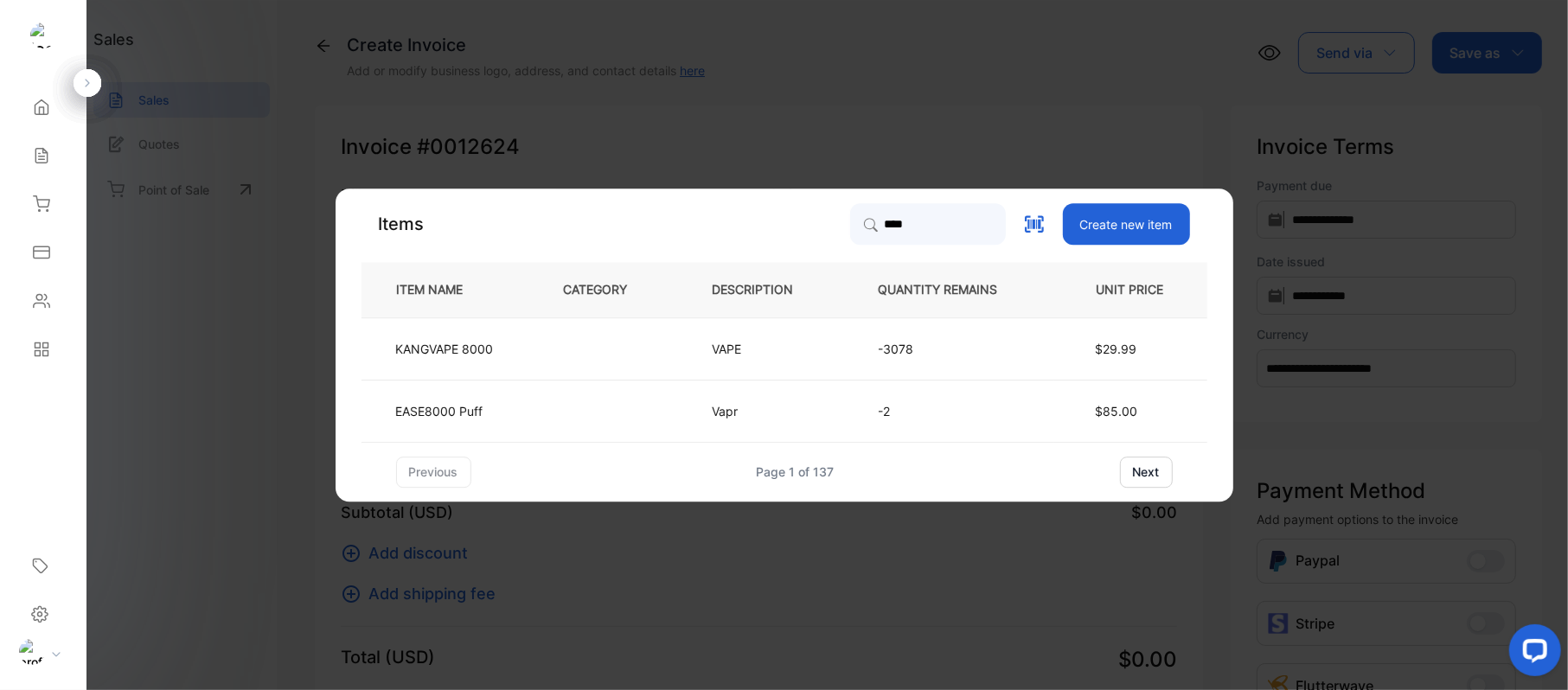click on "-3078" at bounding box center [445, 348] 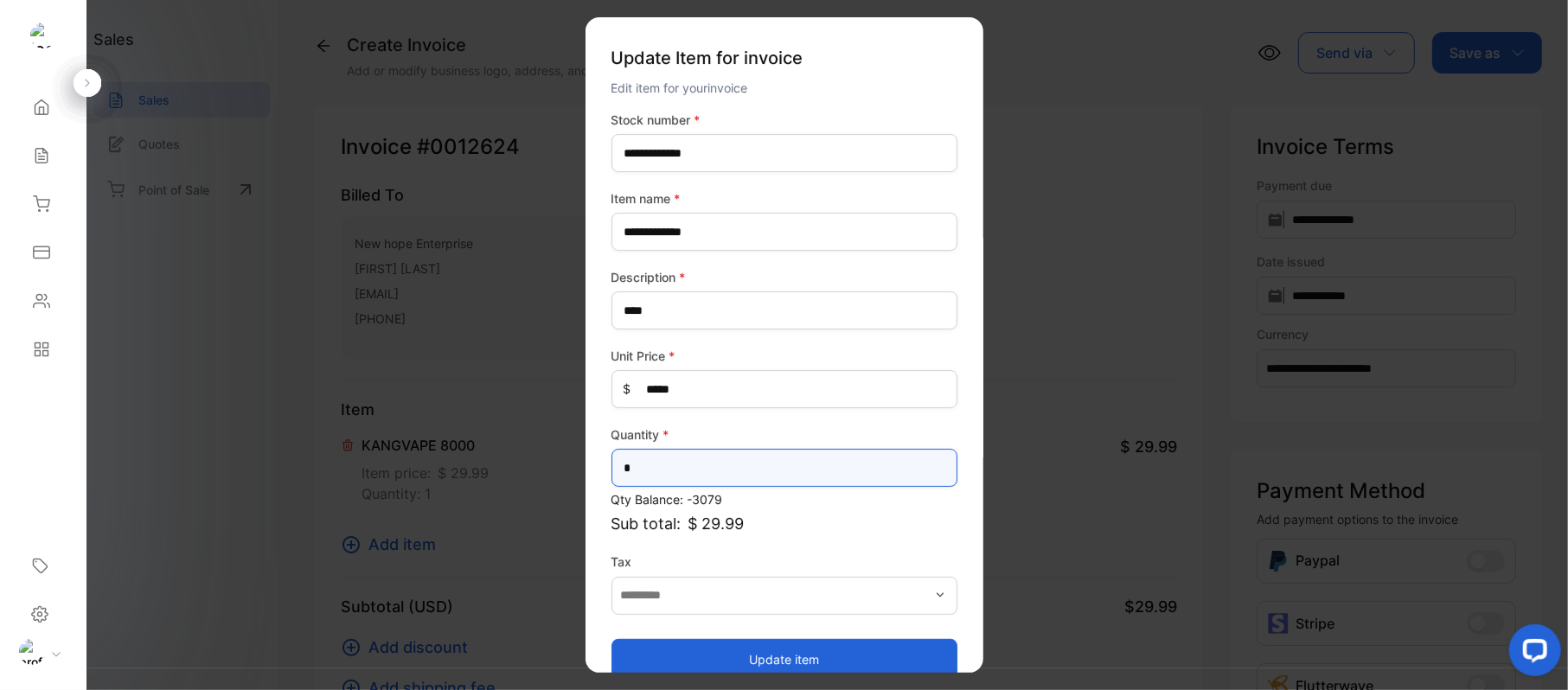click on "*" at bounding box center (784, 468) 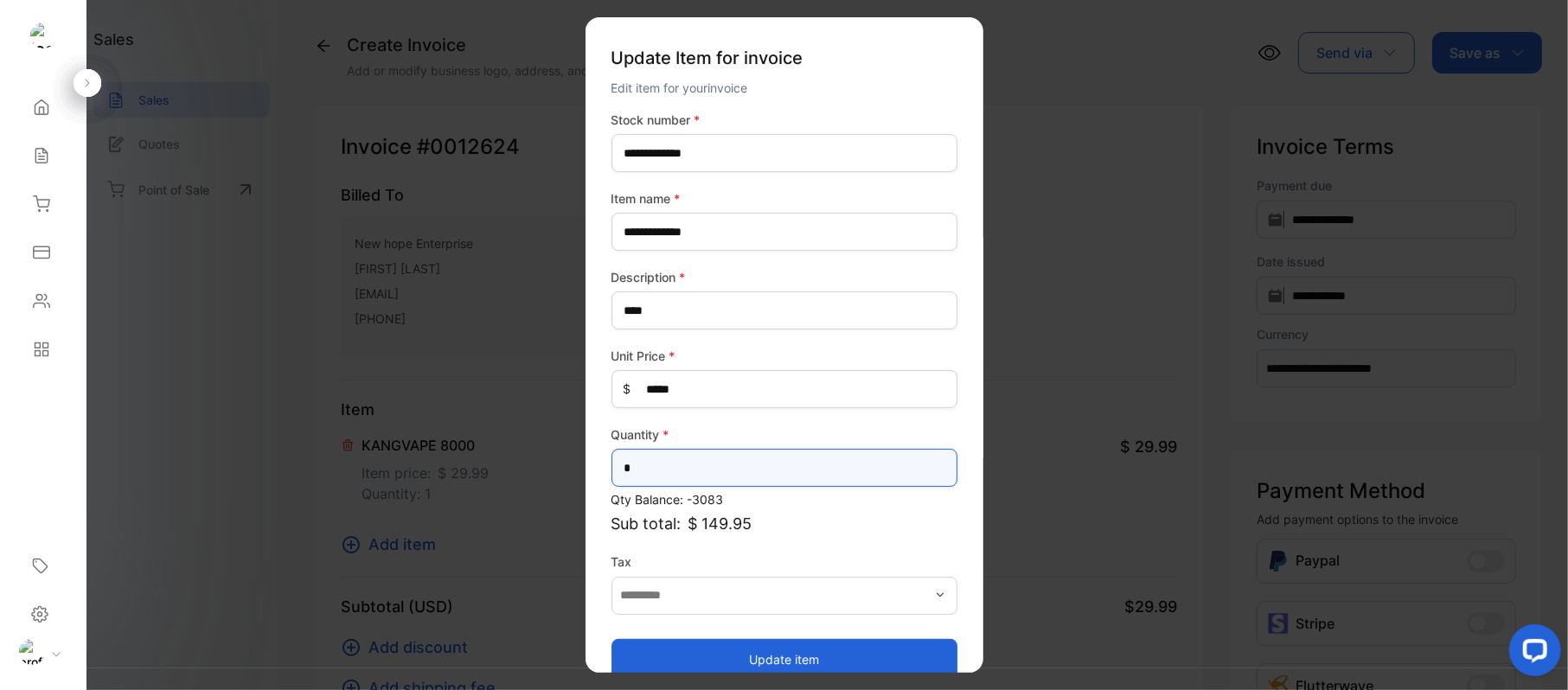 type on "*" 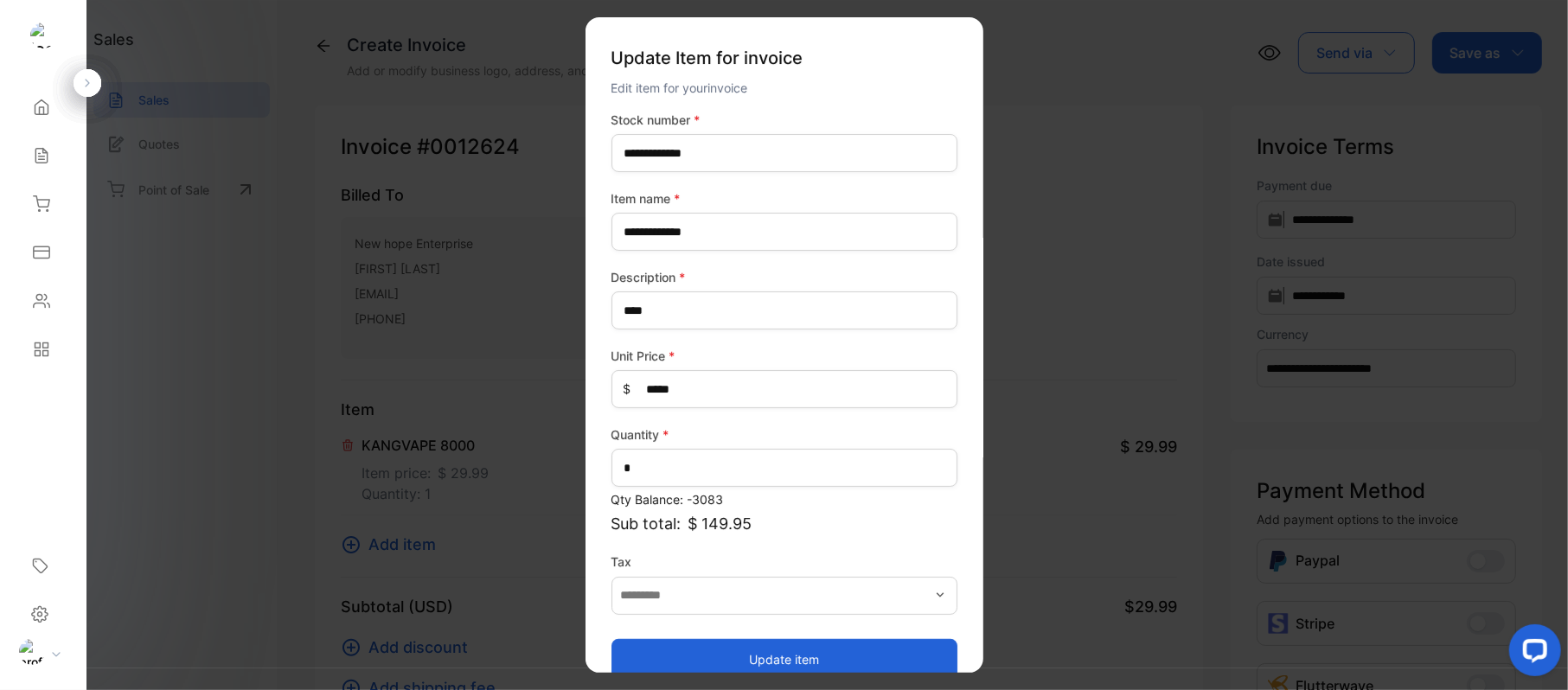 click on "Update item" at bounding box center [784, 659] 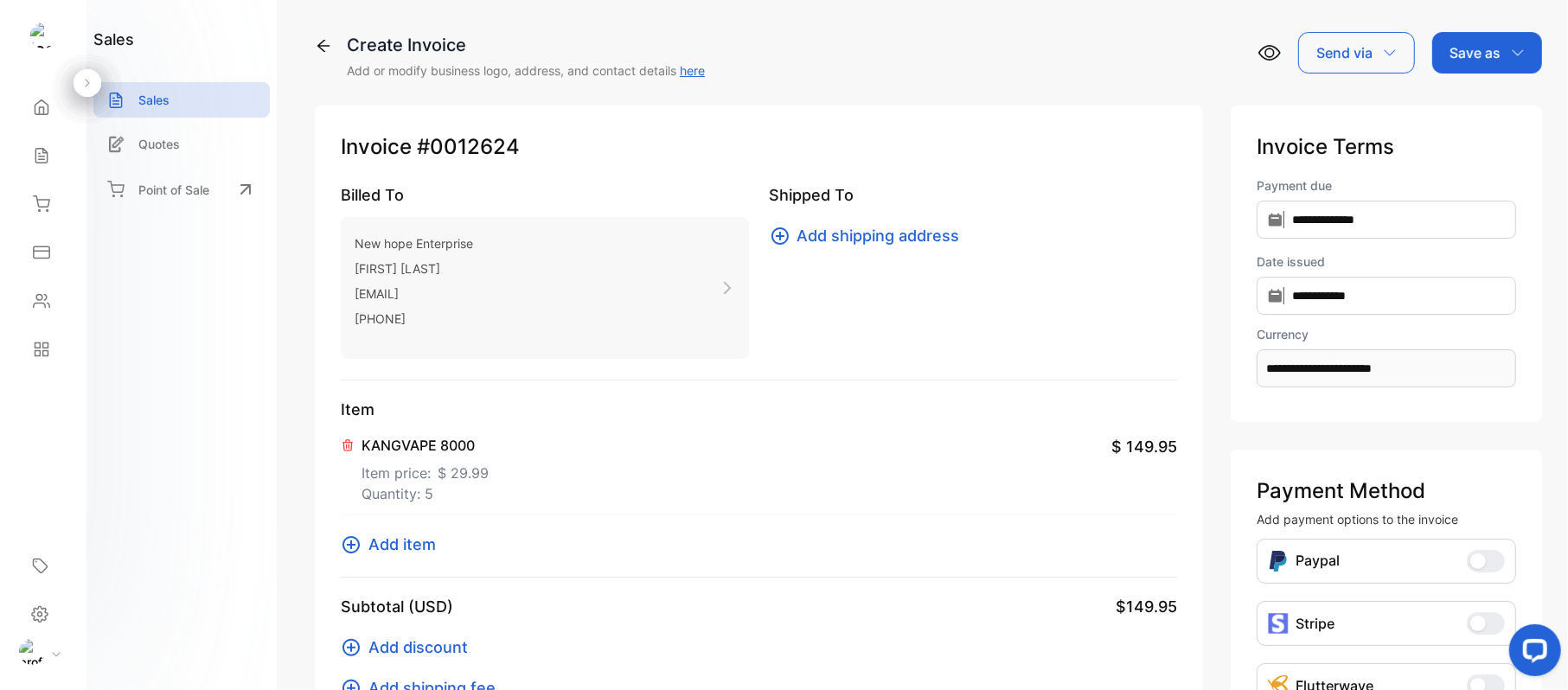 click on "Add item" at bounding box center [402, 544] 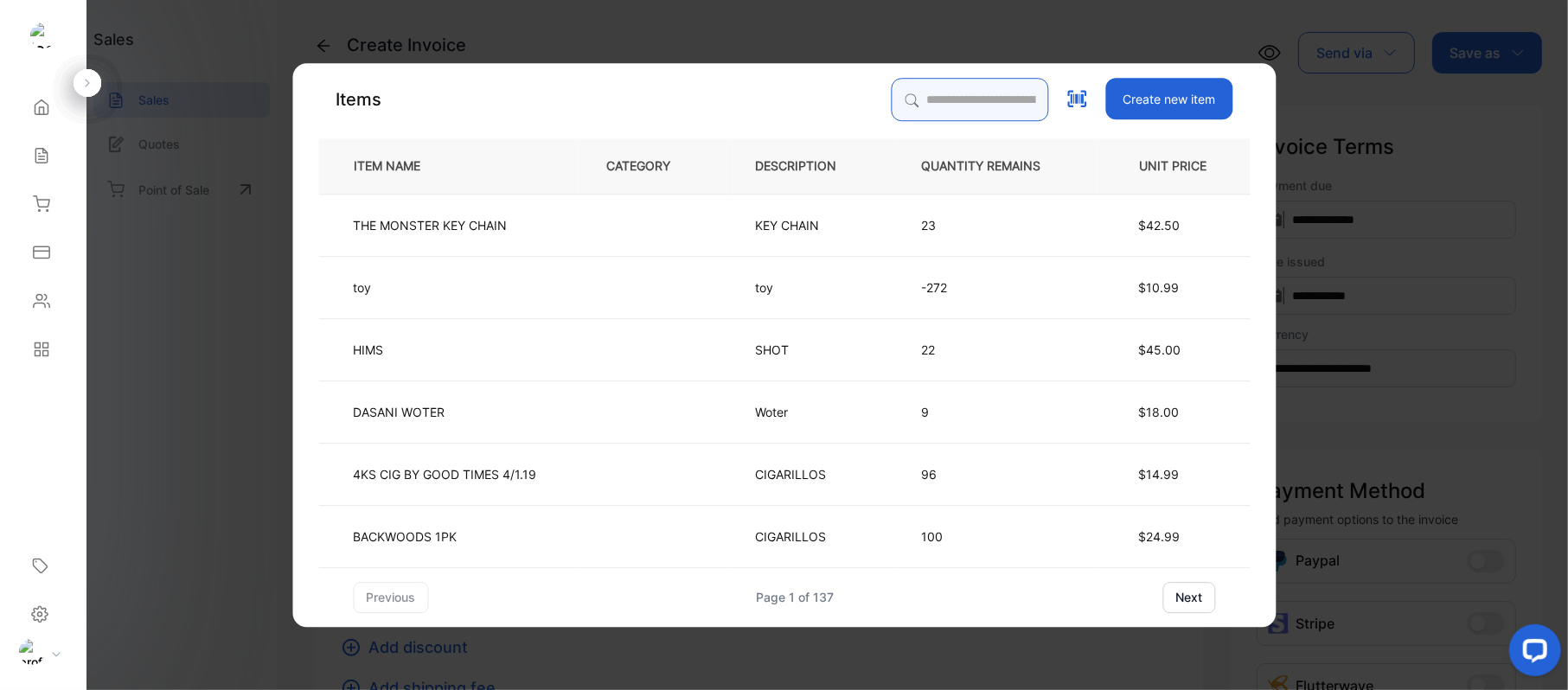 click at bounding box center (970, 99) 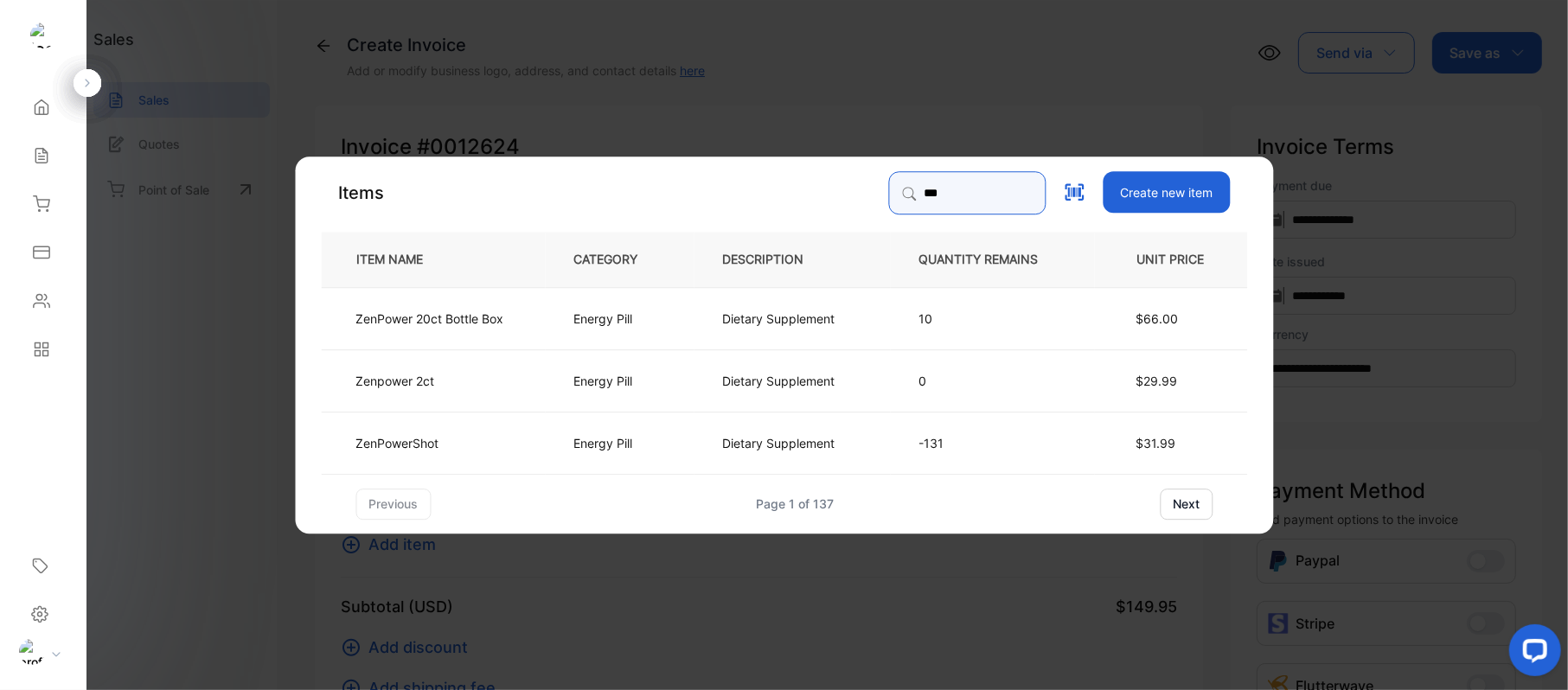 type on "***" 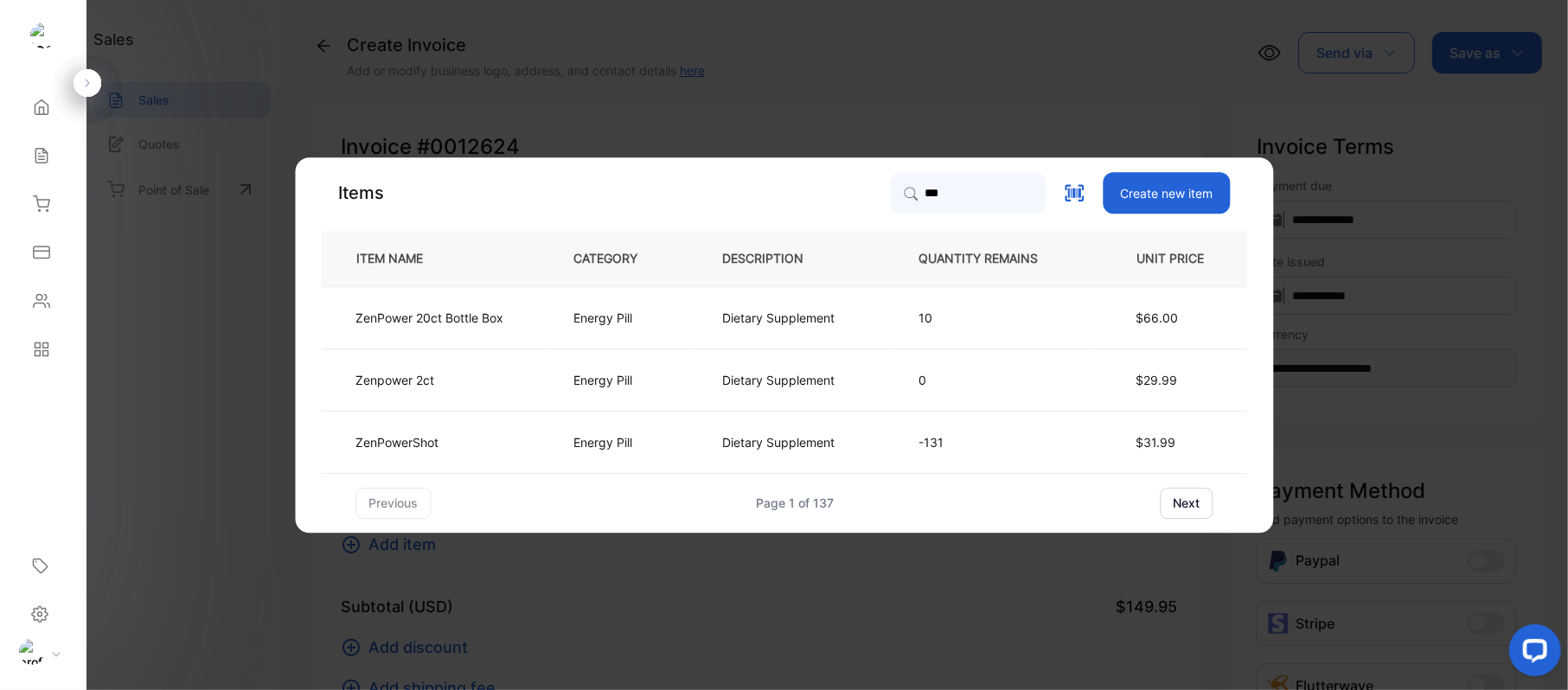 click on "Energy Pill" at bounding box center [619, 317] 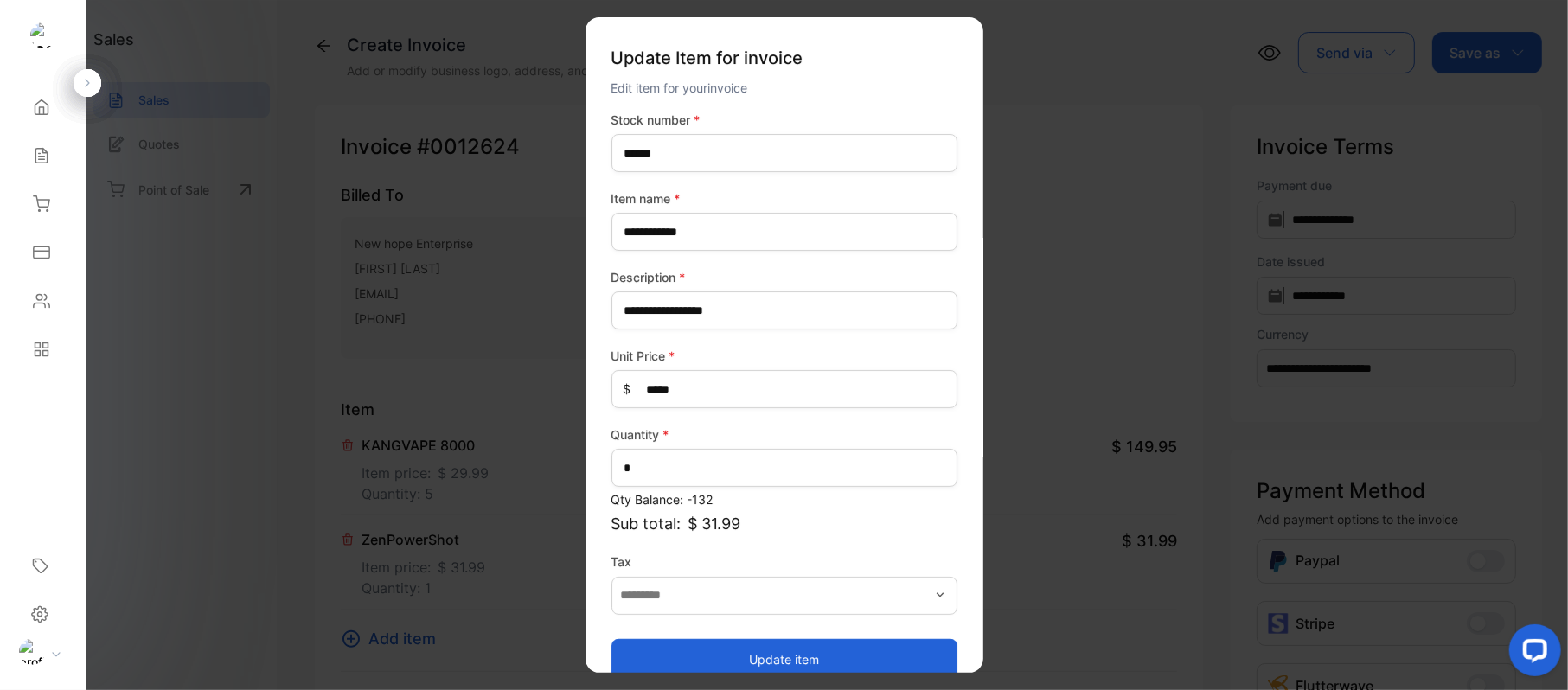 click on "Quantity   * *" at bounding box center (784, 456) 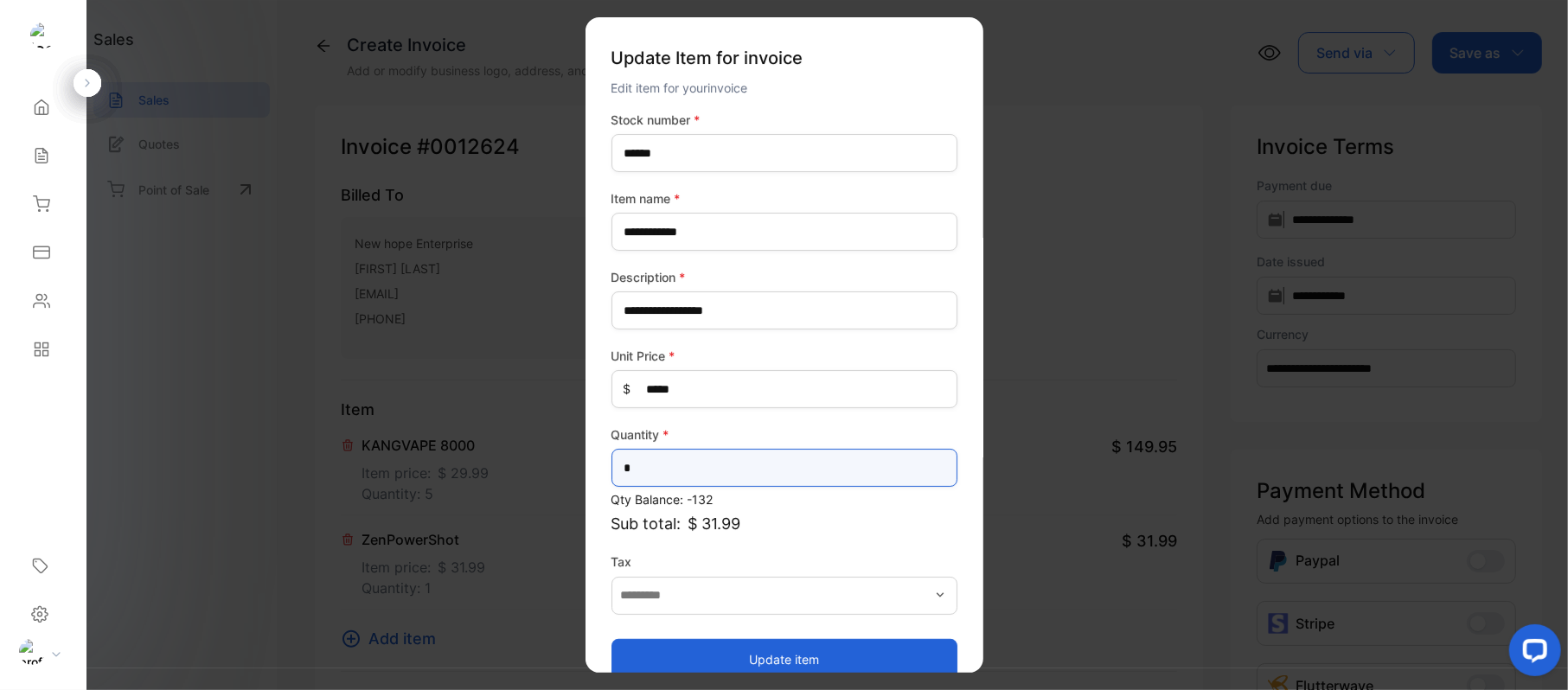 click on "*" at bounding box center [784, 468] 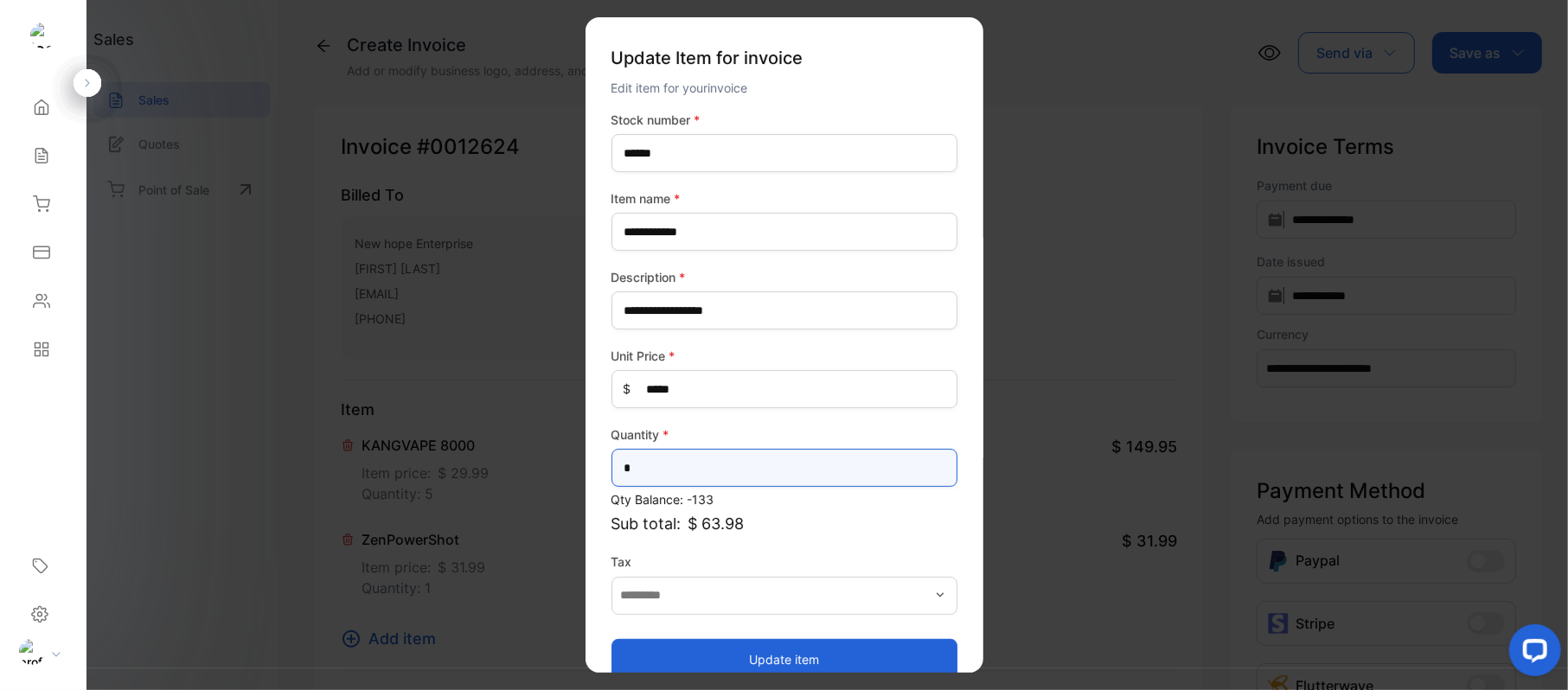 type on "*" 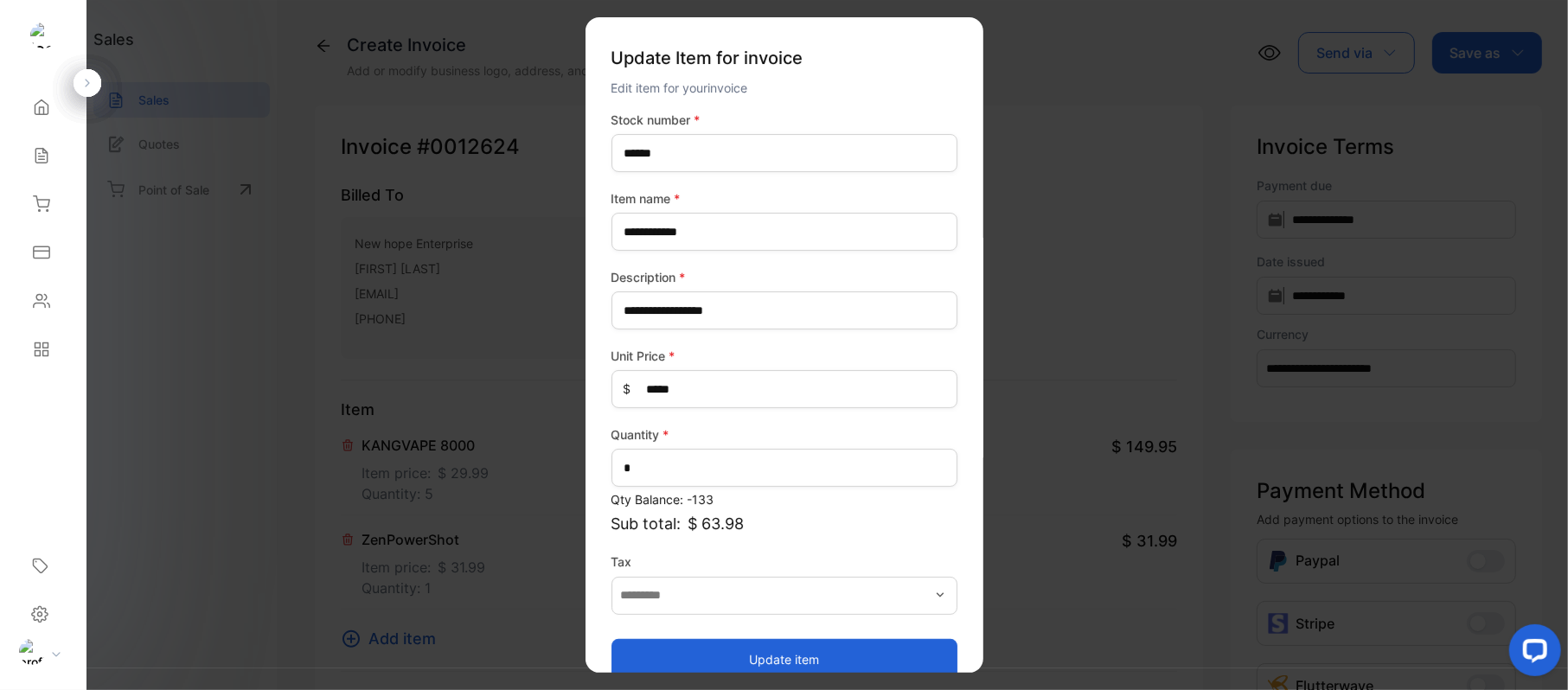 drag, startPoint x: 816, startPoint y: 633, endPoint x: 804, endPoint y: 634, distance: 12.041595 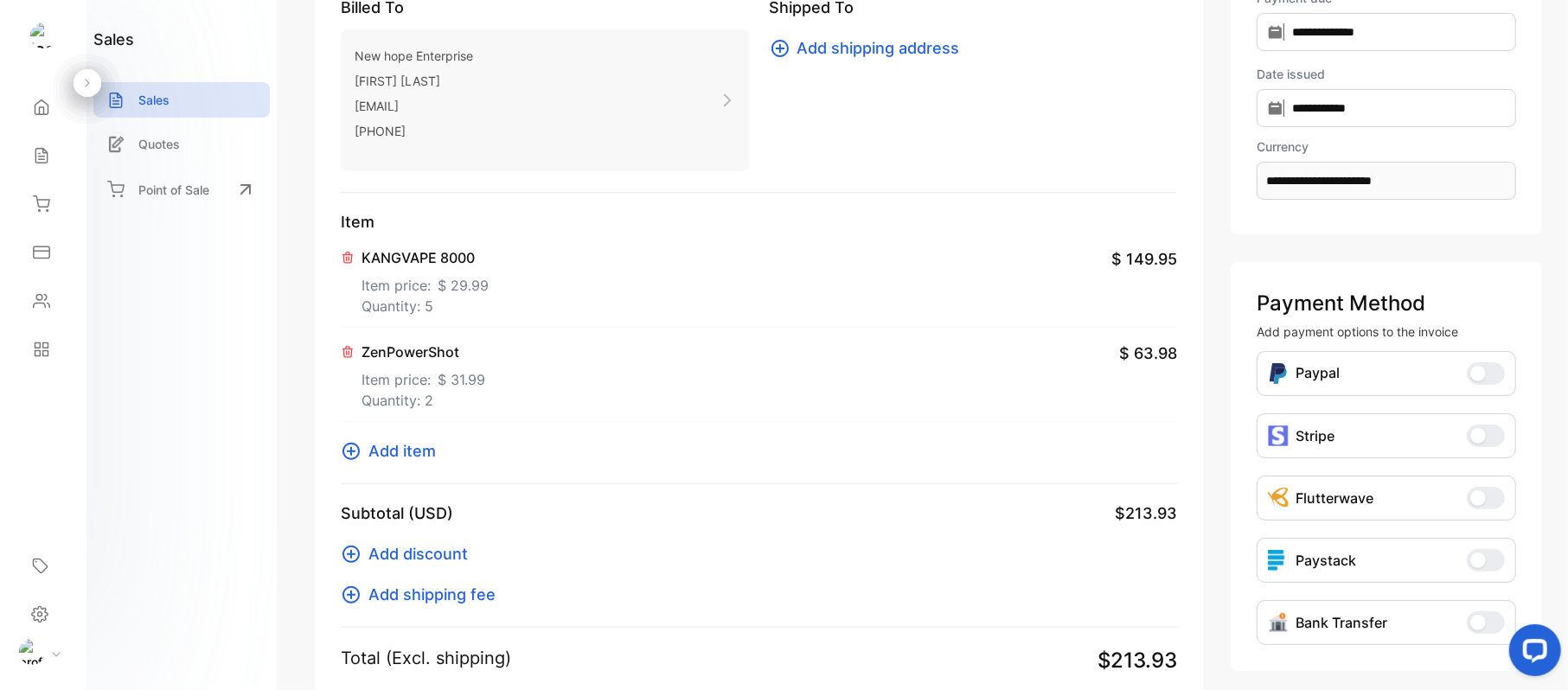 scroll, scrollTop: 268, scrollLeft: 0, axis: vertical 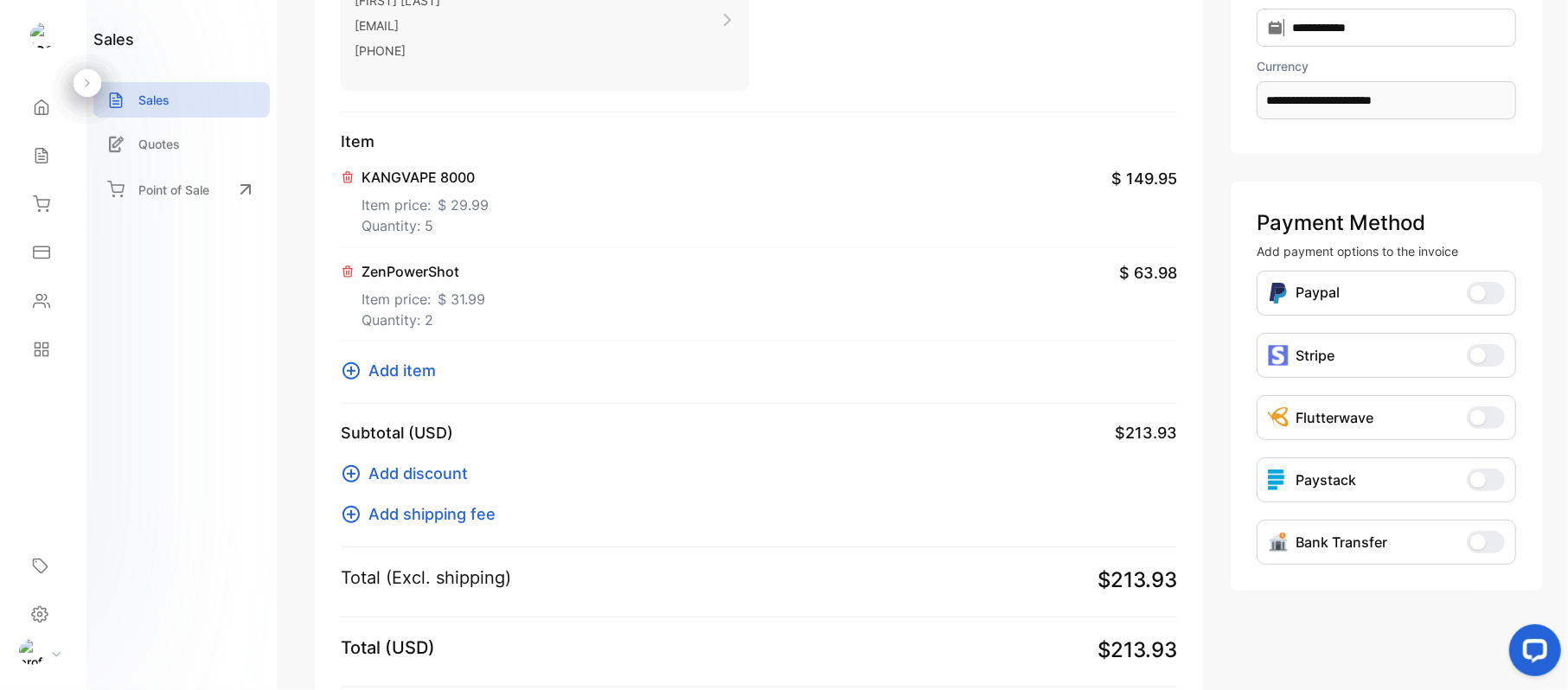 click on "Add item" at bounding box center (402, 370) 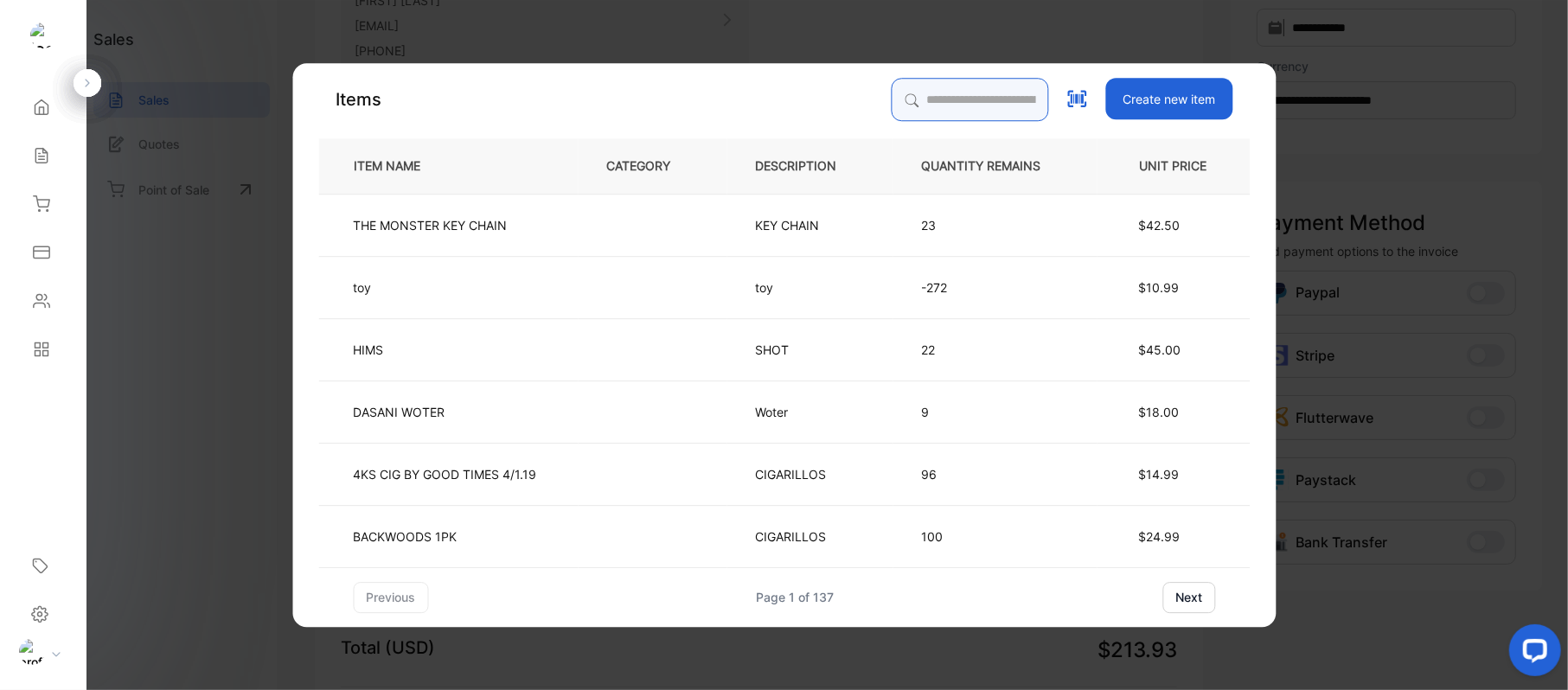 click at bounding box center (970, 99) 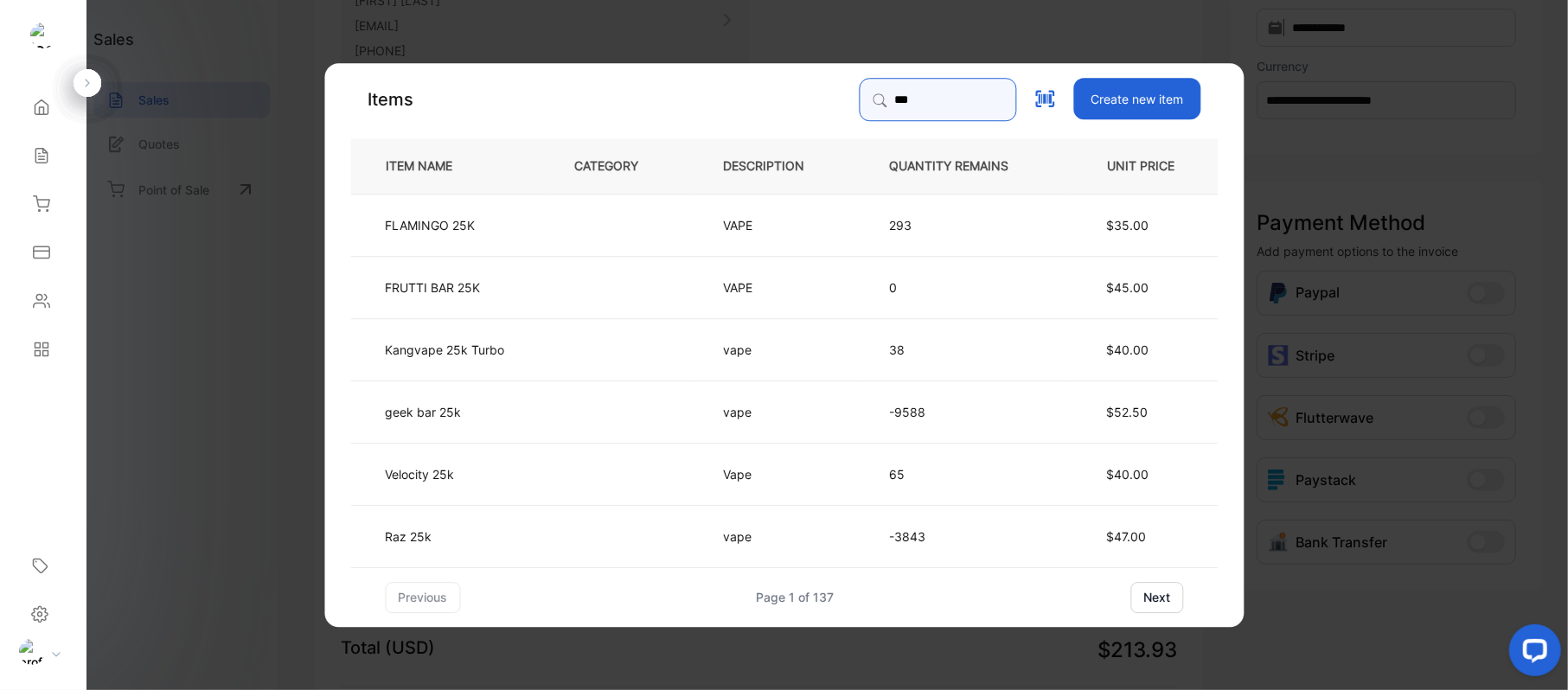 type on "***" 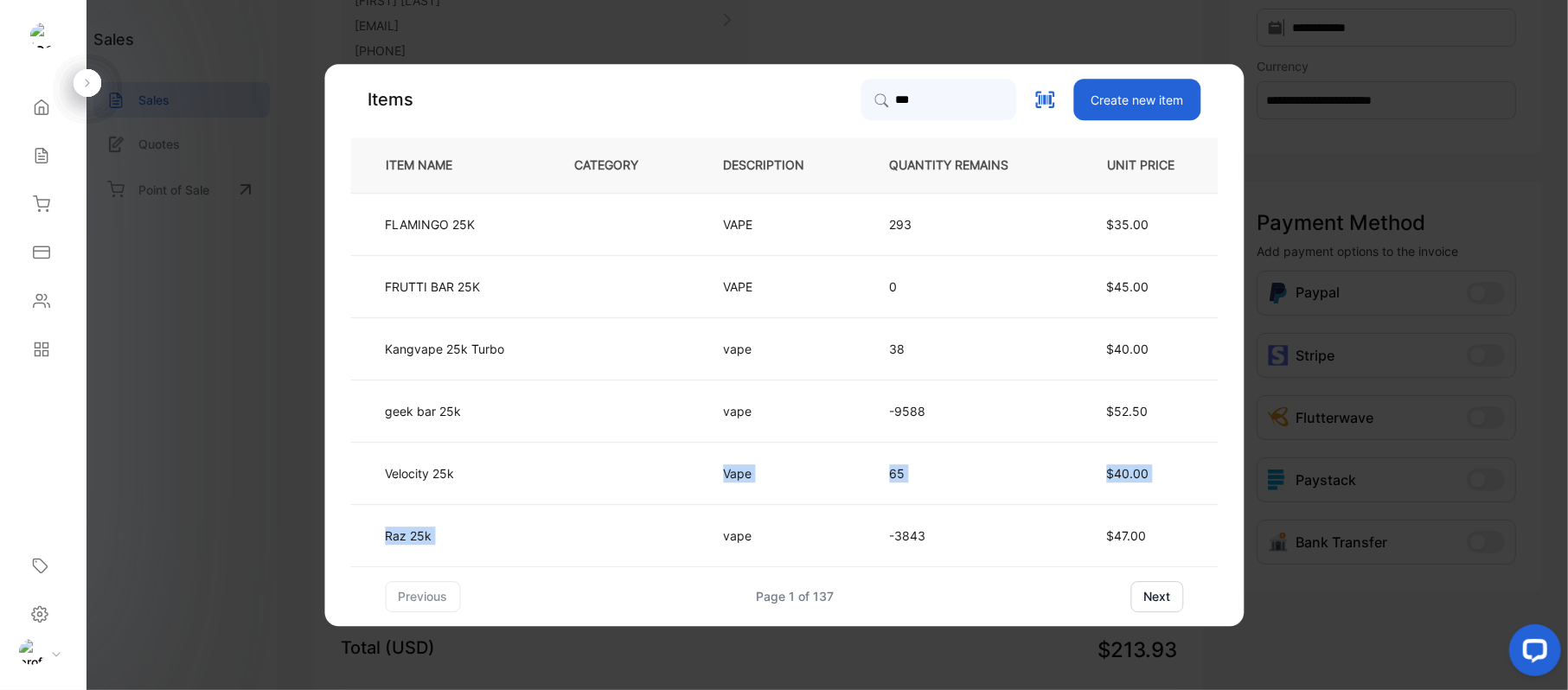 click on "FLAMINGO 25K   VAPE 293 $35.00 FRUTTI BAR 25K   VAPE 0 $45.00 Kangvape 25k Turbo   vape 38 $40.00 geek bar 25k   vape -9588 $52.50 Velocity 25k   Vape 65 $40.00 Raz 25k   vape -3843 $47.00" at bounding box center (784, 380) 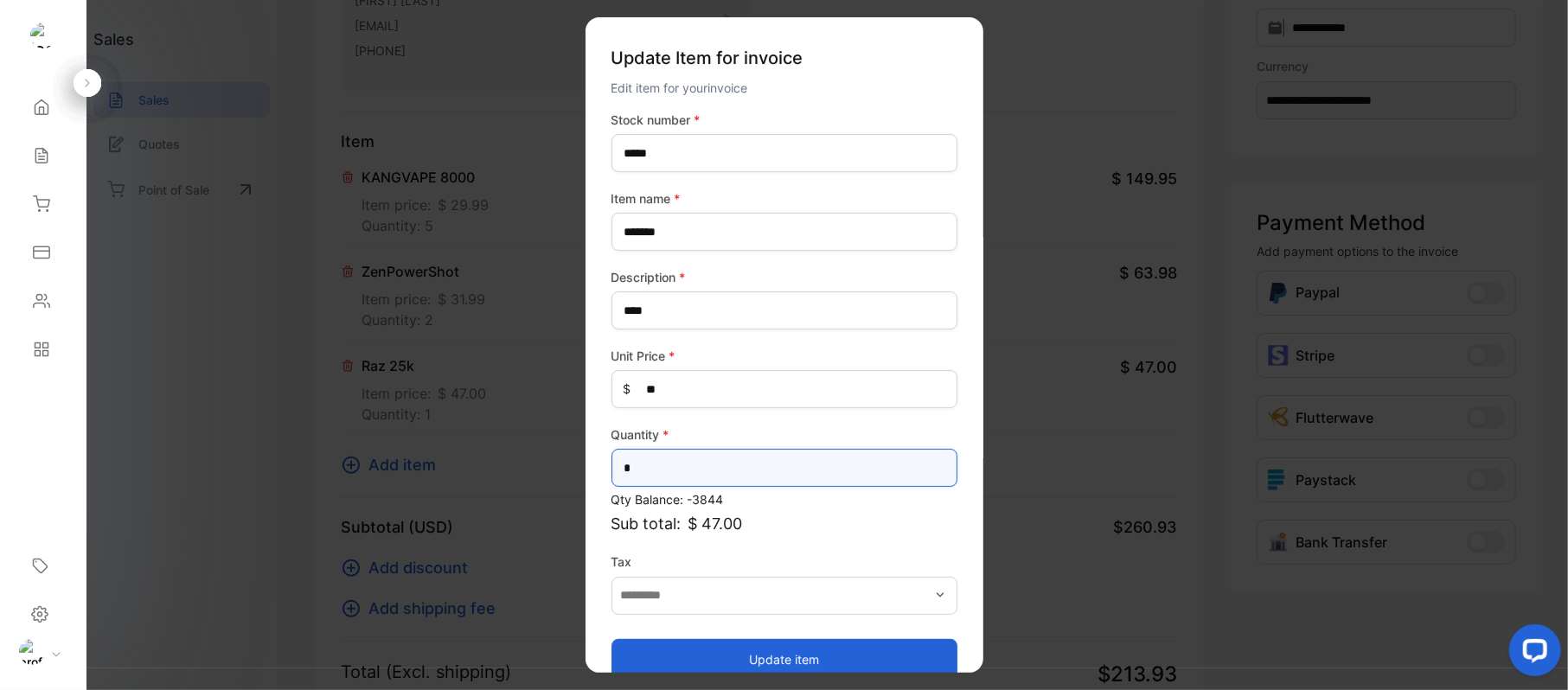 click on "*" at bounding box center (784, 468) 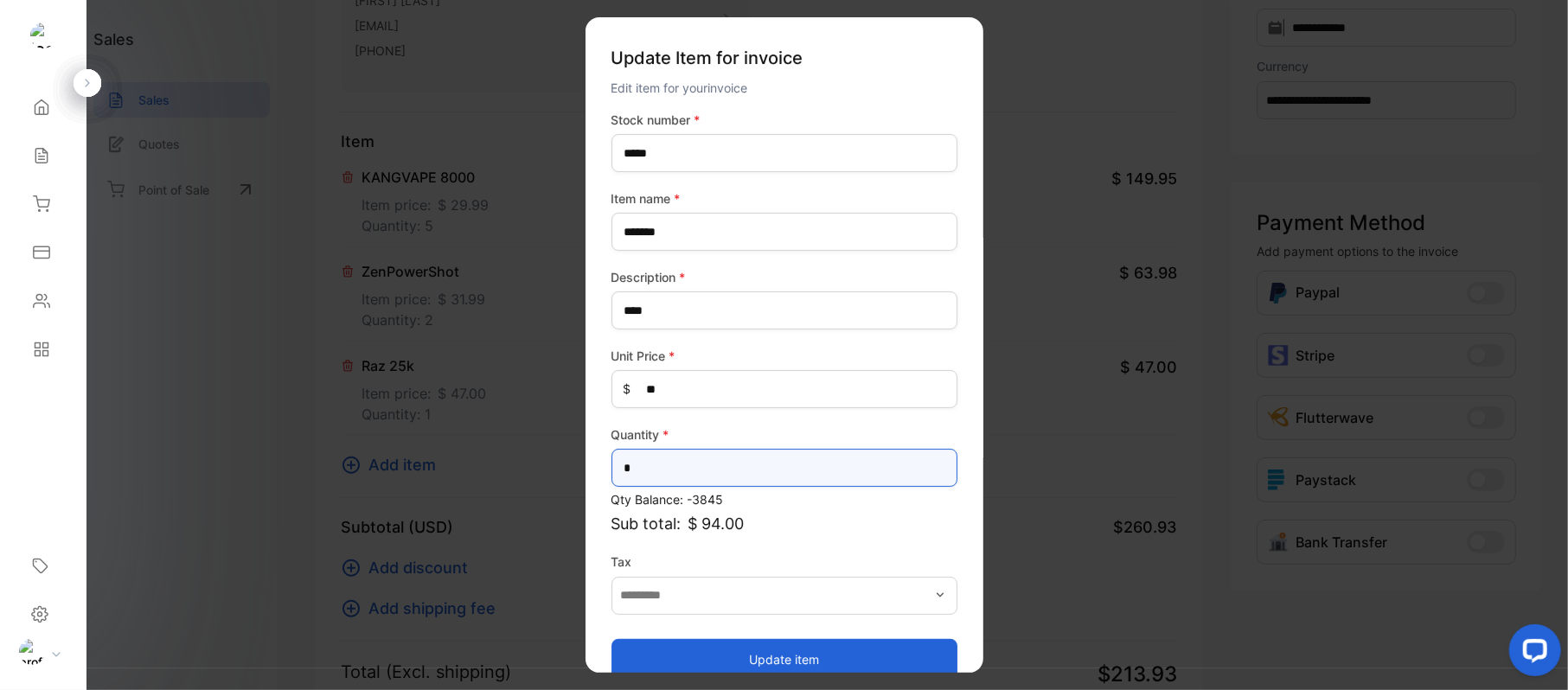 type on "*" 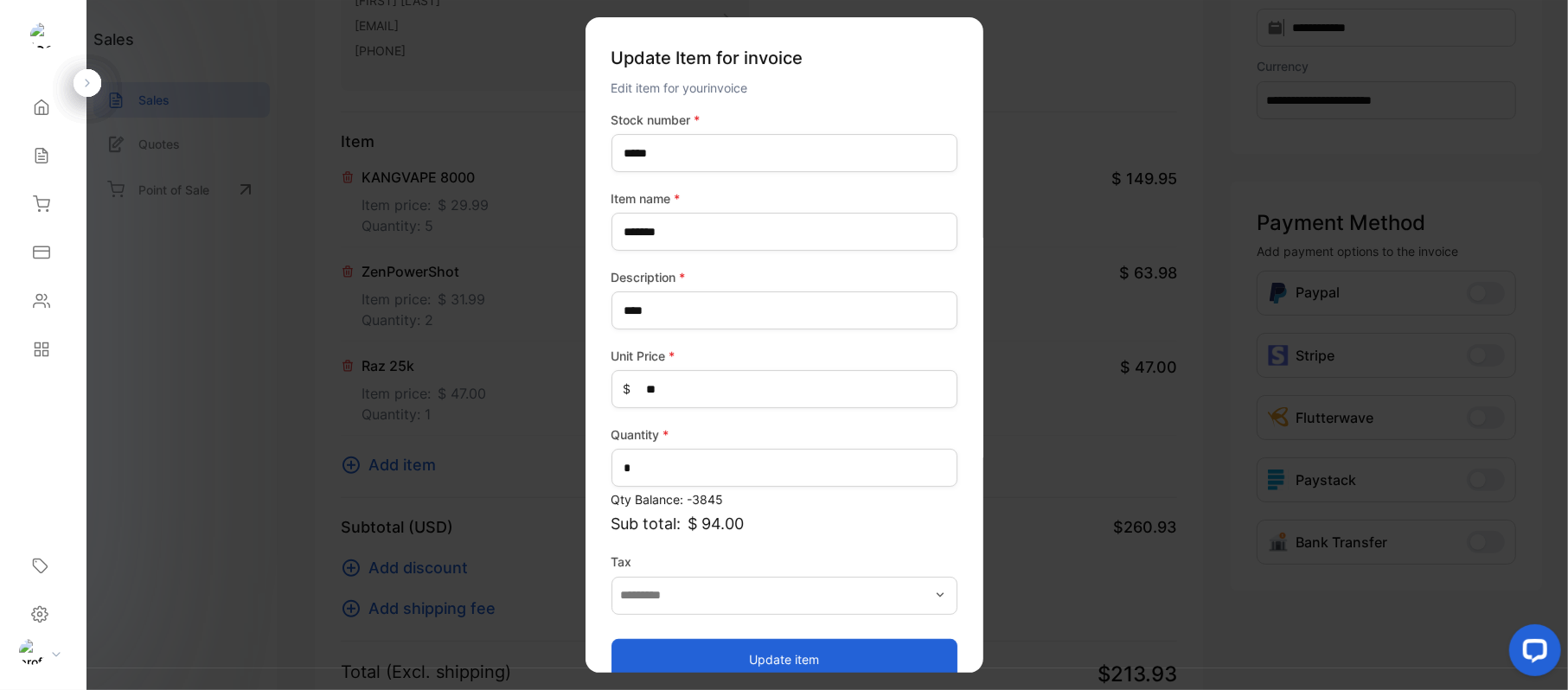 click on "Update item" at bounding box center (784, 659) 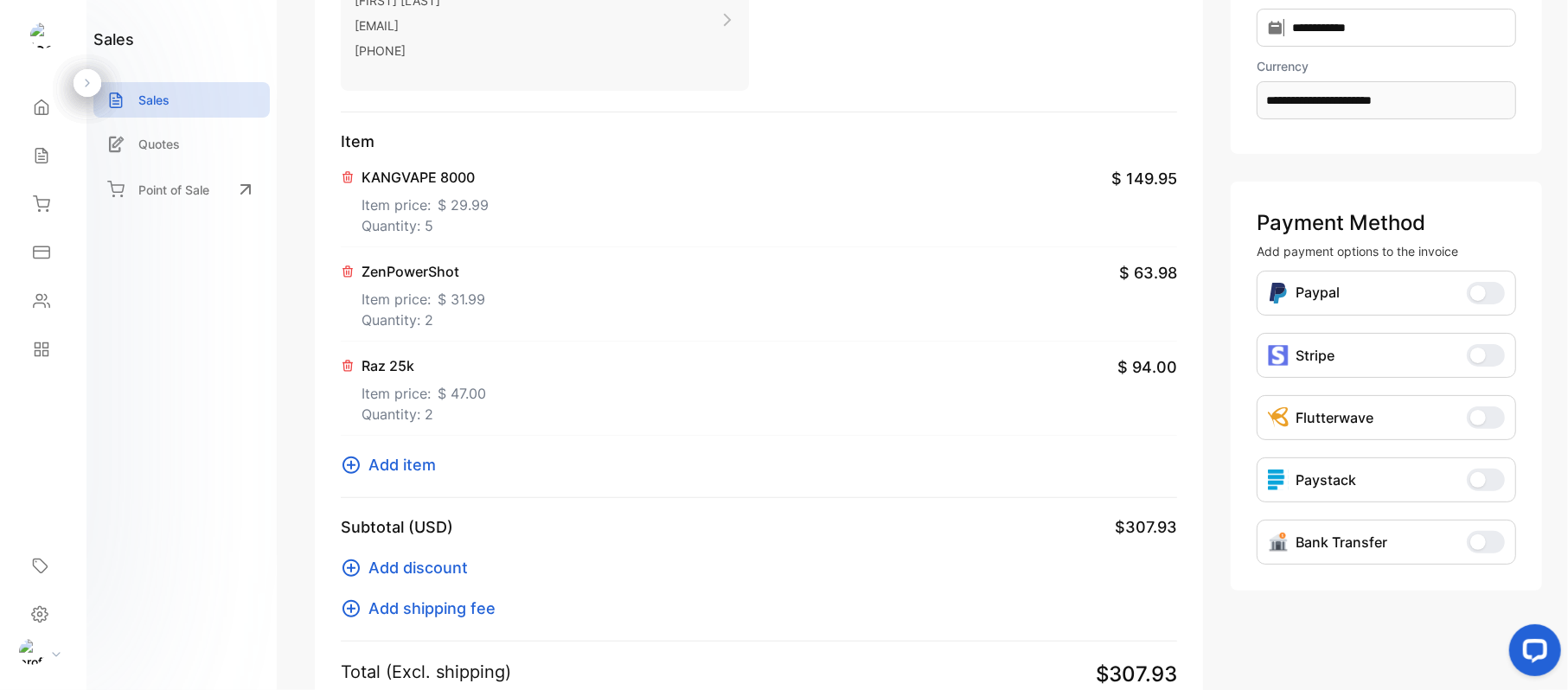 click on "Add item" at bounding box center [402, 464] 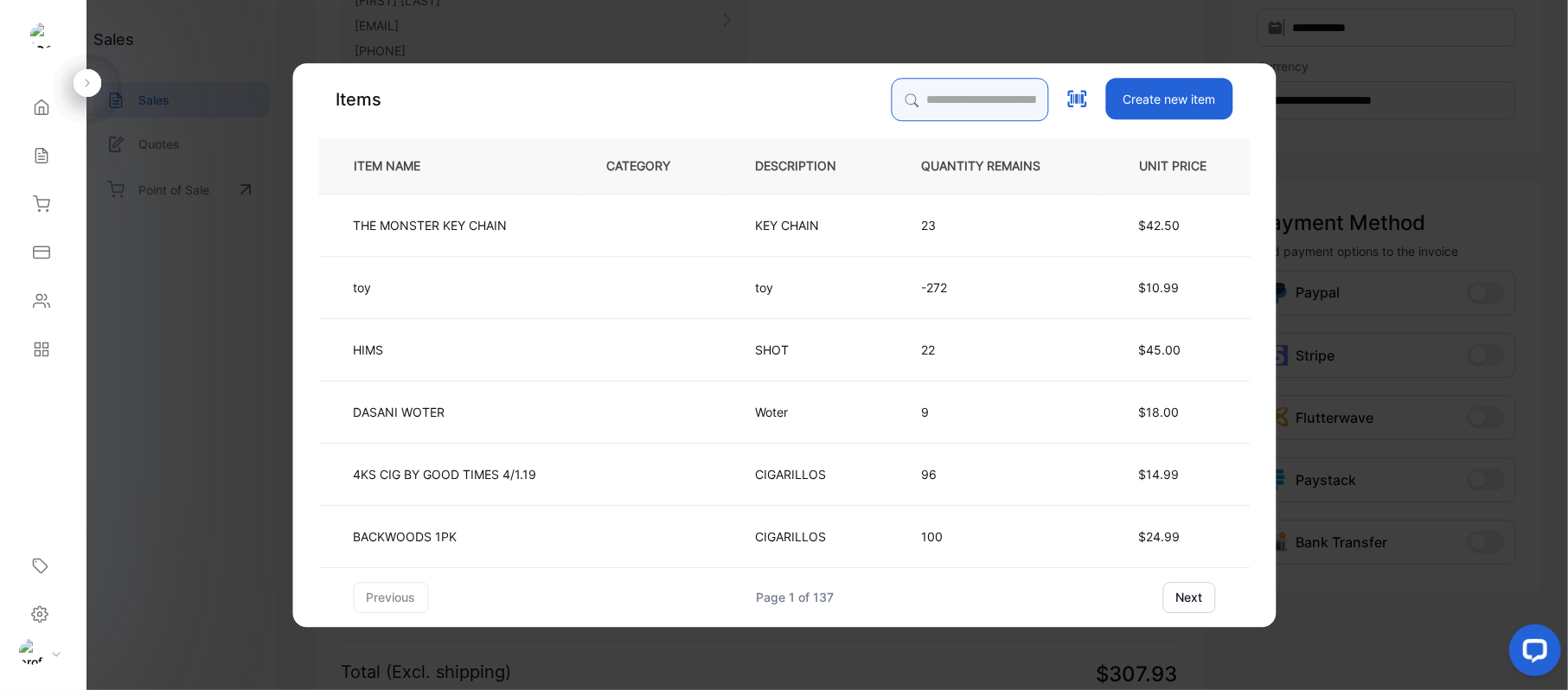 click at bounding box center [970, 99] 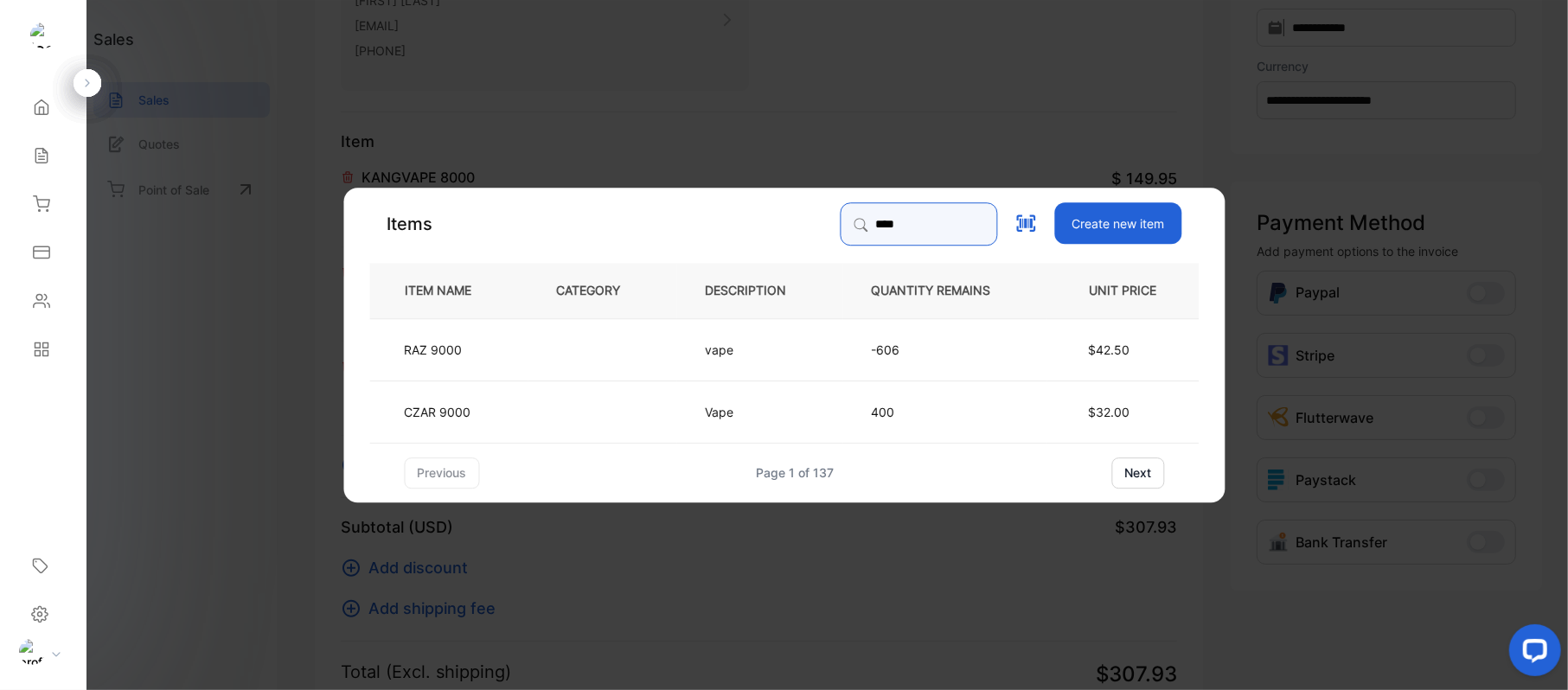 type on "****" 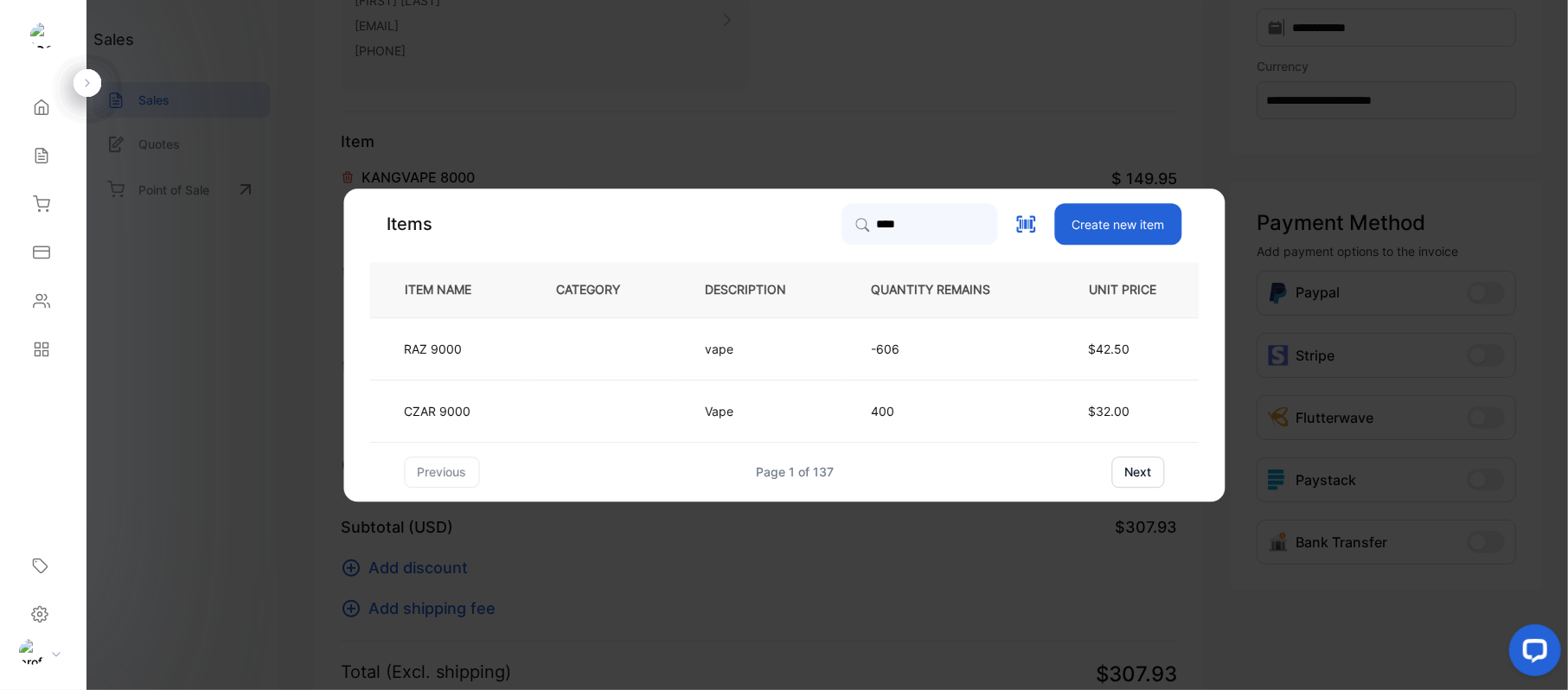 click on "vape" at bounding box center [759, 348] 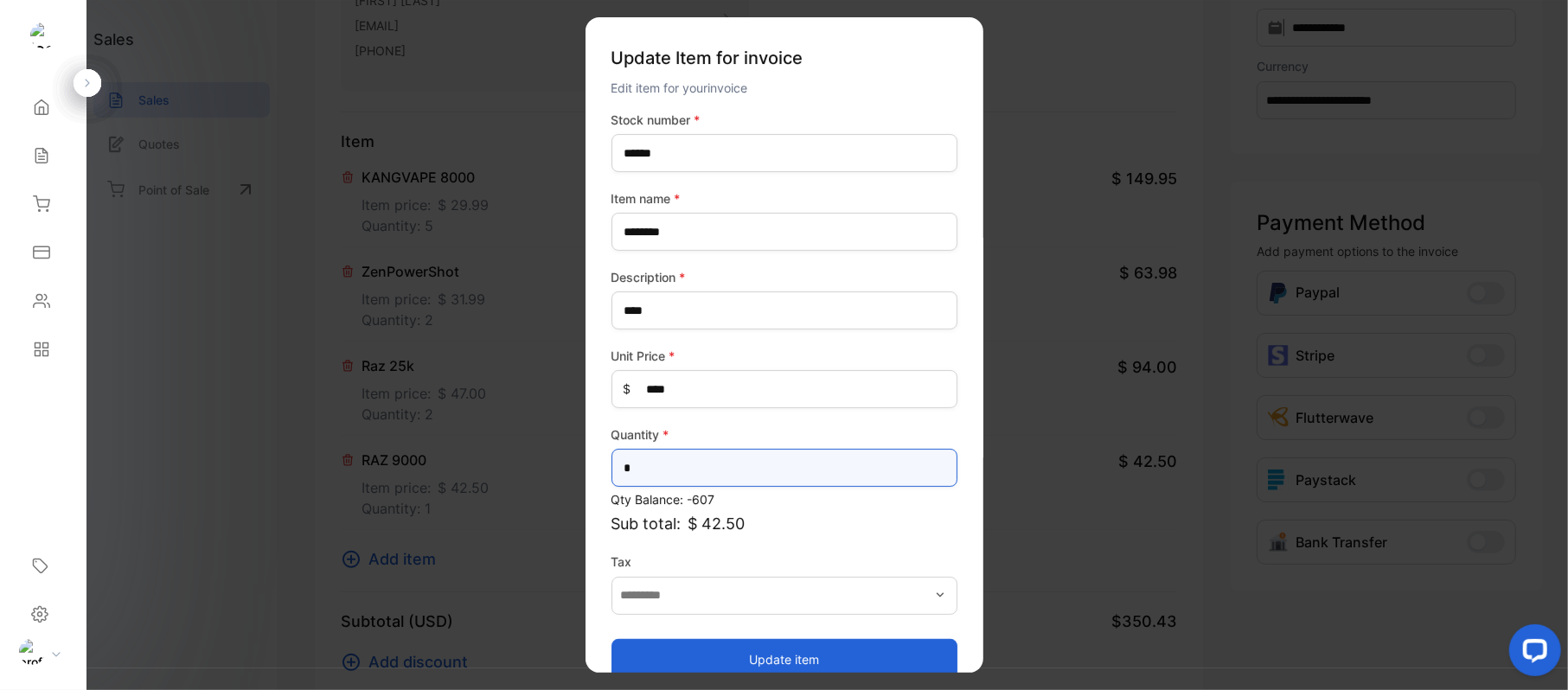 click on "*" at bounding box center [784, 468] 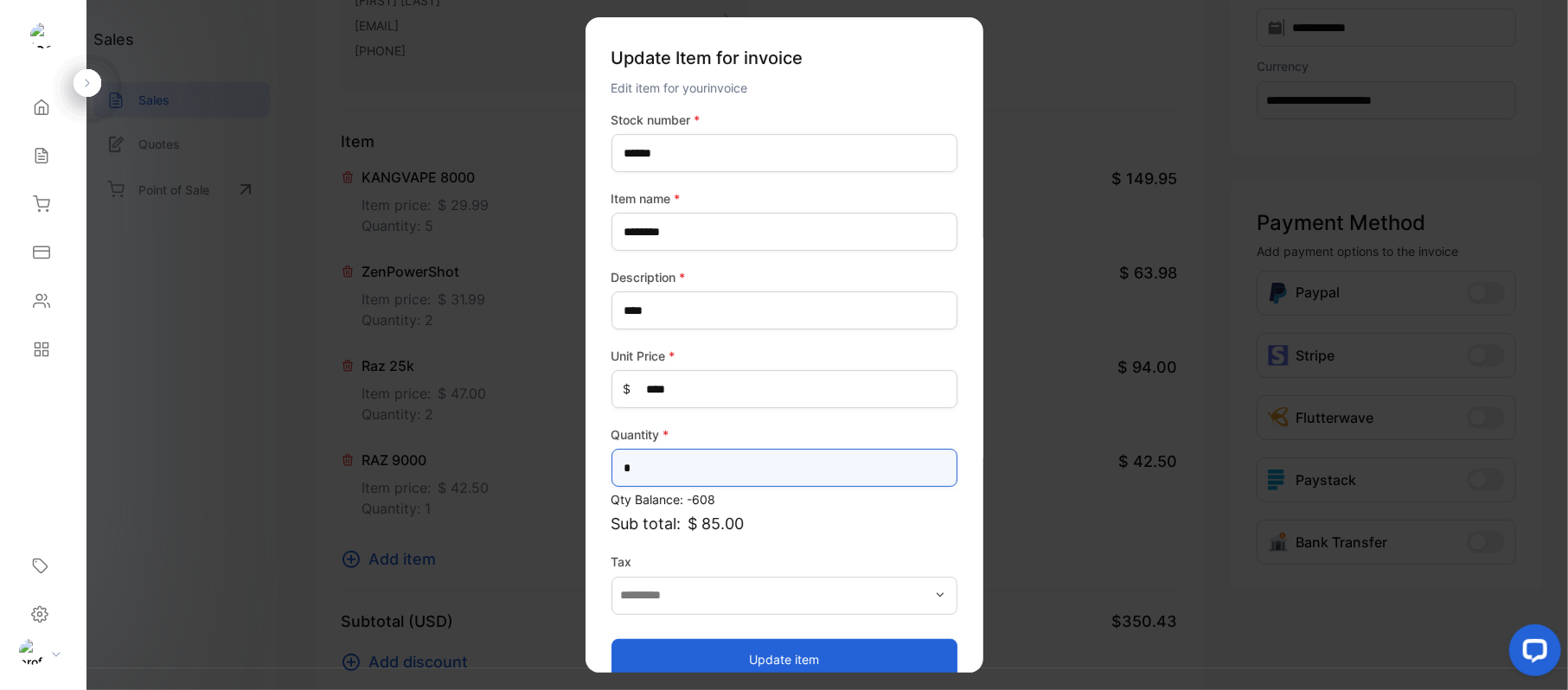 type on "*" 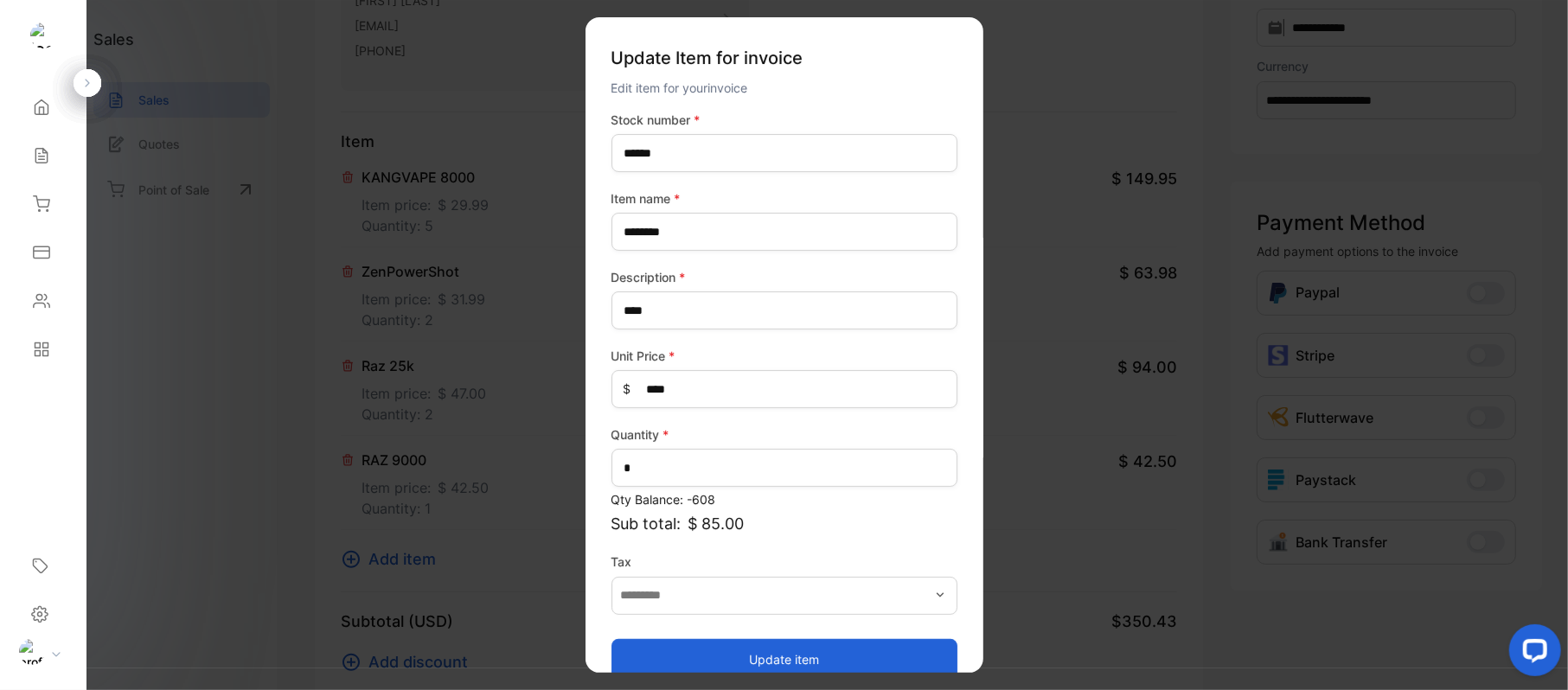 drag, startPoint x: 680, startPoint y: 647, endPoint x: 530, endPoint y: 552, distance: 177.55281 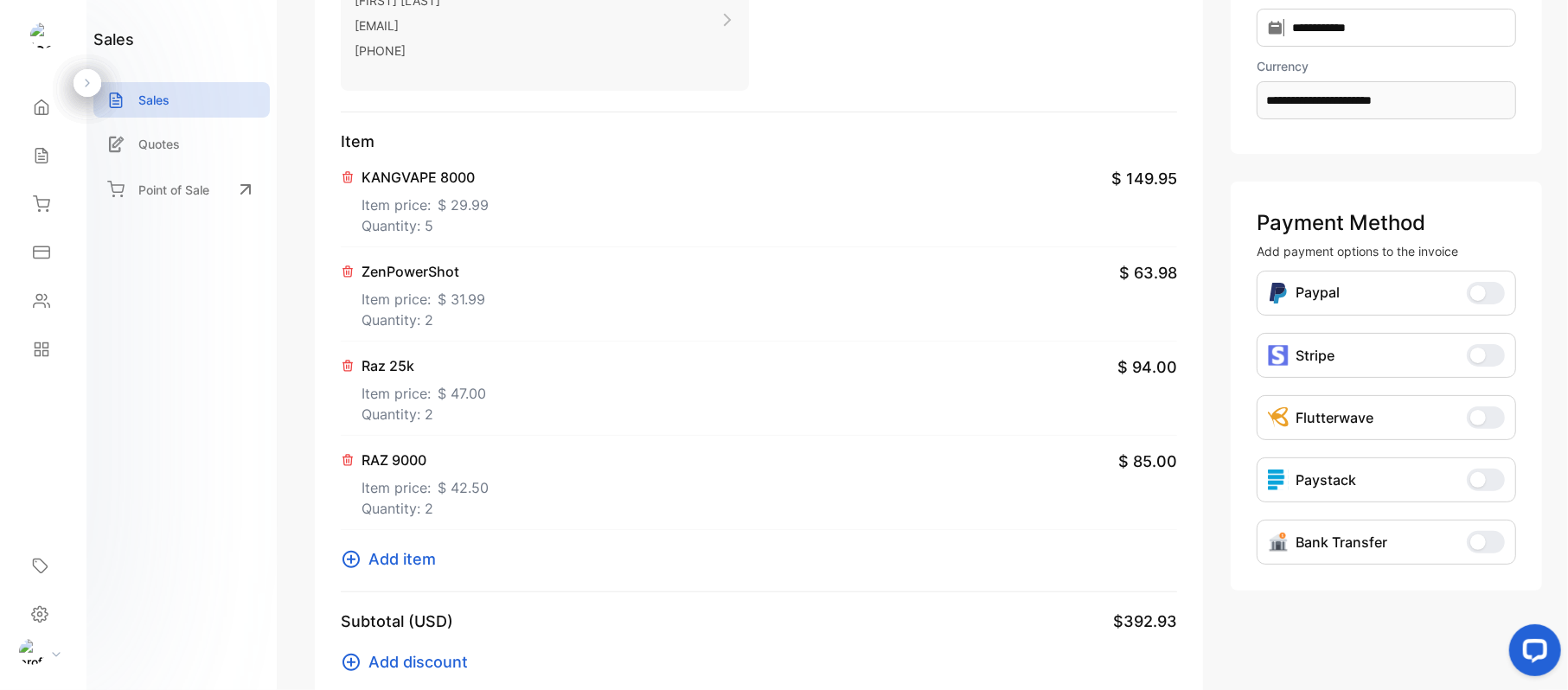 click on "Add item" at bounding box center [402, 559] 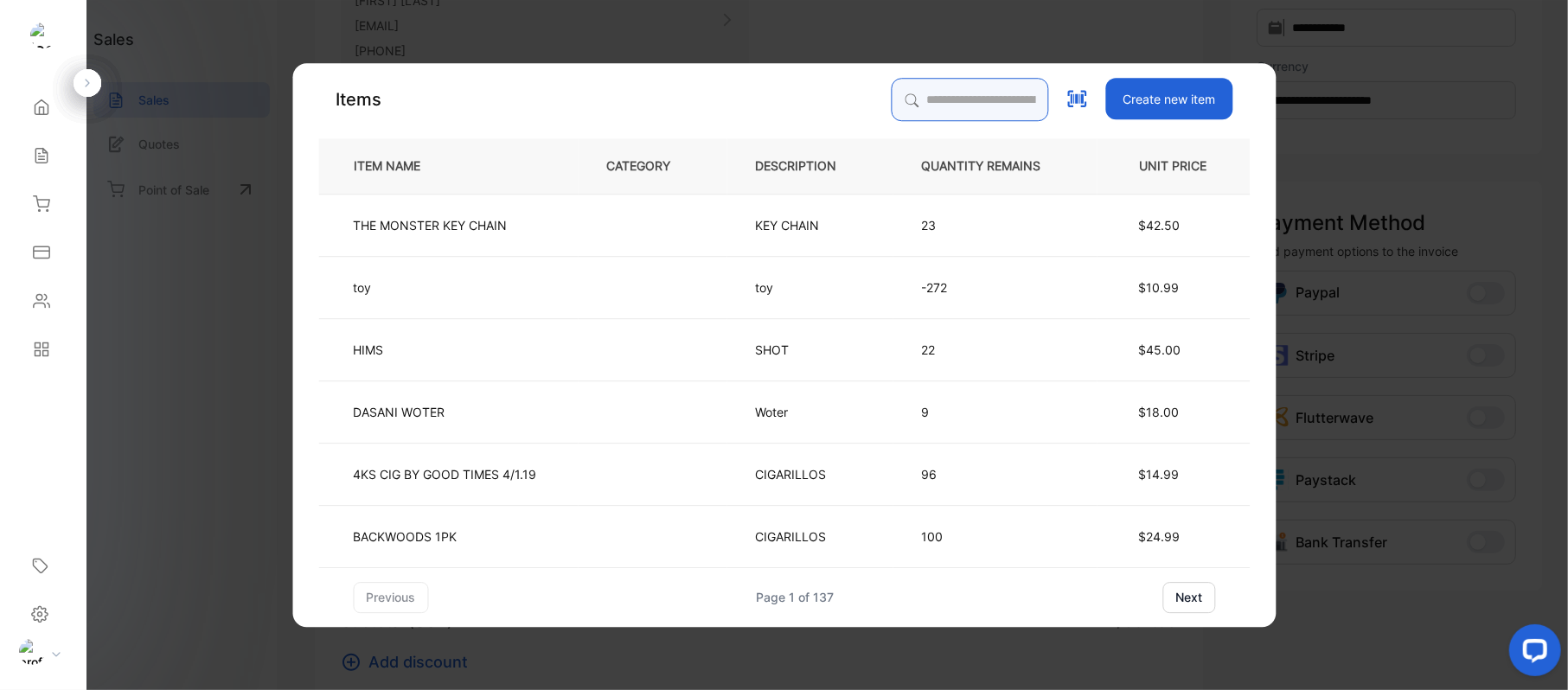 drag, startPoint x: 935, startPoint y: 100, endPoint x: 941, endPoint y: 88, distance: 13.416408 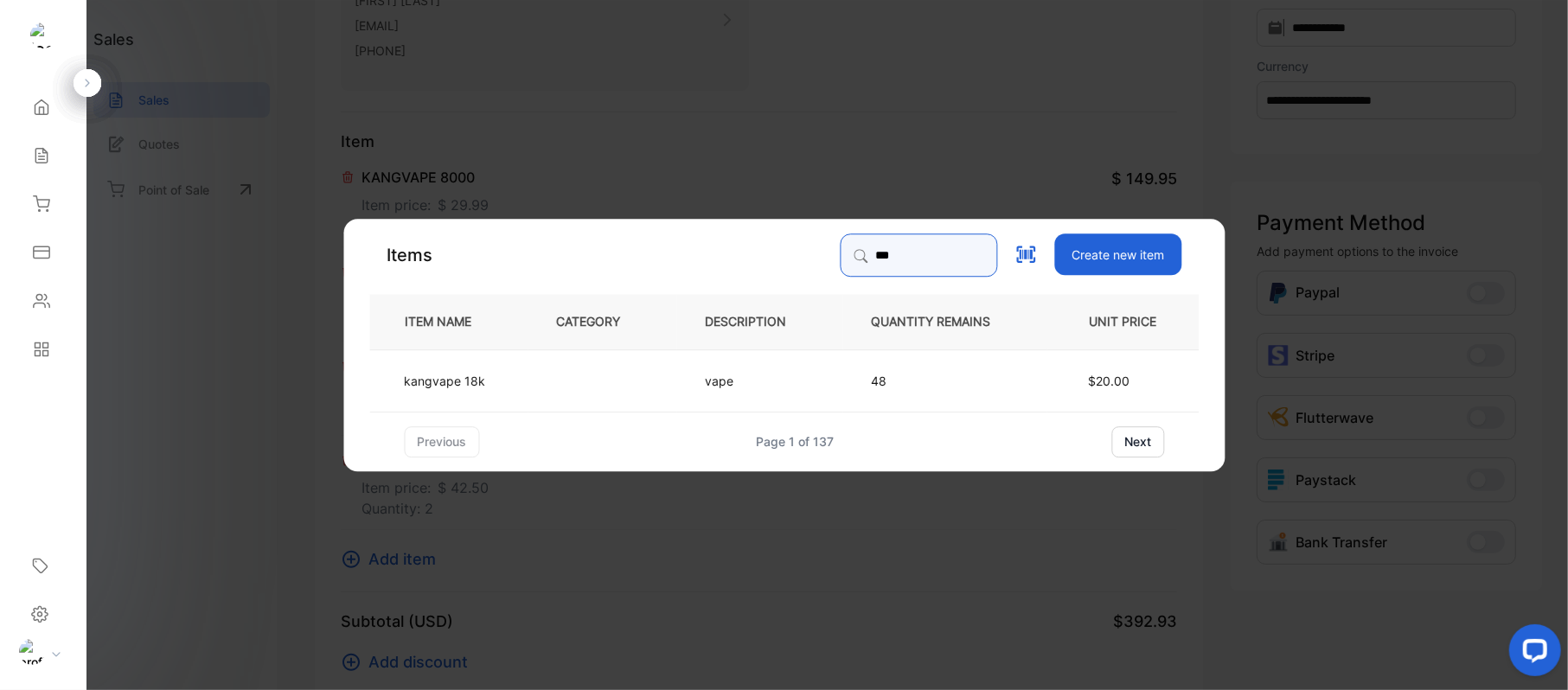 type on "***" 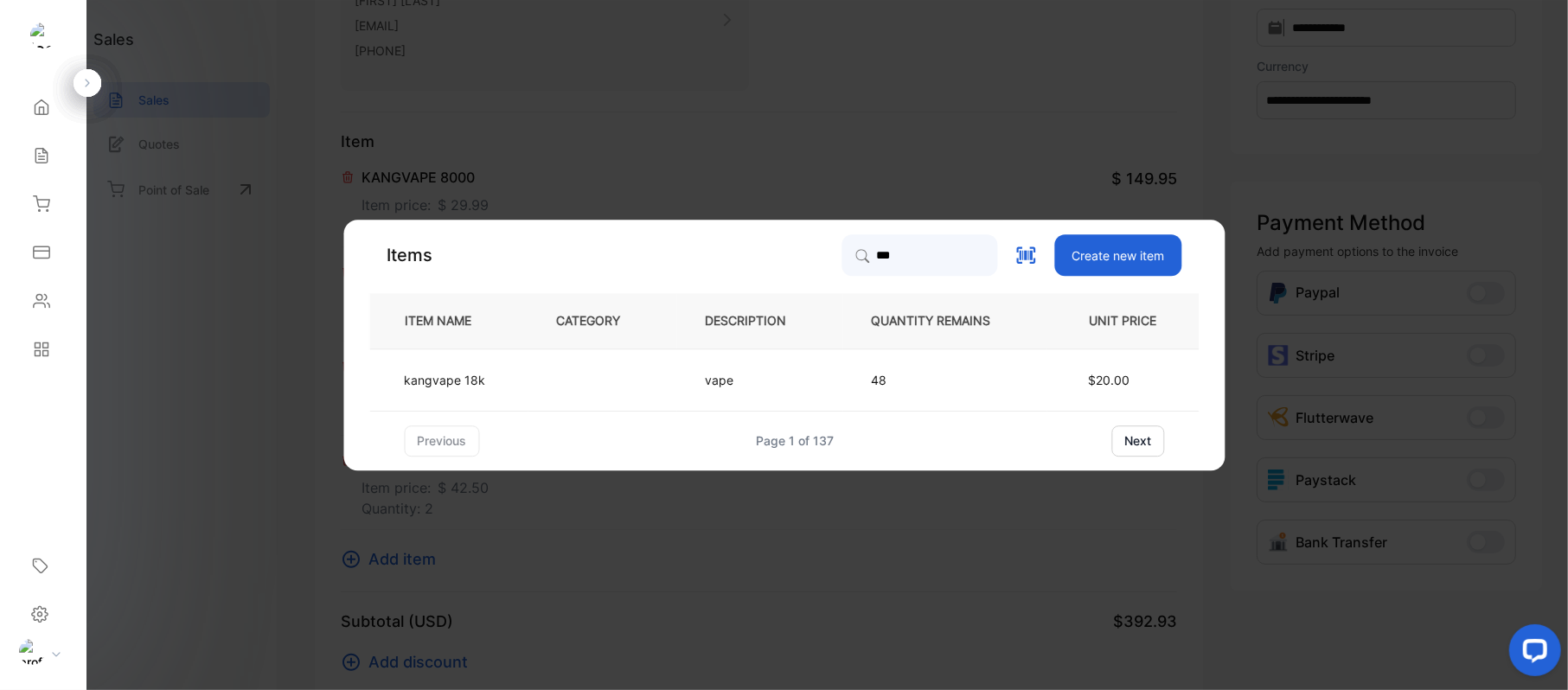 click at bounding box center (602, 380) 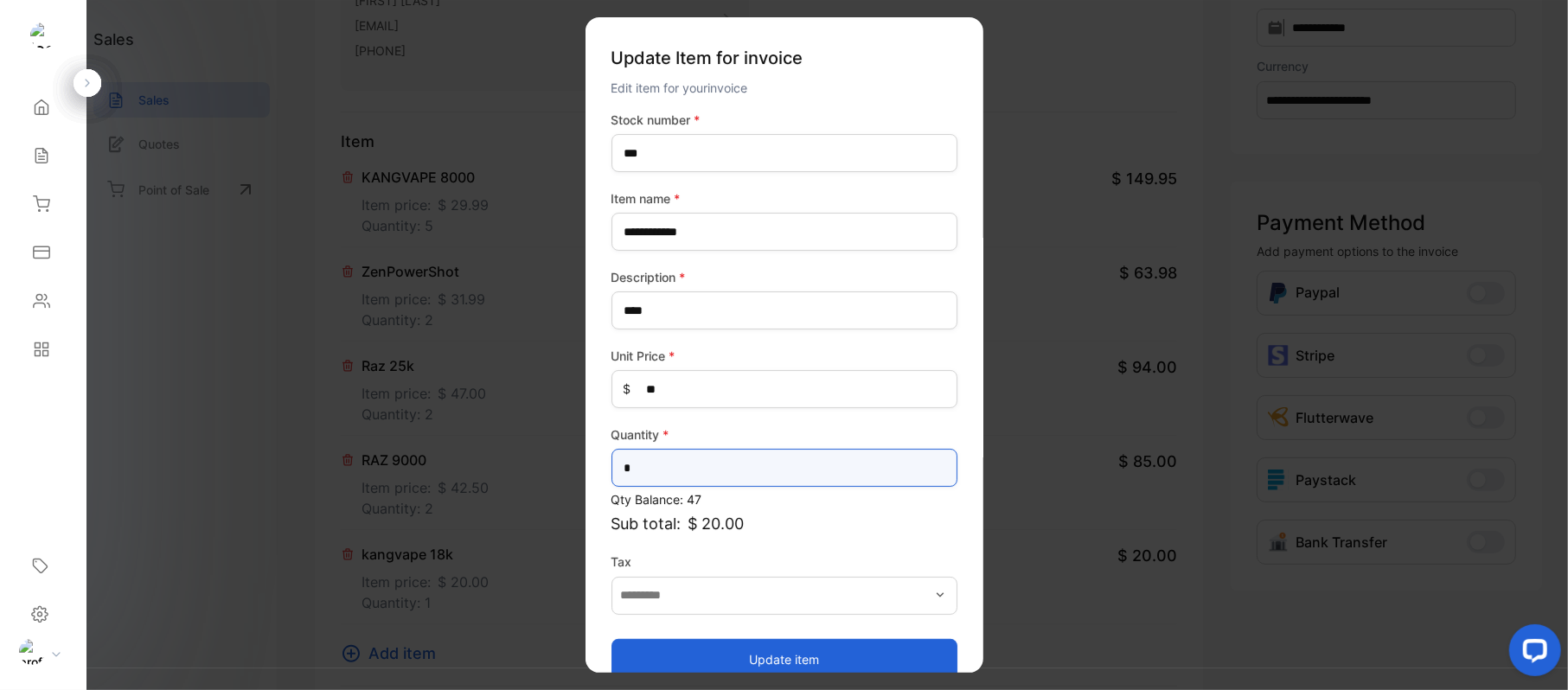 click on "*" at bounding box center [784, 468] 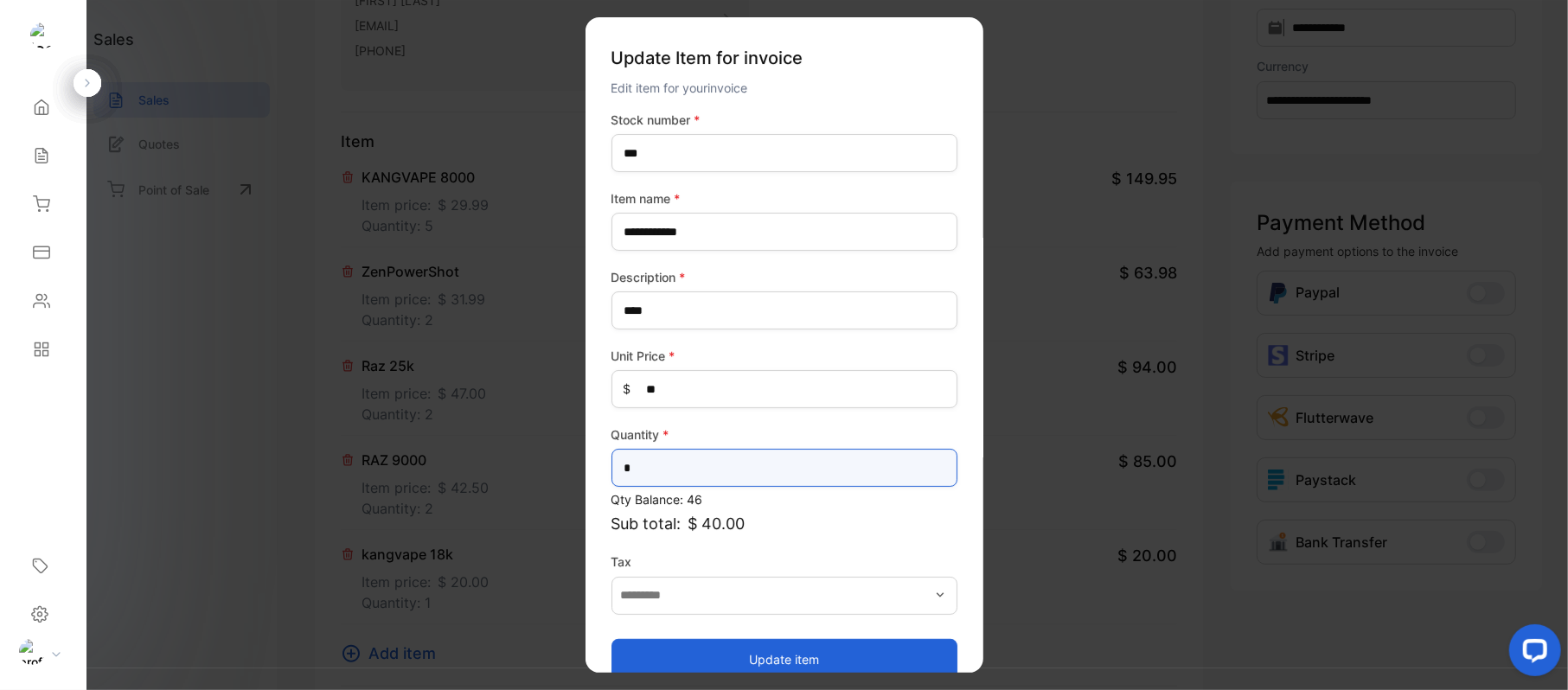 type on "*" 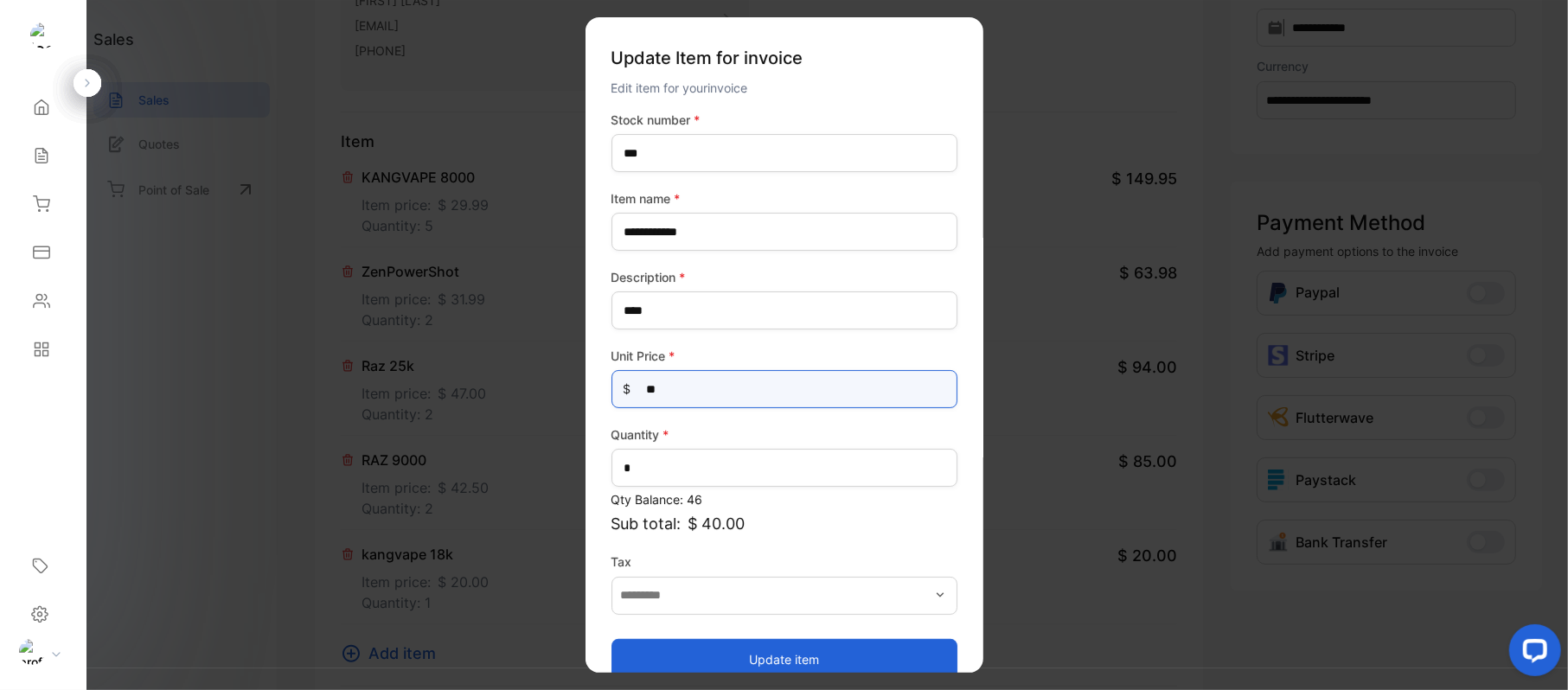 click on "**" at bounding box center (784, 389) 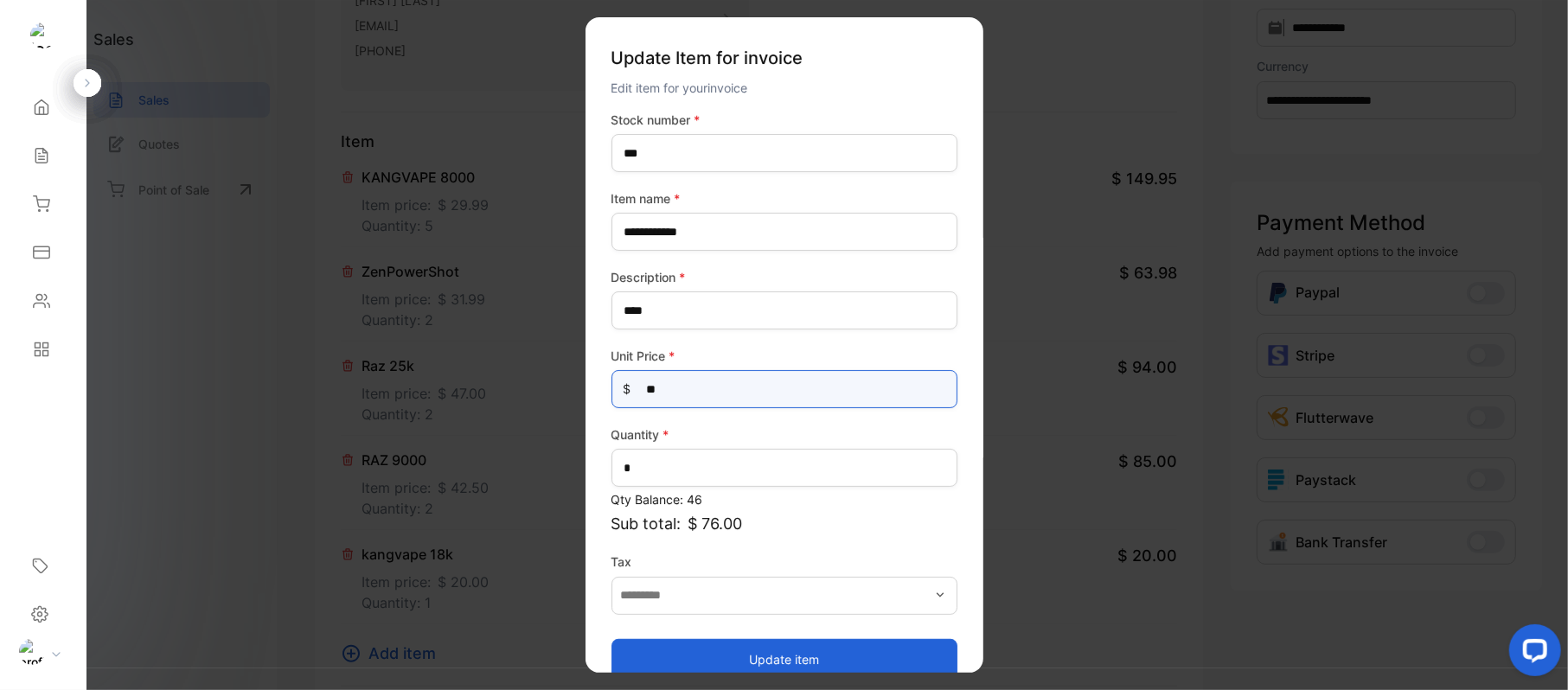 type on "**" 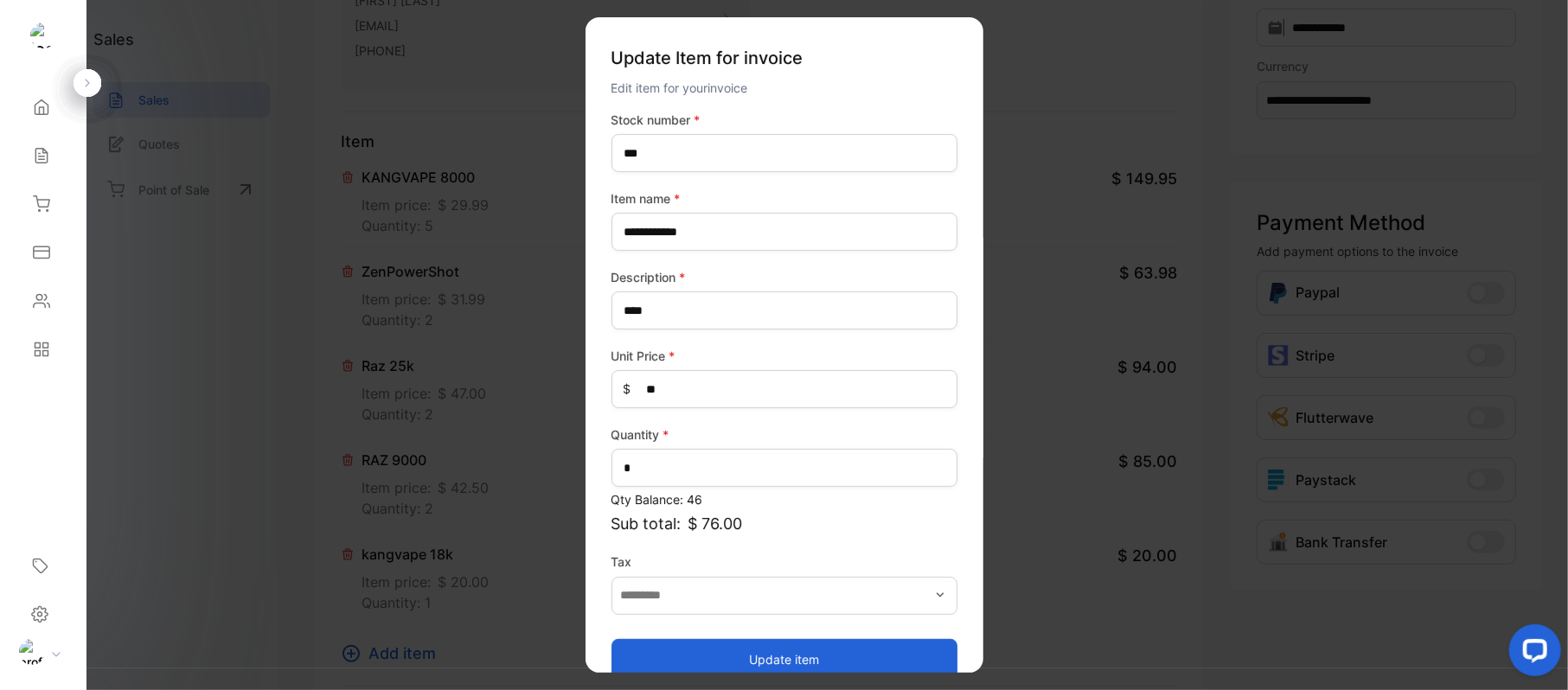 click on "Update item" at bounding box center [784, 659] 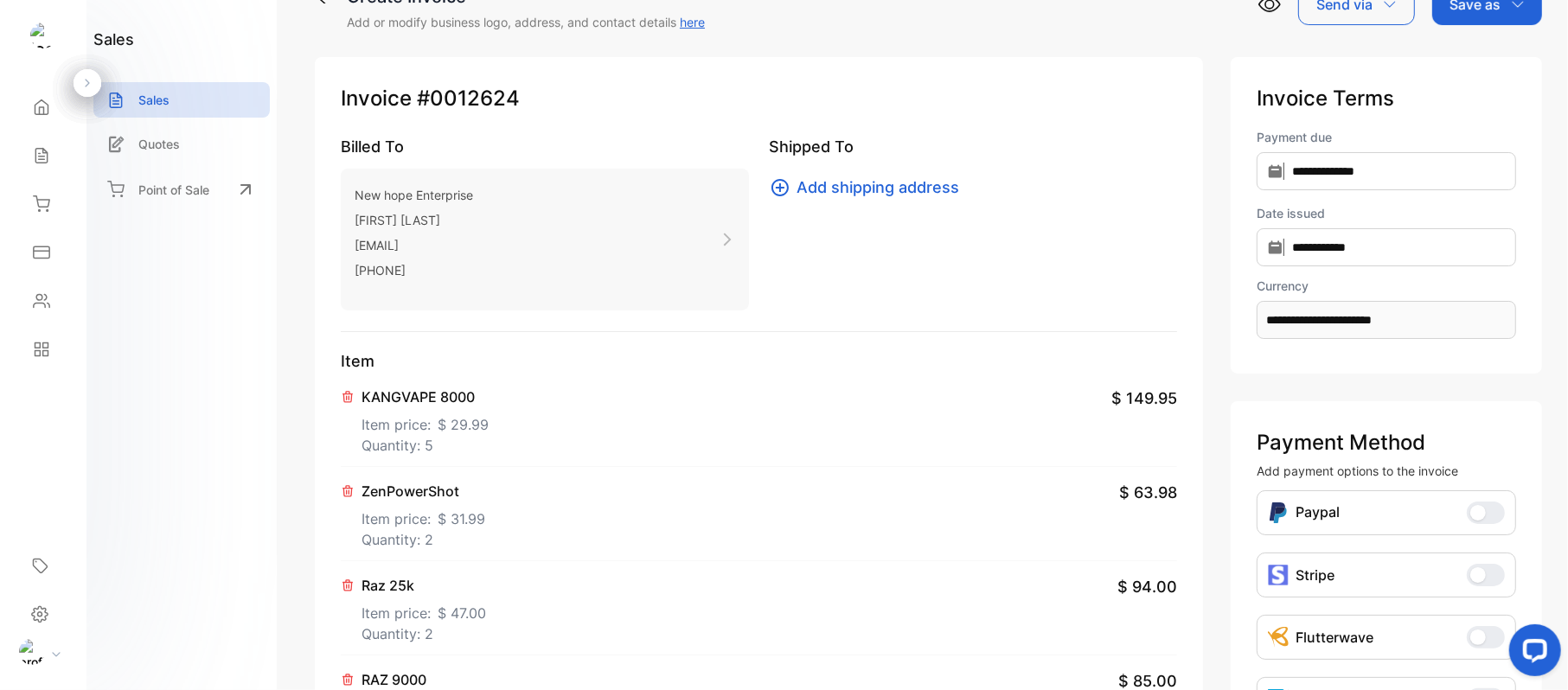 scroll, scrollTop: 0, scrollLeft: 0, axis: both 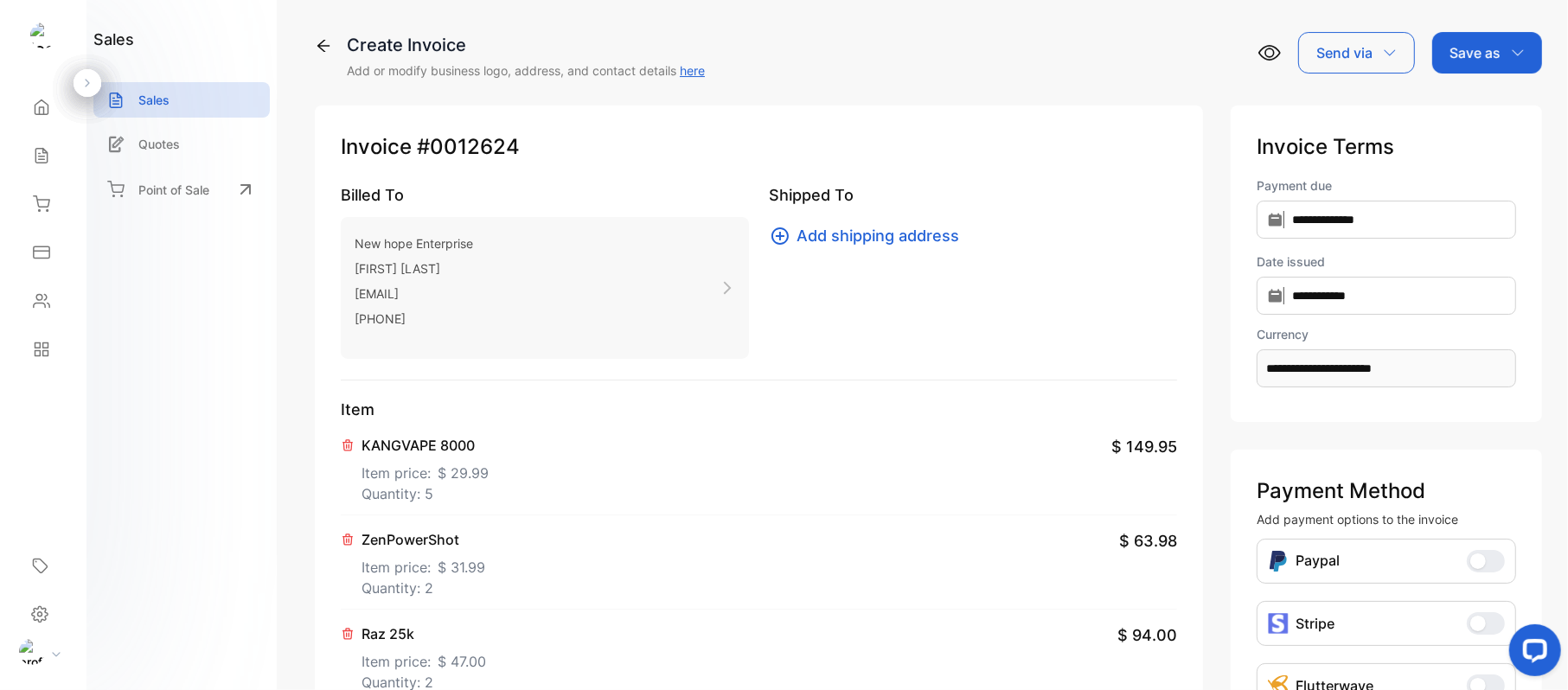 click on "Save as" at bounding box center (1475, 53) 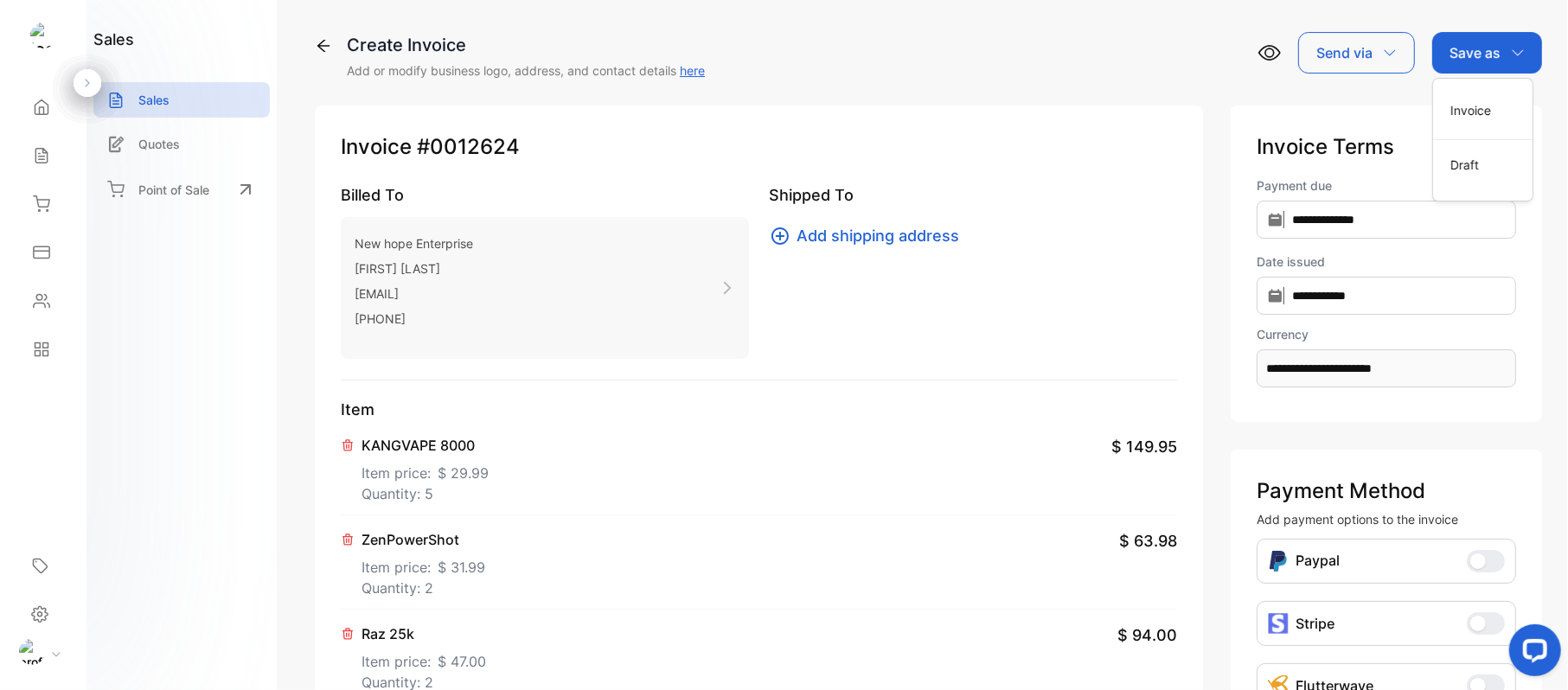 click on "Invoice" at bounding box center (1482, 110) 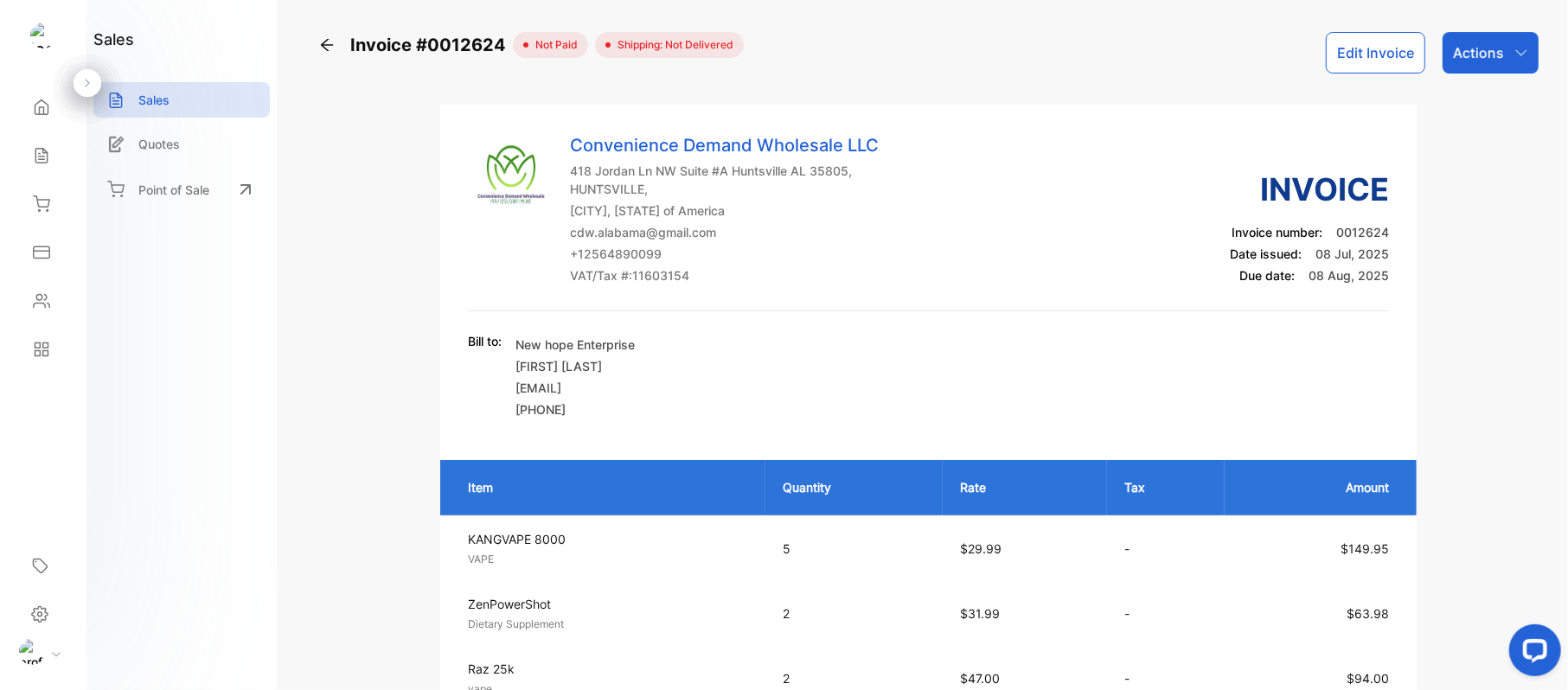 click on "Actions" at bounding box center (1478, 53) 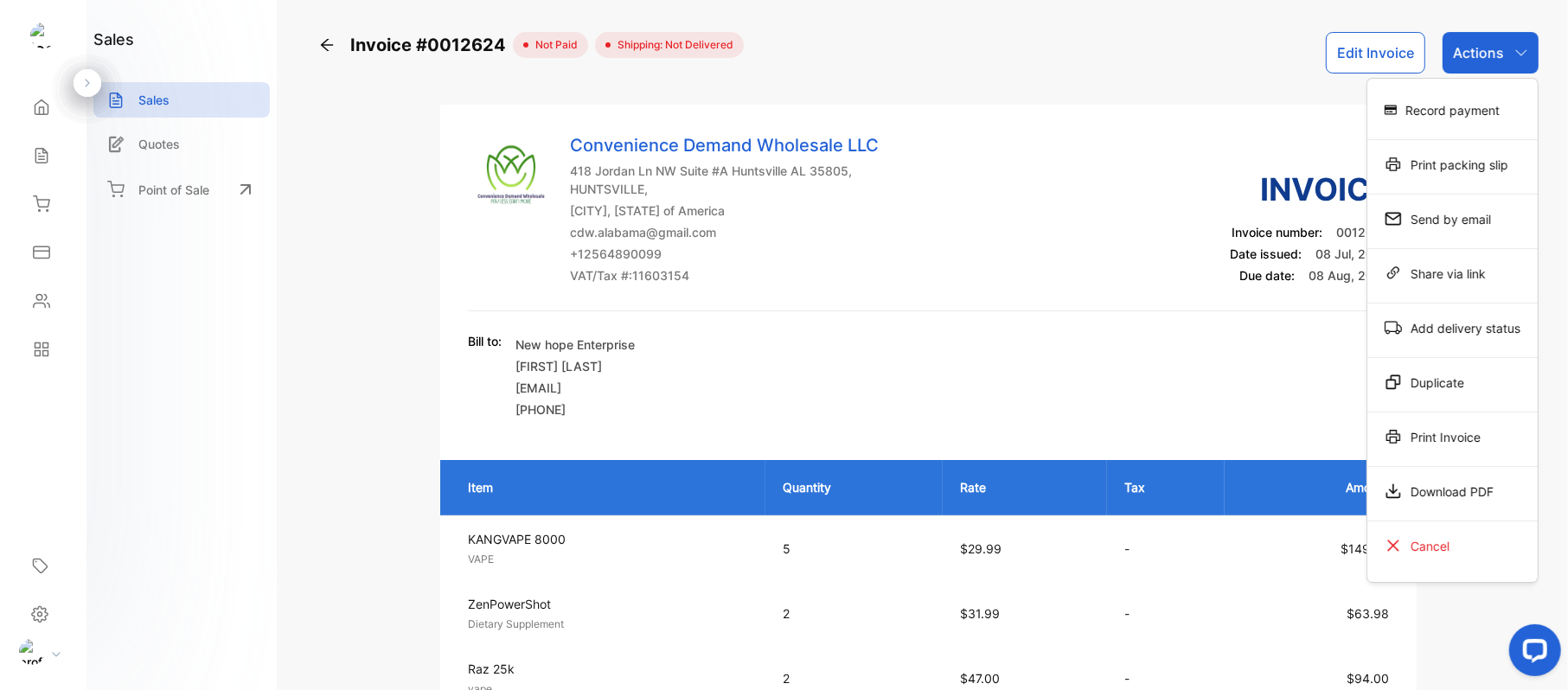 click on "Print Invoice" at bounding box center (1452, 110) 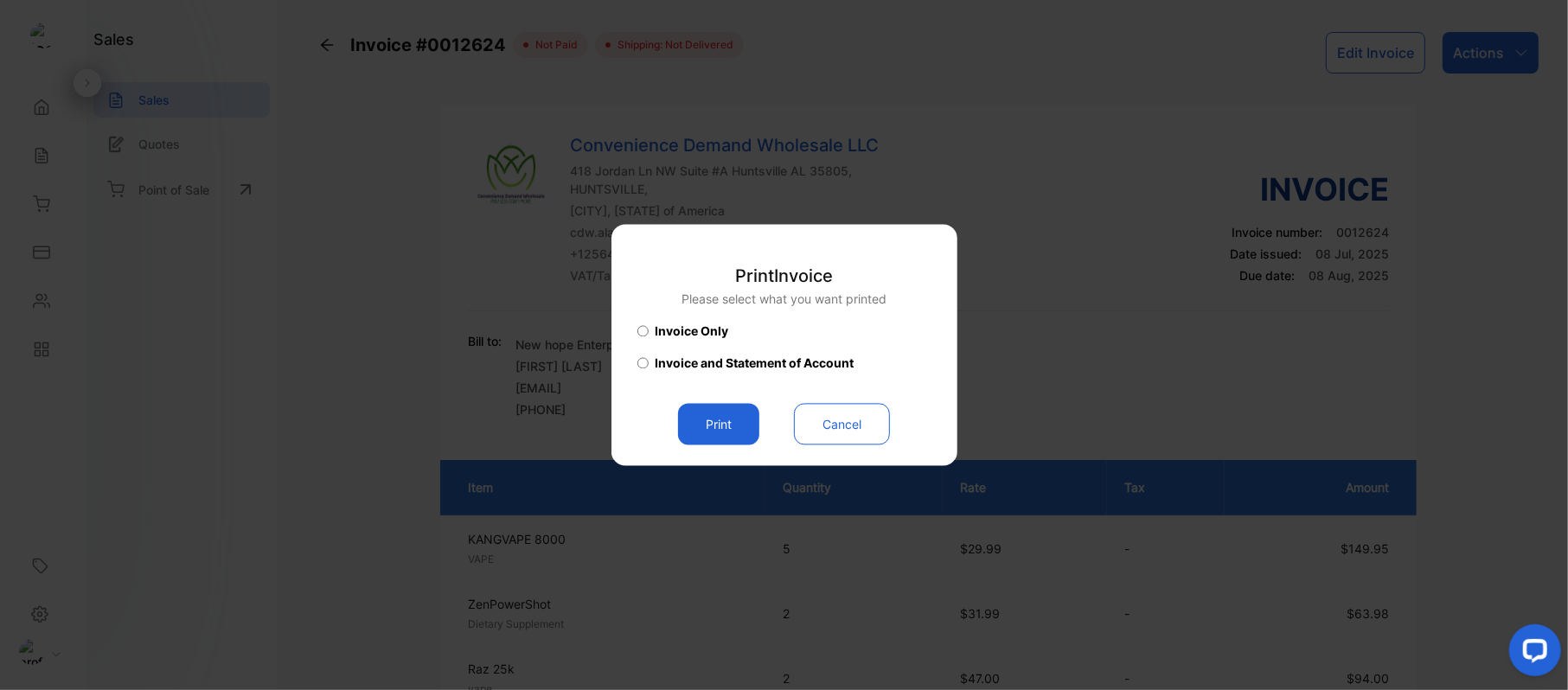 drag, startPoint x: 723, startPoint y: 424, endPoint x: 866, endPoint y: 363, distance: 155.46704 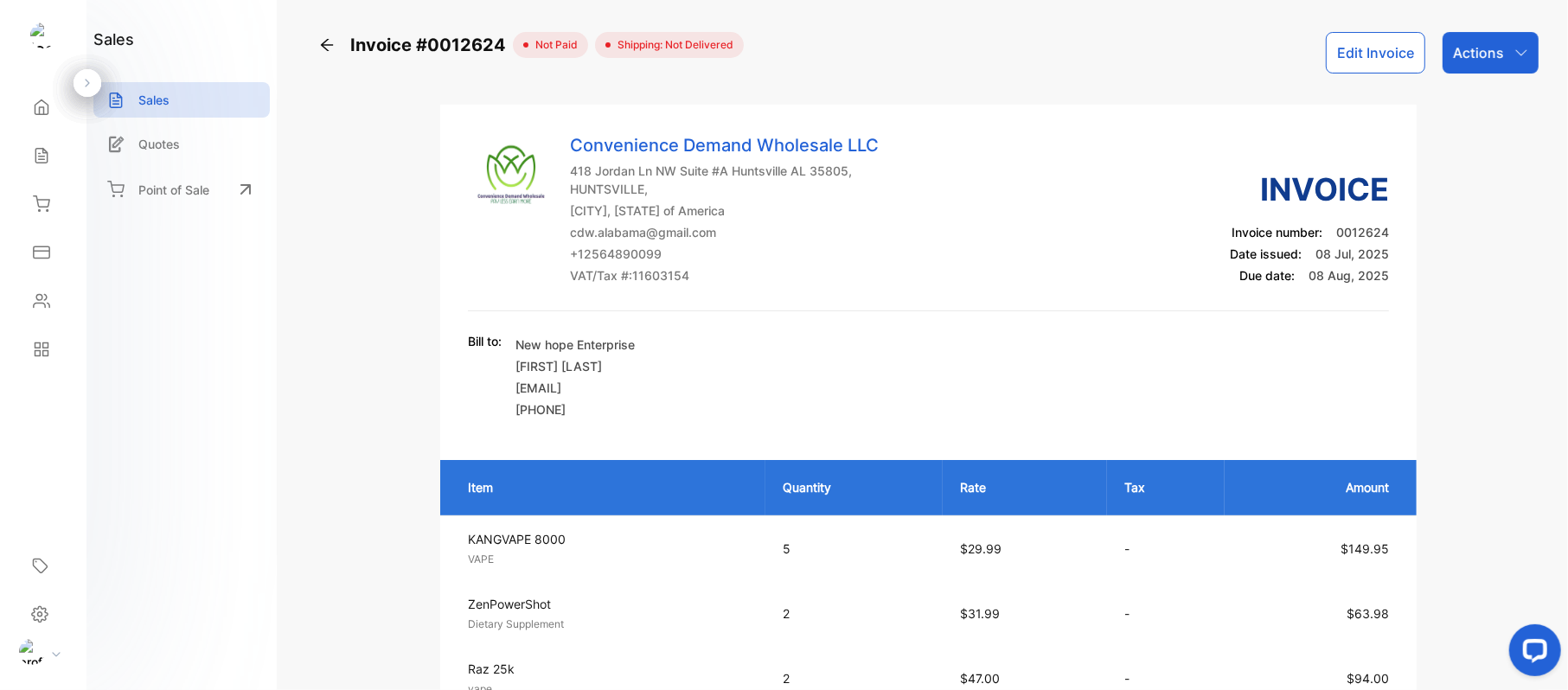 scroll, scrollTop: 0, scrollLeft: 0, axis: both 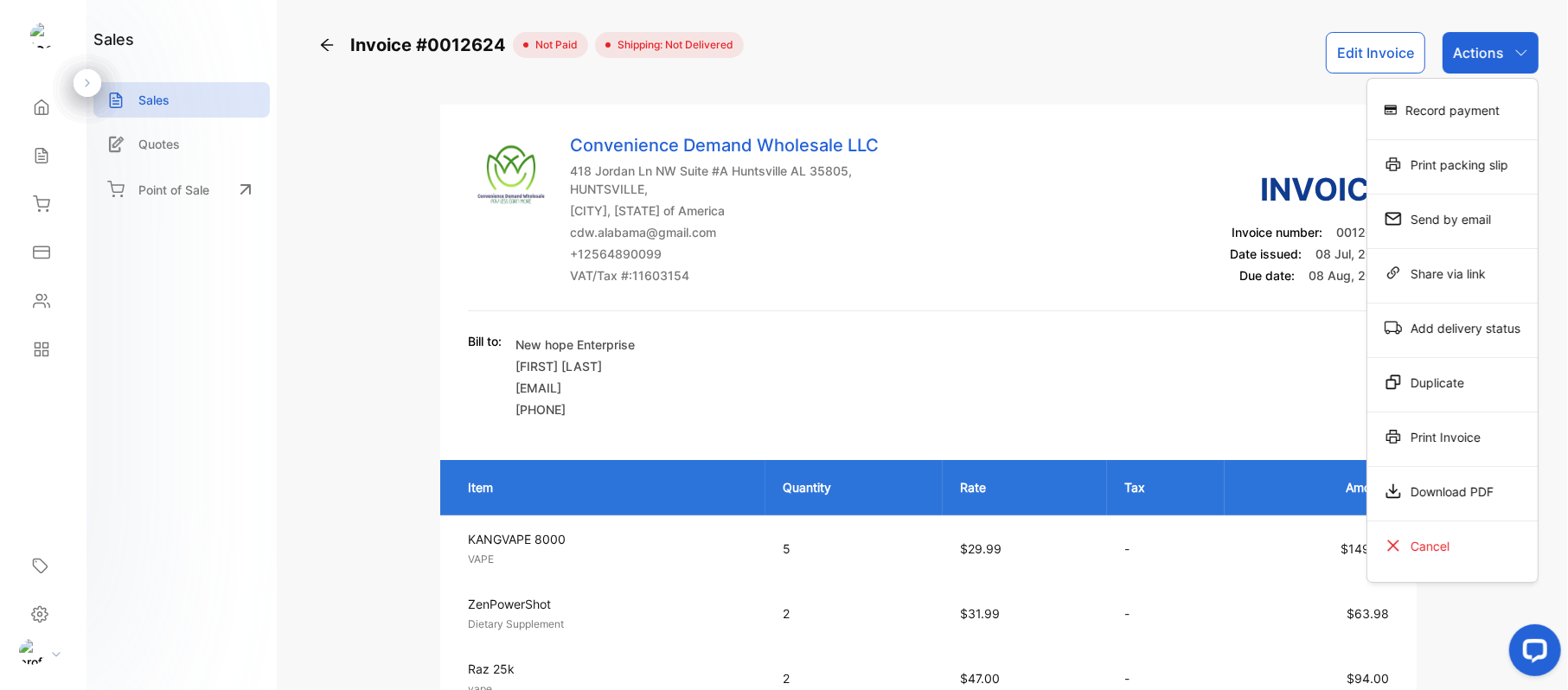 click on "Record payment" at bounding box center (1452, 110) 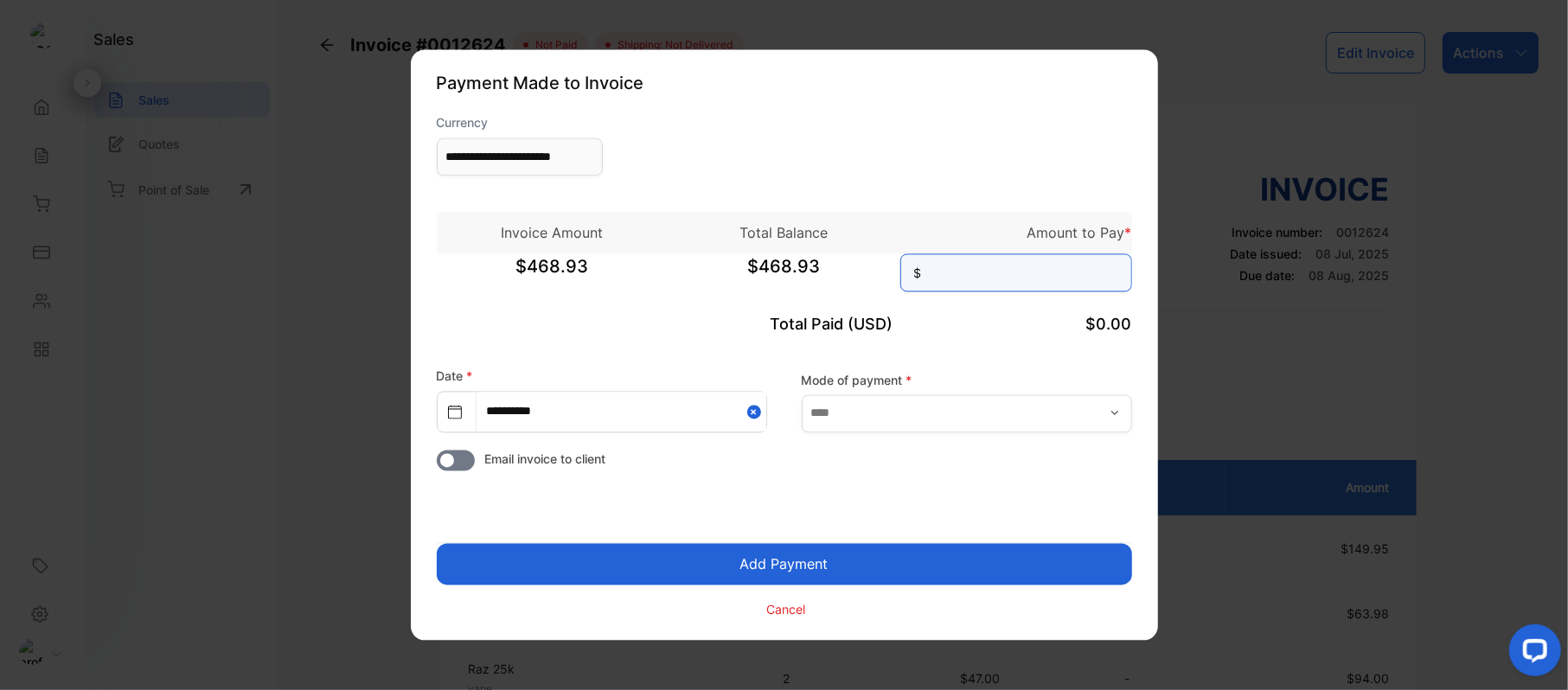 click at bounding box center (1016, 273) 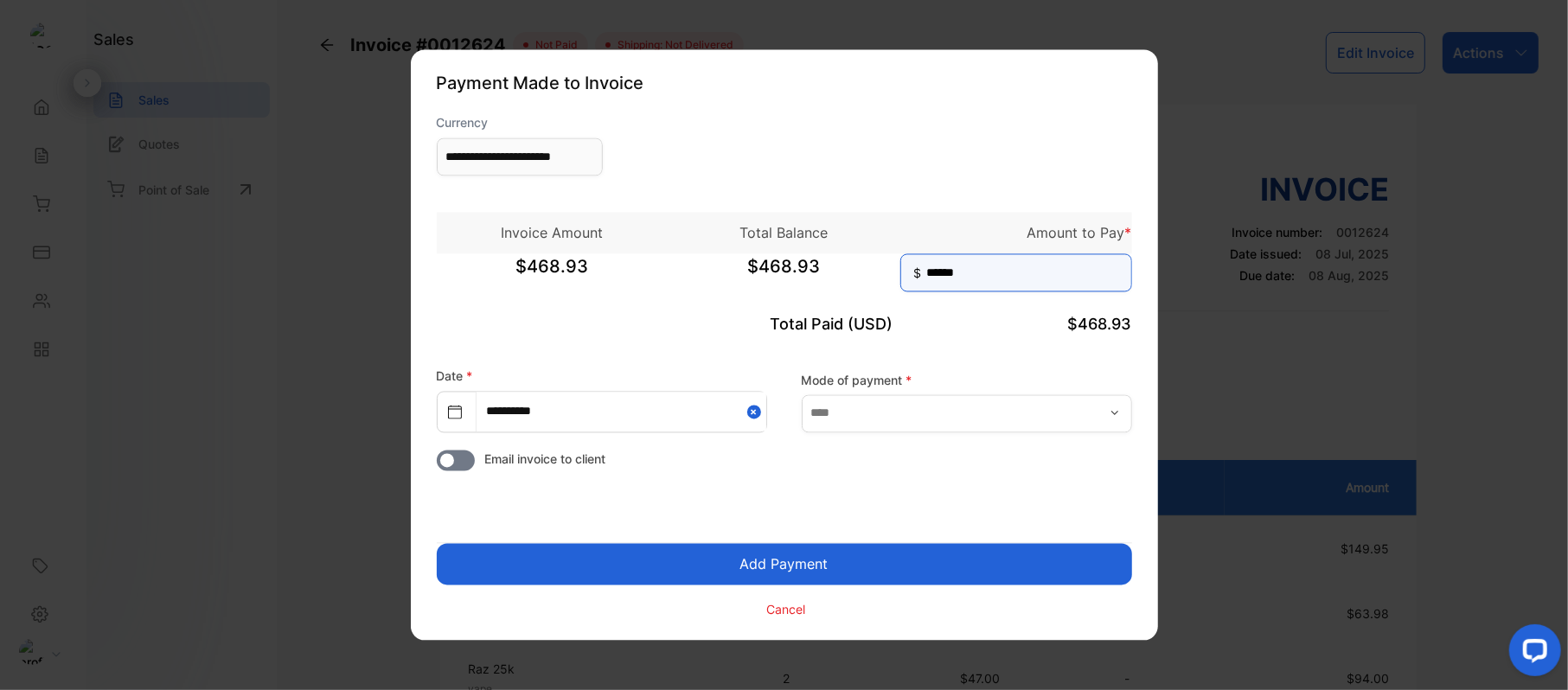 type on "******" 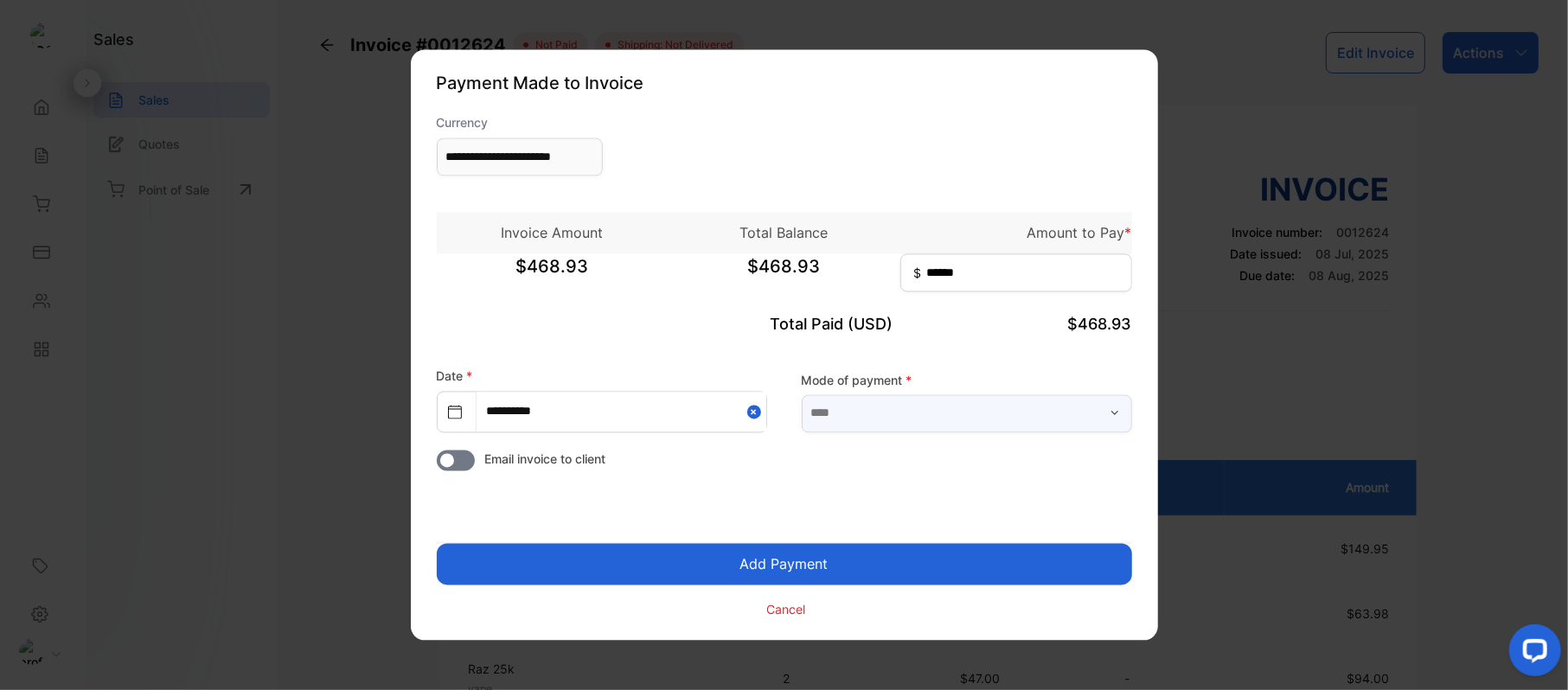click at bounding box center (967, 413) 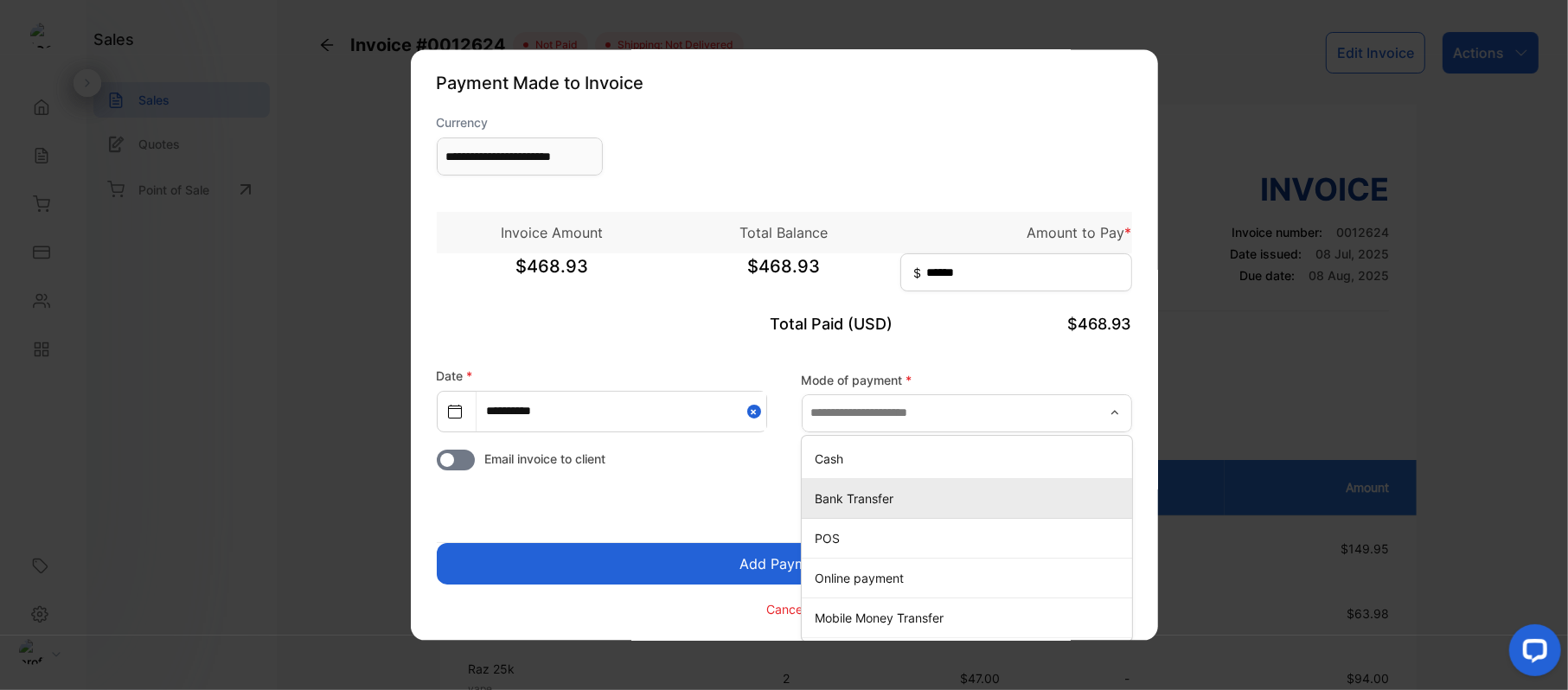 drag, startPoint x: 897, startPoint y: 493, endPoint x: 855, endPoint y: 592, distance: 107.54069 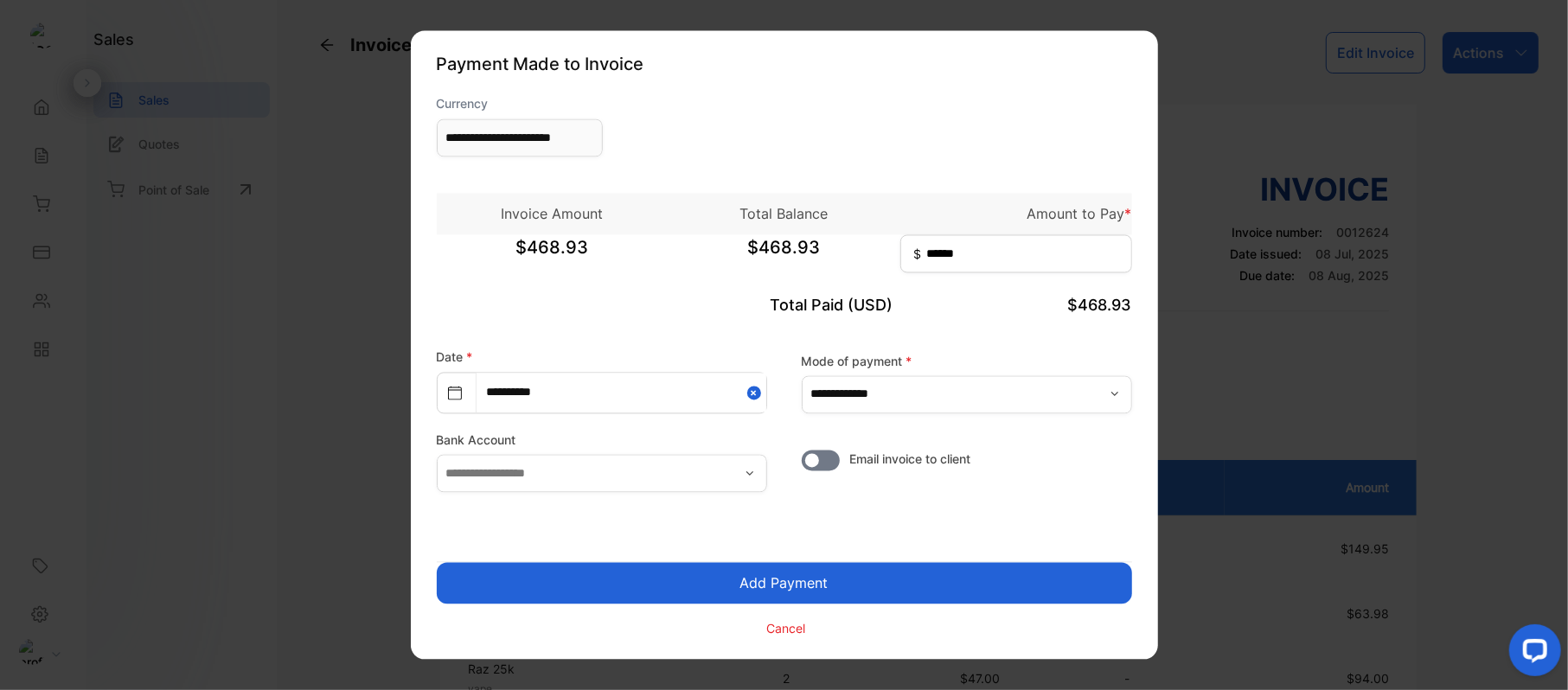 click on "Add Payment" at bounding box center (784, 584) 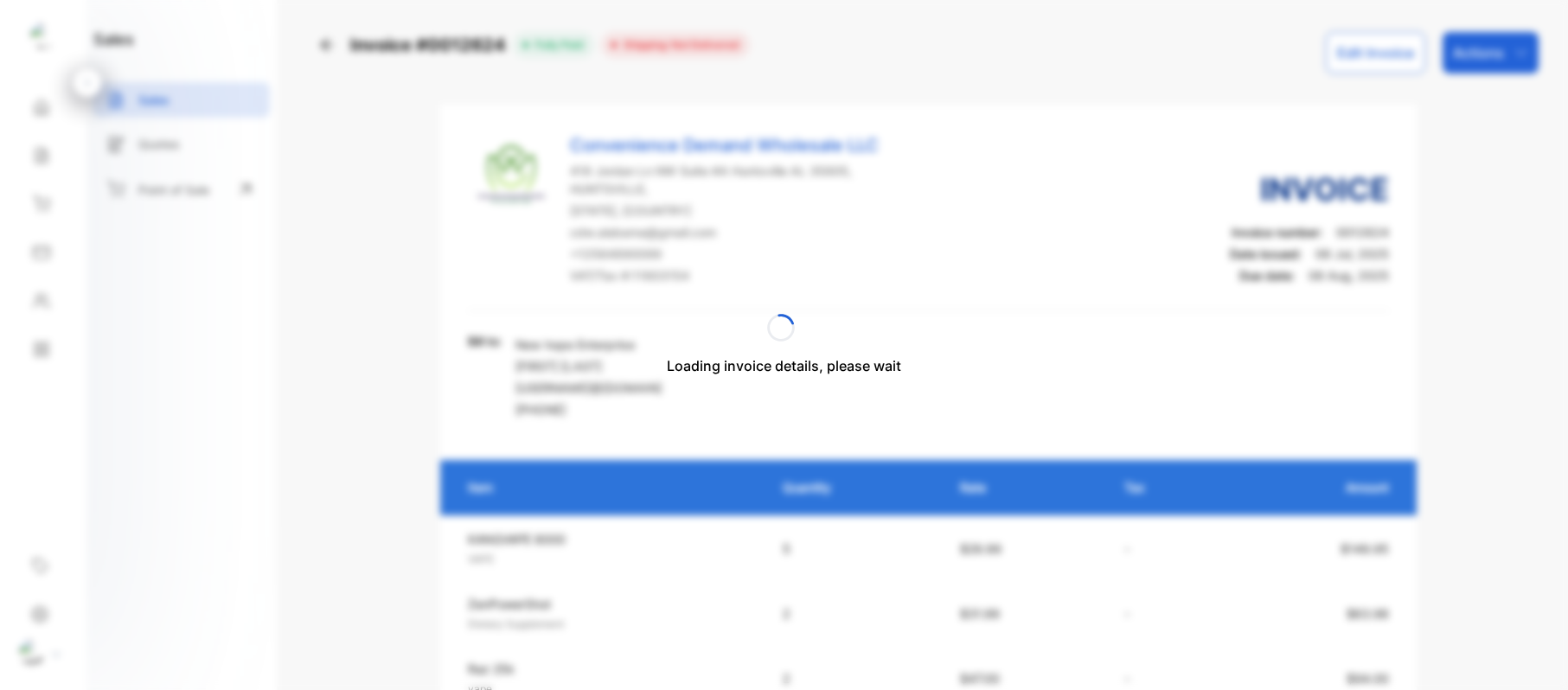 scroll, scrollTop: 0, scrollLeft: 0, axis: both 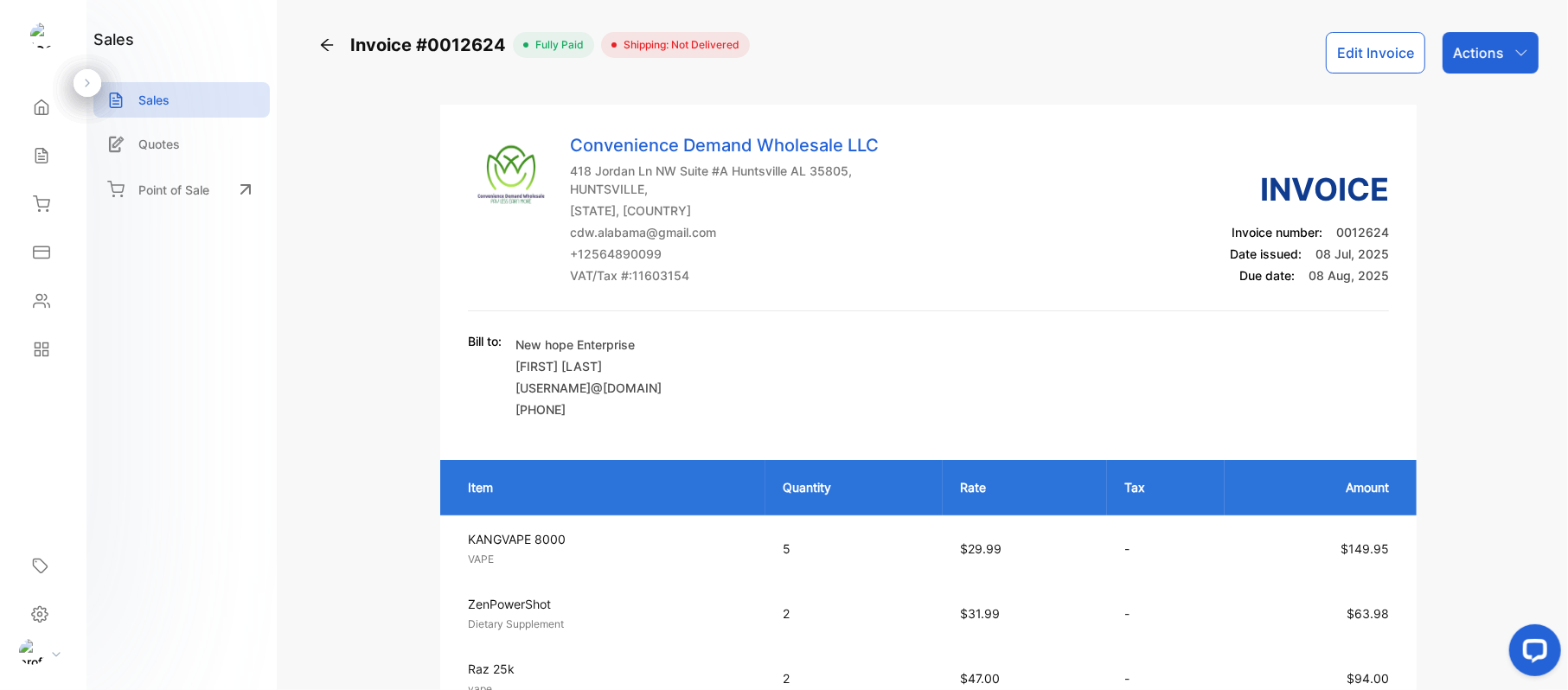 click on "Actions" at bounding box center (1478, 53) 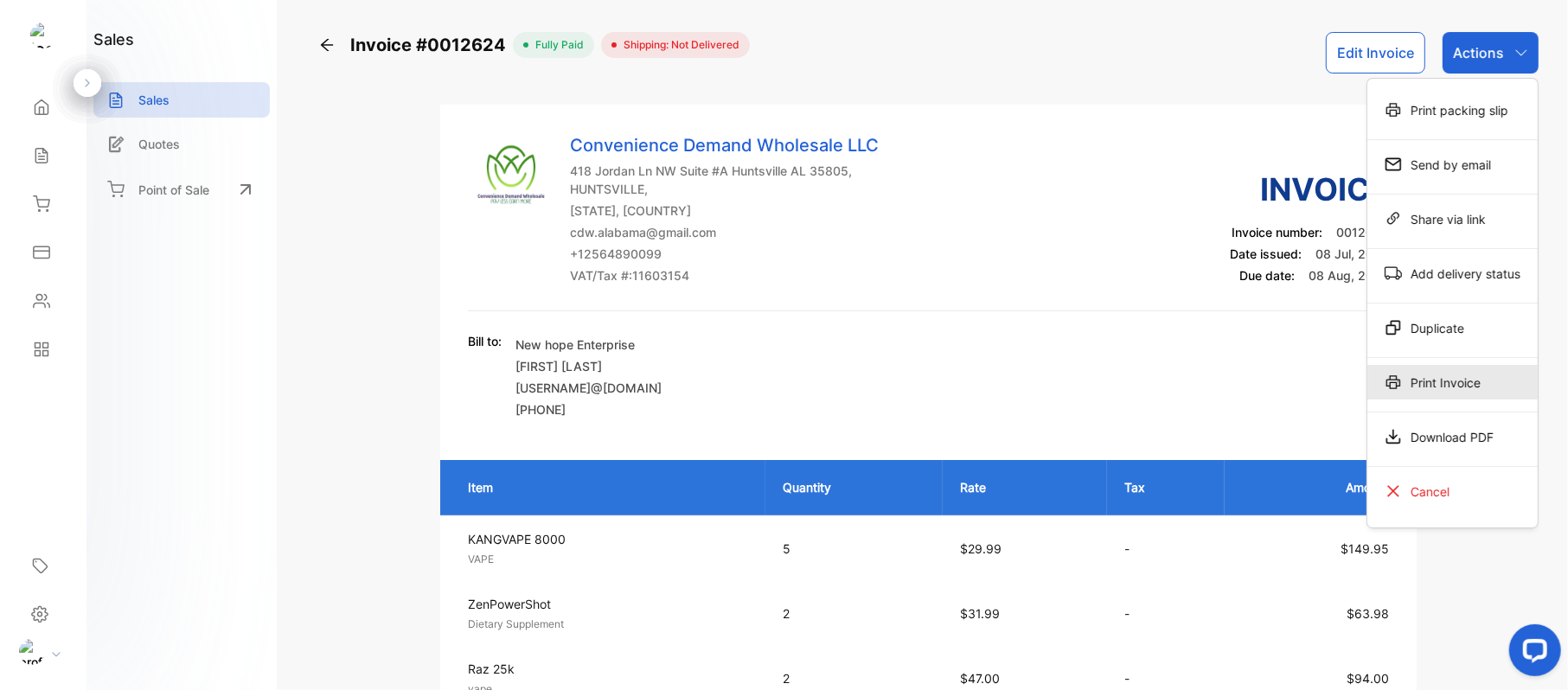 click on "Print Invoice" at bounding box center (1452, 110) 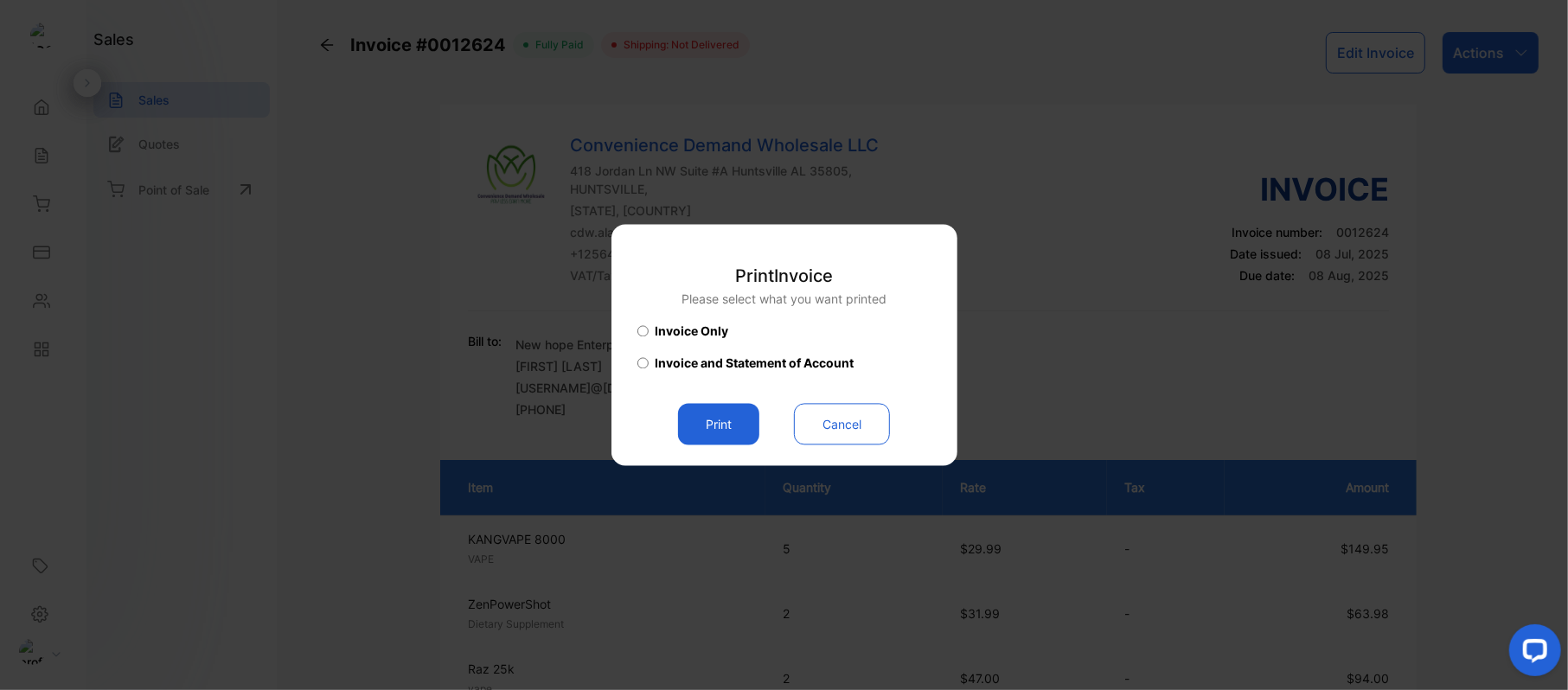 click on "Print" at bounding box center [719, 425] 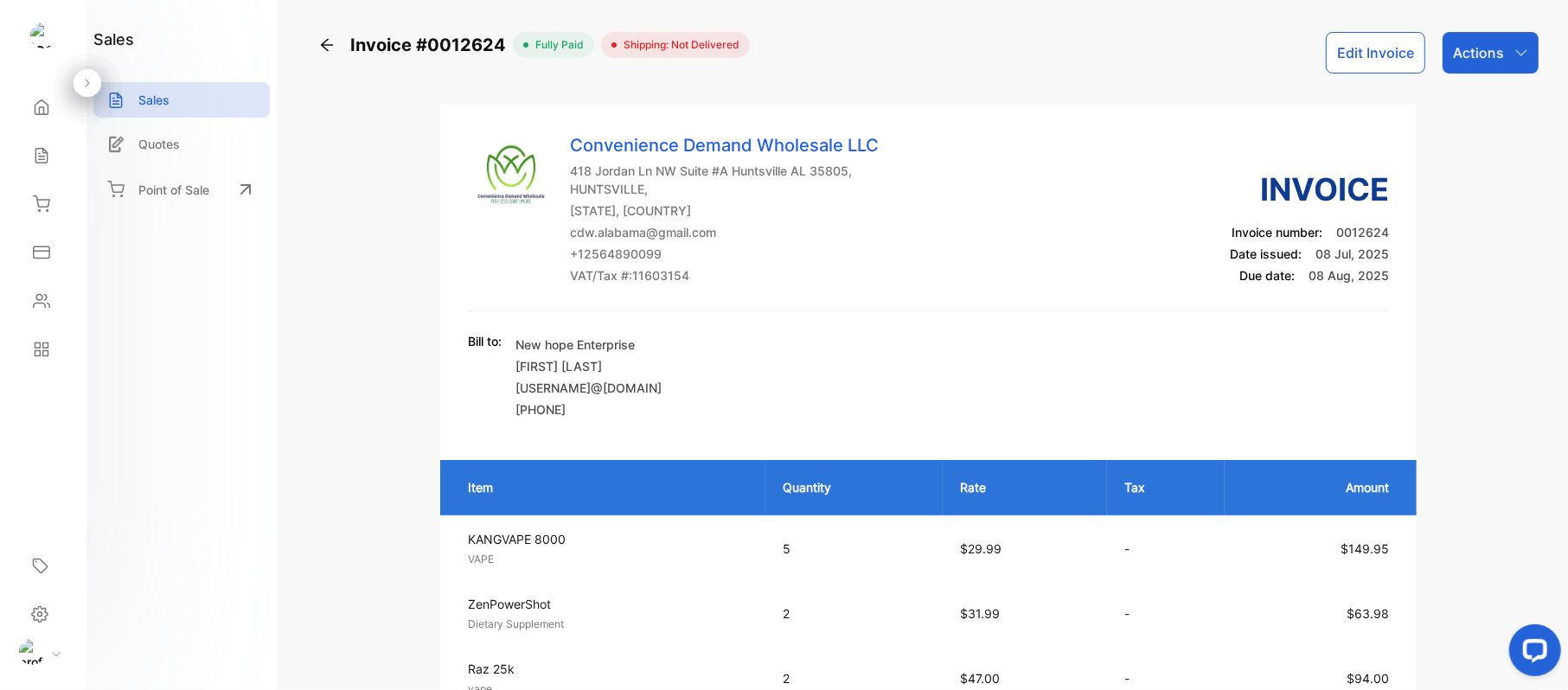 scroll, scrollTop: 0, scrollLeft: 0, axis: both 